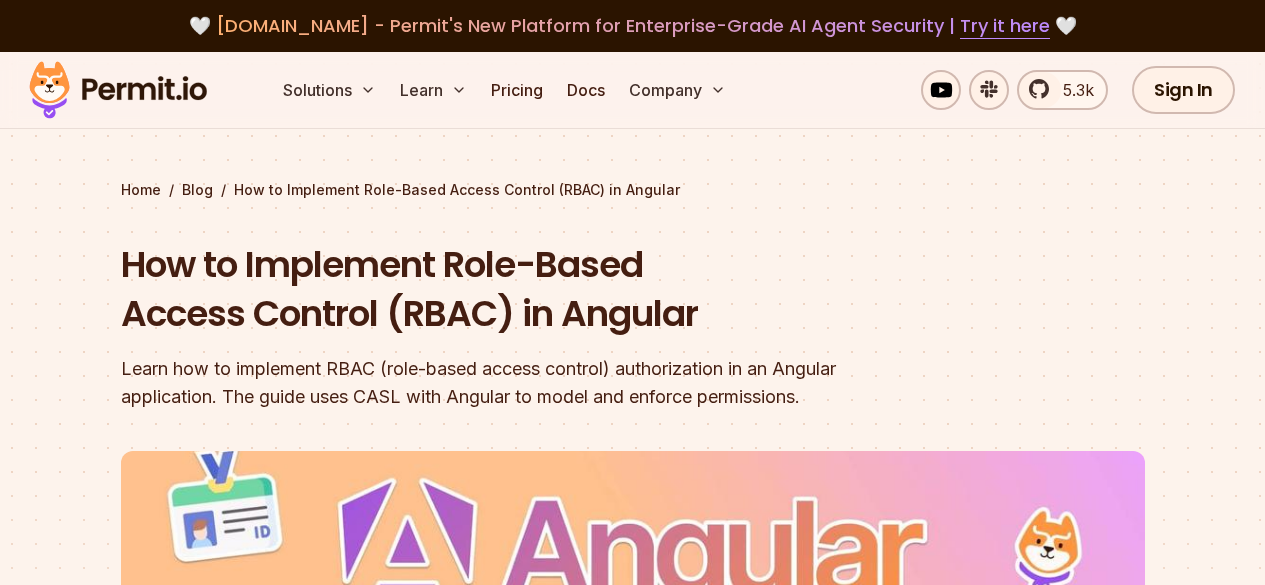 scroll, scrollTop: 339, scrollLeft: 0, axis: vertical 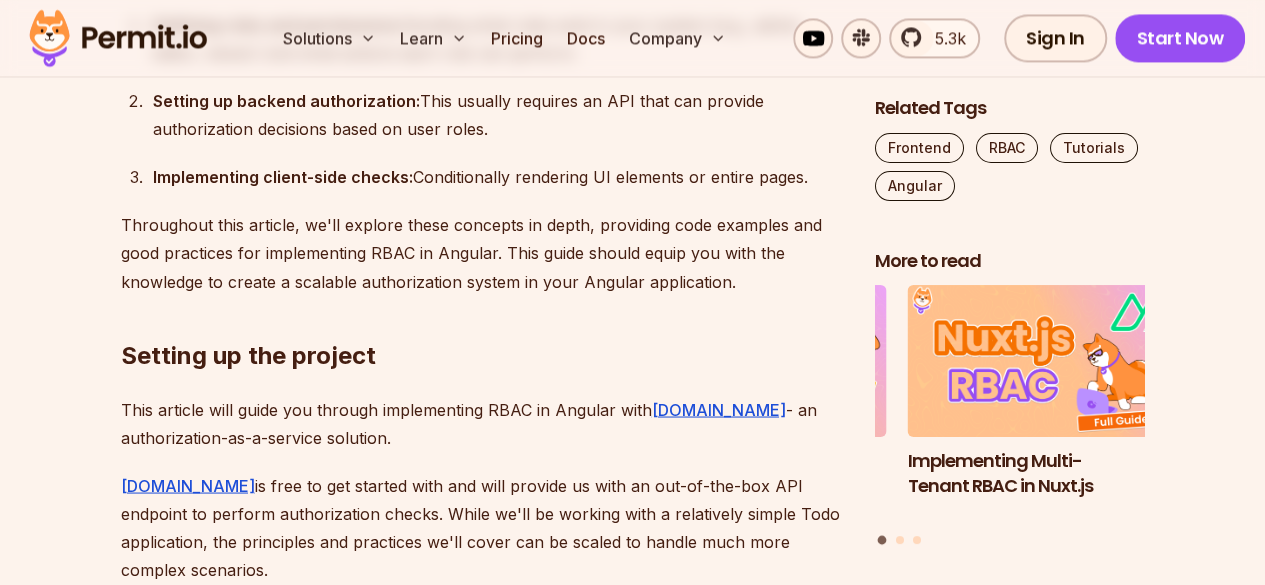 click on "Throughout this article, we'll explore these concepts in depth, providing code examples and good practices for implementing RBAC in Angular. This guide should equip you with the knowledge to create a scalable authorization system in your Angular application." at bounding box center (482, 253) 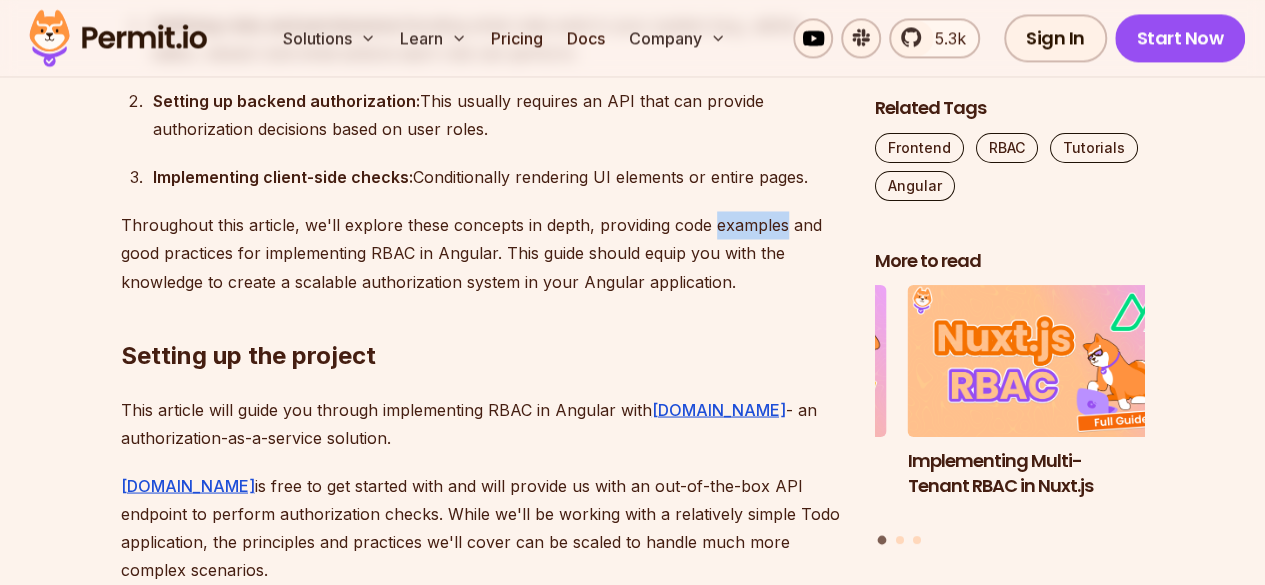 click on "Throughout this article, we'll explore these concepts in depth, providing code examples and good practices for implementing RBAC in Angular. This guide should equip you with the knowledge to create a scalable authorization system in your Angular application." at bounding box center [482, 253] 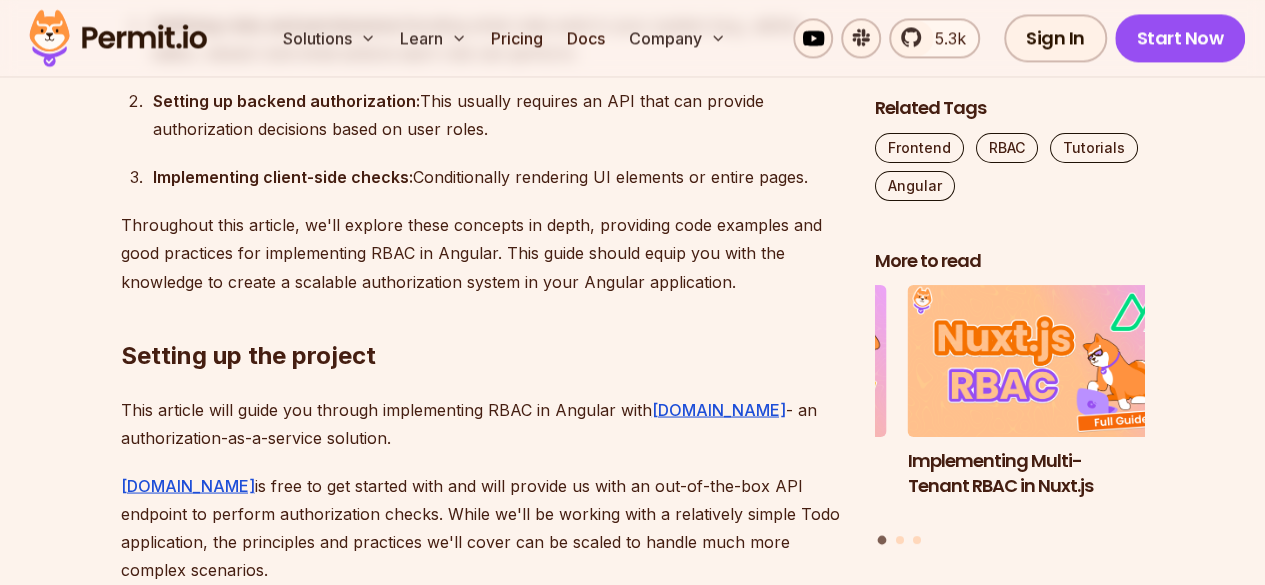 click on "Throughout this article, we'll explore these concepts in depth, providing code examples and good practices for implementing RBAC in Angular. This guide should equip you with the knowledge to create a scalable authorization system in your Angular application." at bounding box center (482, 253) 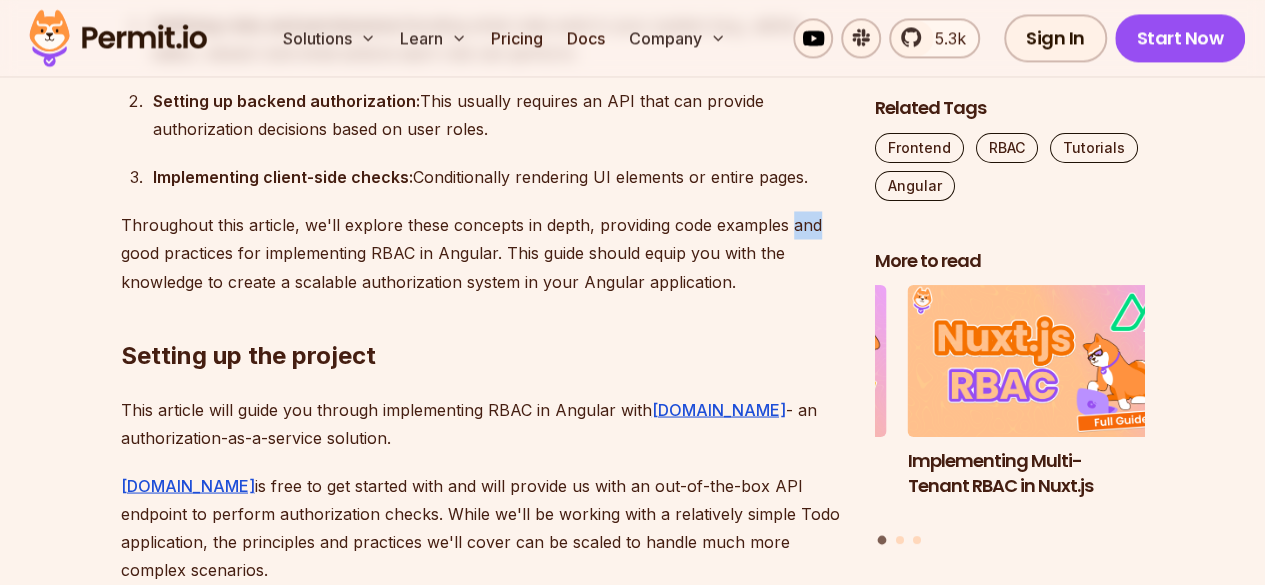click on "Throughout this article, we'll explore these concepts in depth, providing code examples and good practices for implementing RBAC in Angular. This guide should equip you with the knowledge to create a scalable authorization system in your Angular application." at bounding box center [482, 253] 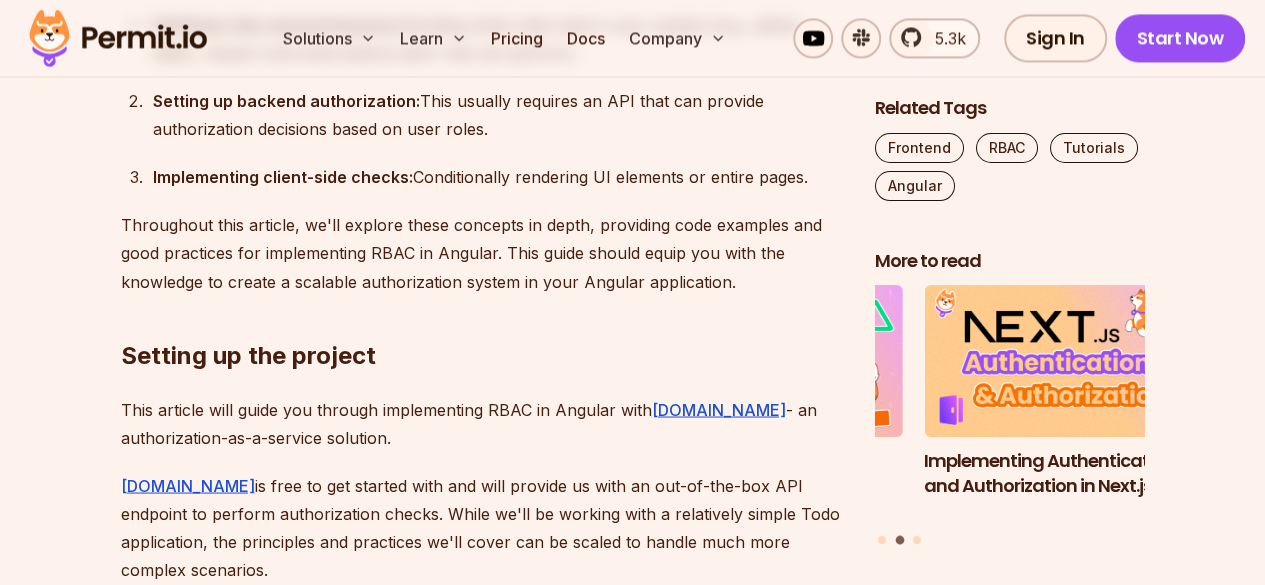 click on "Throughout this article, we'll explore these concepts in depth, providing code examples and good practices for implementing RBAC in Angular. This guide should equip you with the knowledge to create a scalable authorization system in your Angular application." at bounding box center (482, 253) 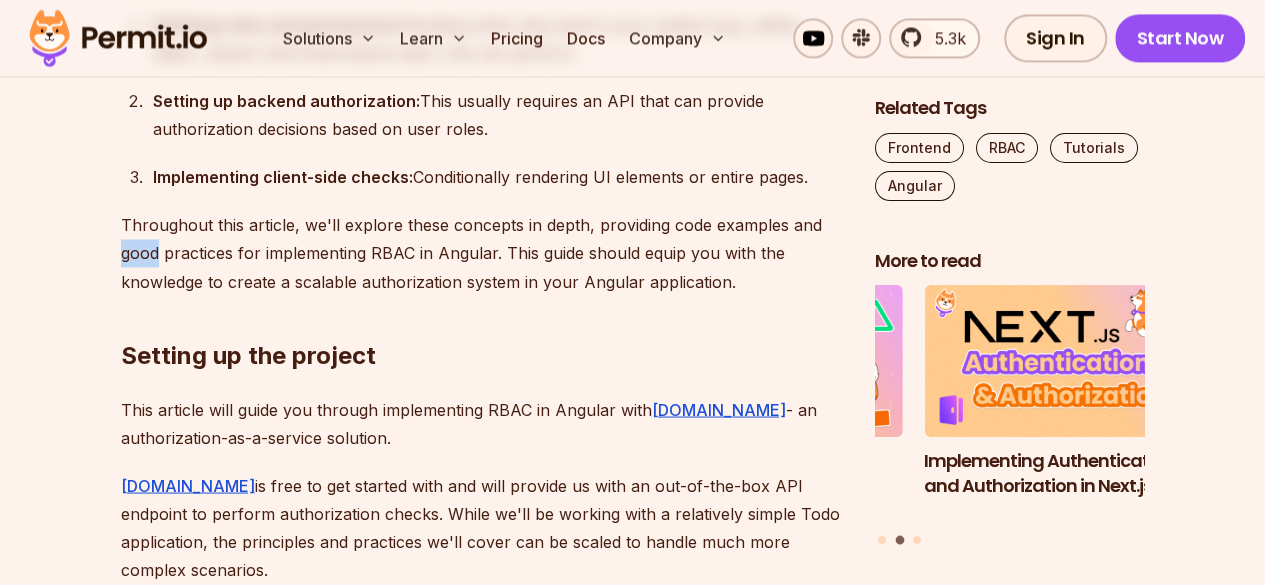 click on "Throughout this article, we'll explore these concepts in depth, providing code examples and good practices for implementing RBAC in Angular. This guide should equip you with the knowledge to create a scalable authorization system in your Angular application." at bounding box center (482, 253) 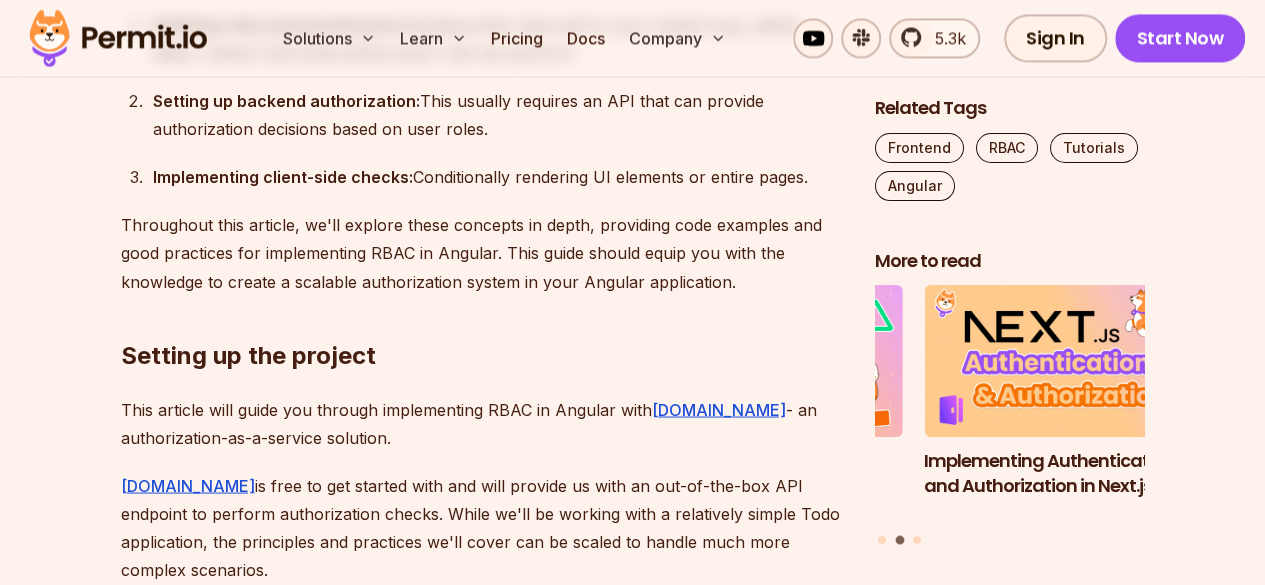 click on "Throughout this article, we'll explore these concepts in depth, providing code examples and good practices for implementing RBAC in Angular. This guide should equip you with the knowledge to create a scalable authorization system in your Angular application." at bounding box center [482, 253] 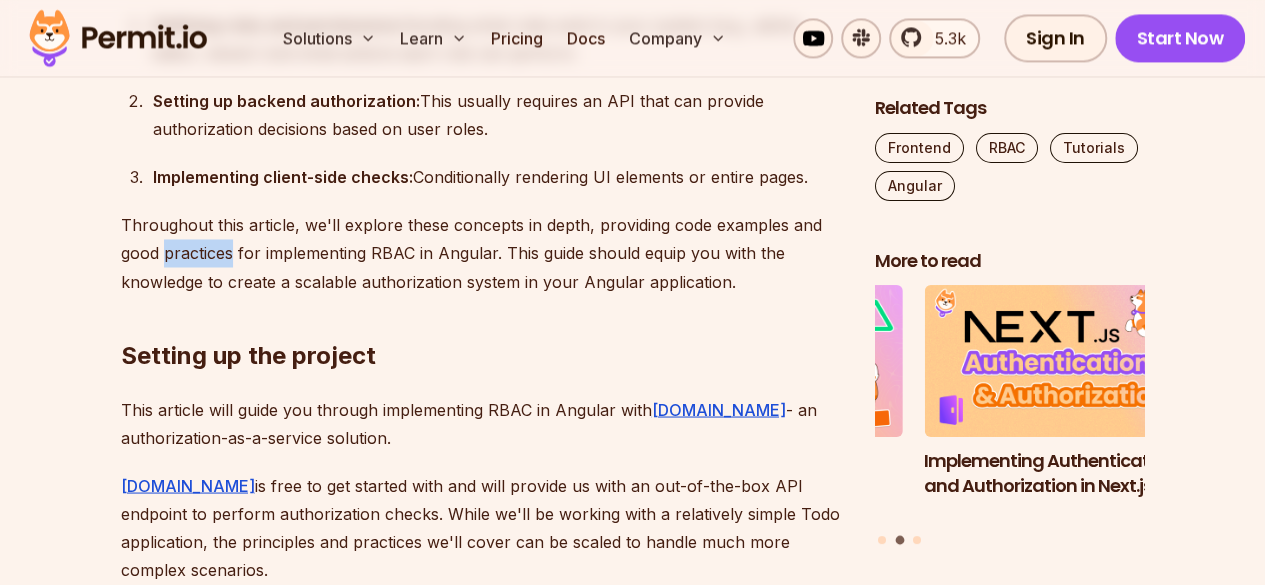 click on "Throughout this article, we'll explore these concepts in depth, providing code examples and good practices for implementing RBAC in Angular. This guide should equip you with the knowledge to create a scalable authorization system in your Angular application." at bounding box center [482, 253] 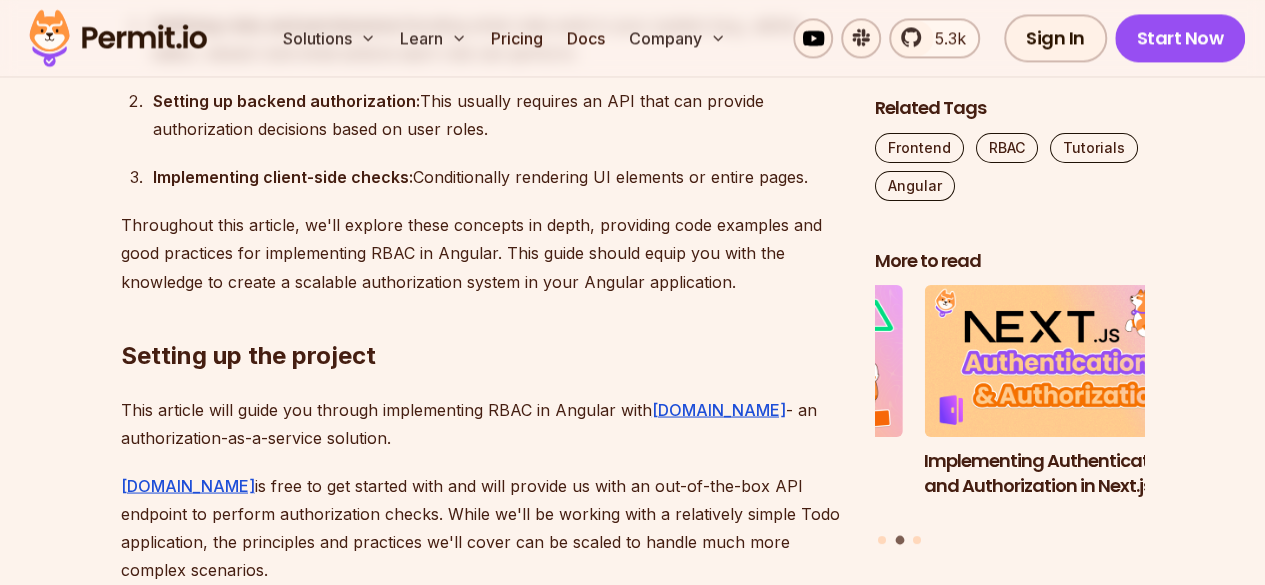click on "Throughout this article, we'll explore these concepts in depth, providing code examples and good practices for implementing RBAC in Angular. This guide should equip you with the knowledge to create a scalable authorization system in your Angular application." at bounding box center (482, 253) 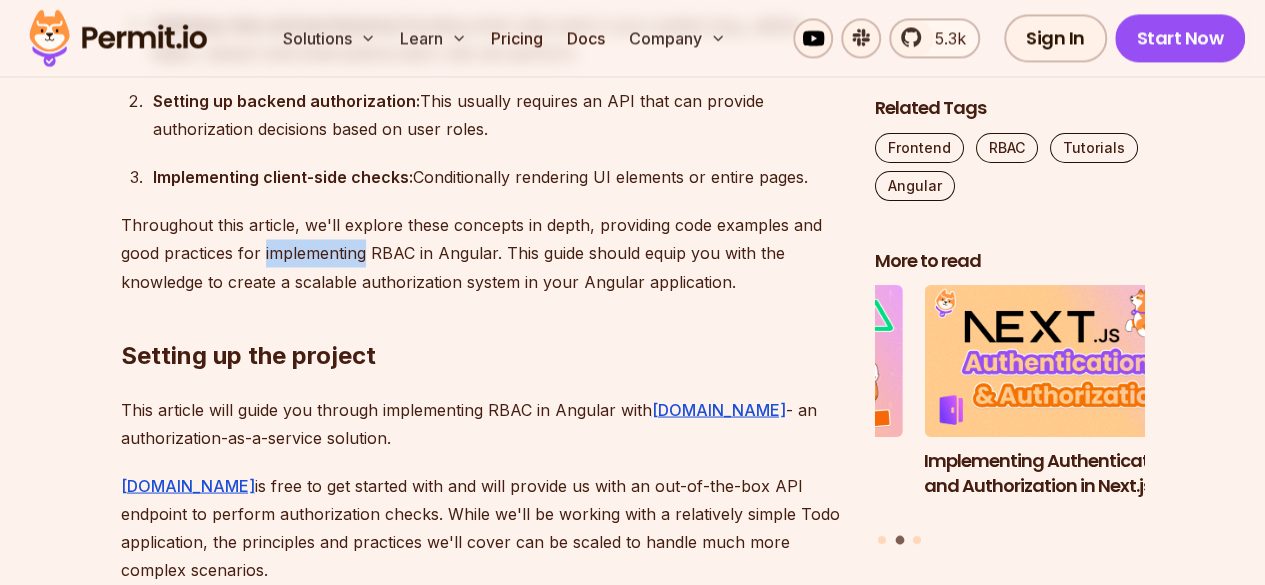 click on "Throughout this article, we'll explore these concepts in depth, providing code examples and good practices for implementing RBAC in Angular. This guide should equip you with the knowledge to create a scalable authorization system in your Angular application." at bounding box center [482, 253] 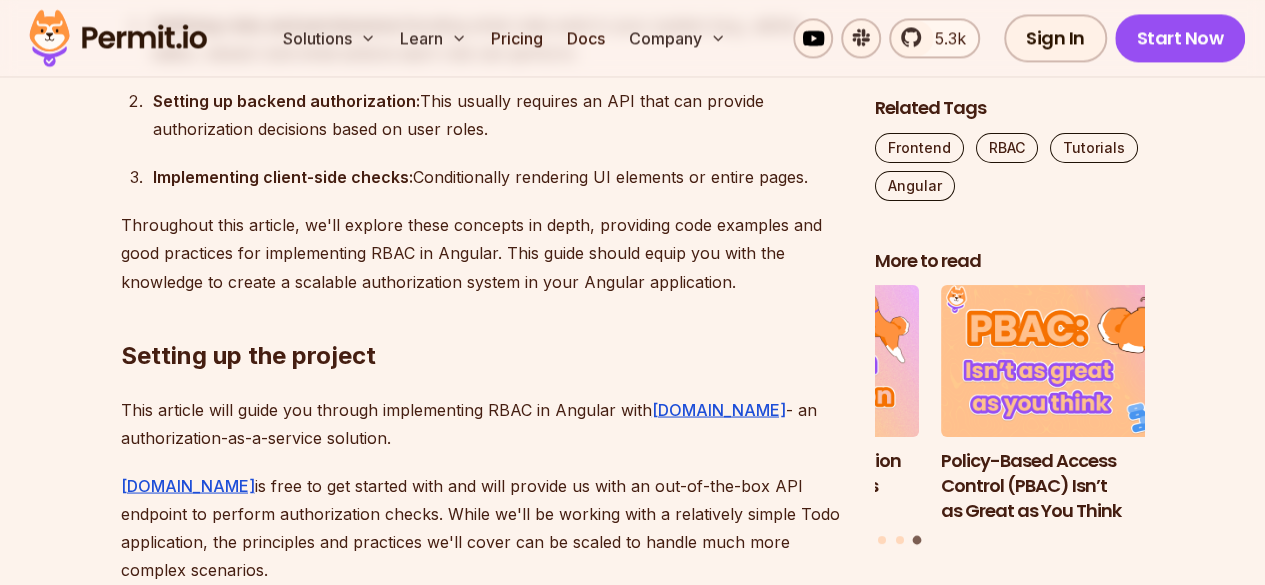 click on "Throughout this article, we'll explore these concepts in depth, providing code examples and good practices for implementing RBAC in Angular. This guide should equip you with the knowledge to create a scalable authorization system in your Angular application." at bounding box center (482, 253) 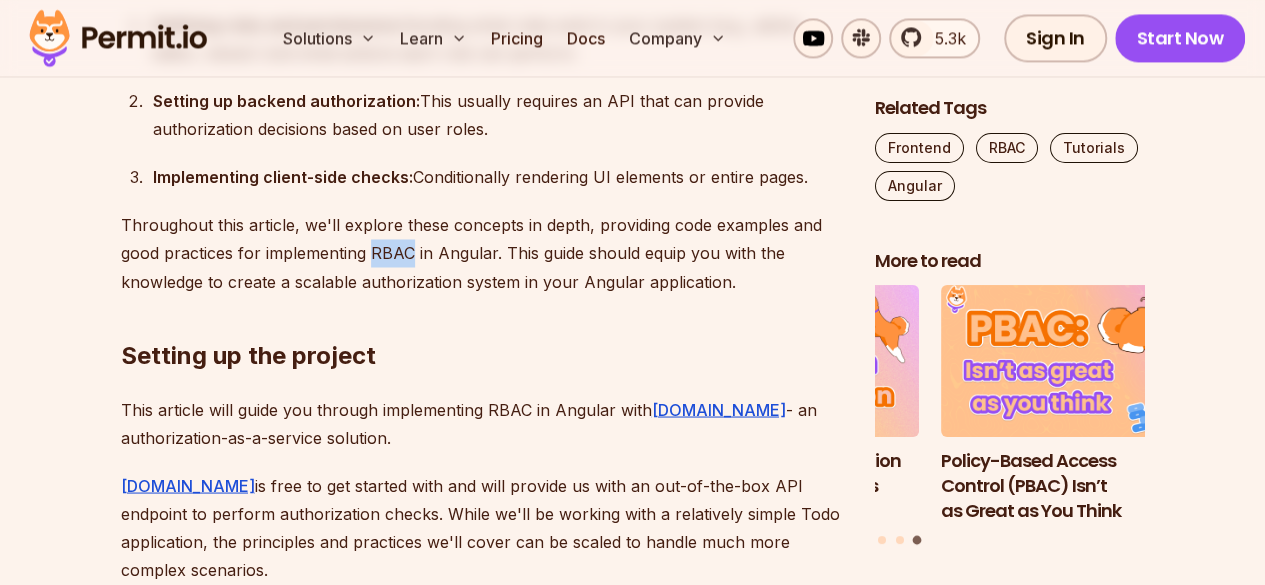 click on "Throughout this article, we'll explore these concepts in depth, providing code examples and good practices for implementing RBAC in Angular. This guide should equip you with the knowledge to create a scalable authorization system in your Angular application." at bounding box center (482, 253) 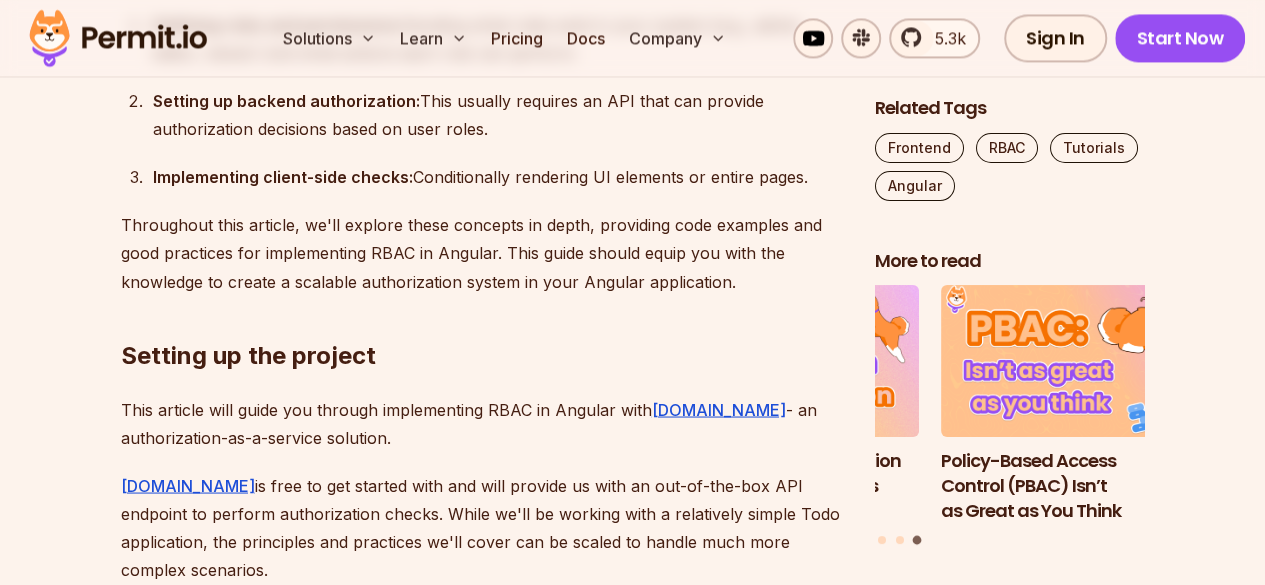 click on "Throughout this article, we'll explore these concepts in depth, providing code examples and good practices for implementing RBAC in Angular. This guide should equip you with the knowledge to create a scalable authorization system in your Angular application." at bounding box center [482, 253] 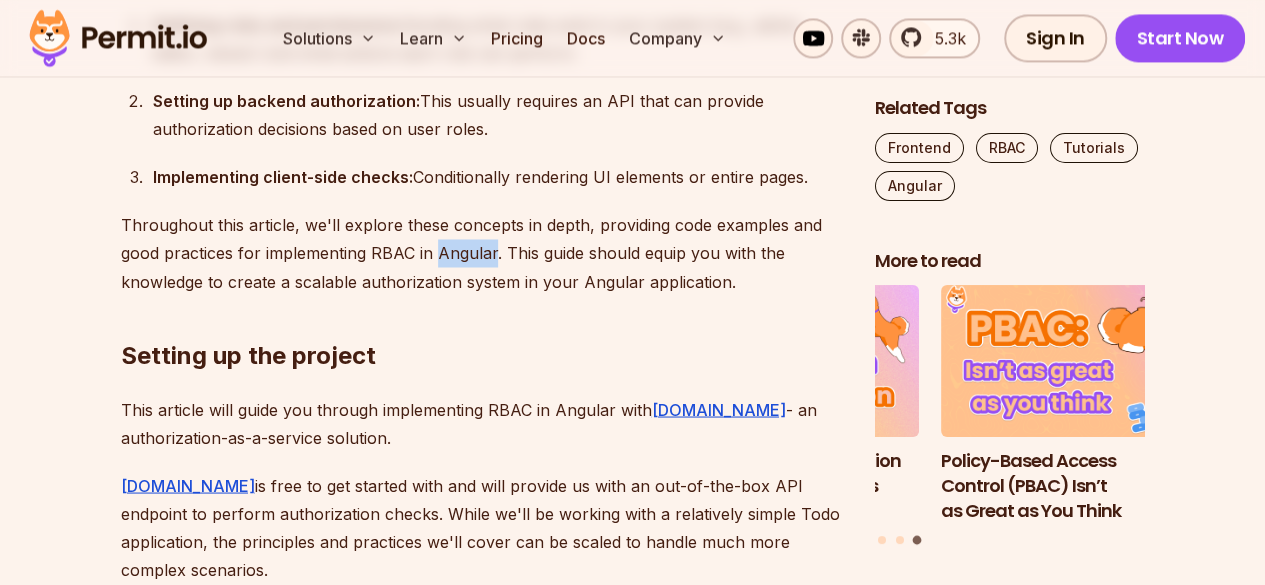 click on "Throughout this article, we'll explore these concepts in depth, providing code examples and good practices for implementing RBAC in Angular. This guide should equip you with the knowledge to create a scalable authorization system in your Angular application." at bounding box center (482, 253) 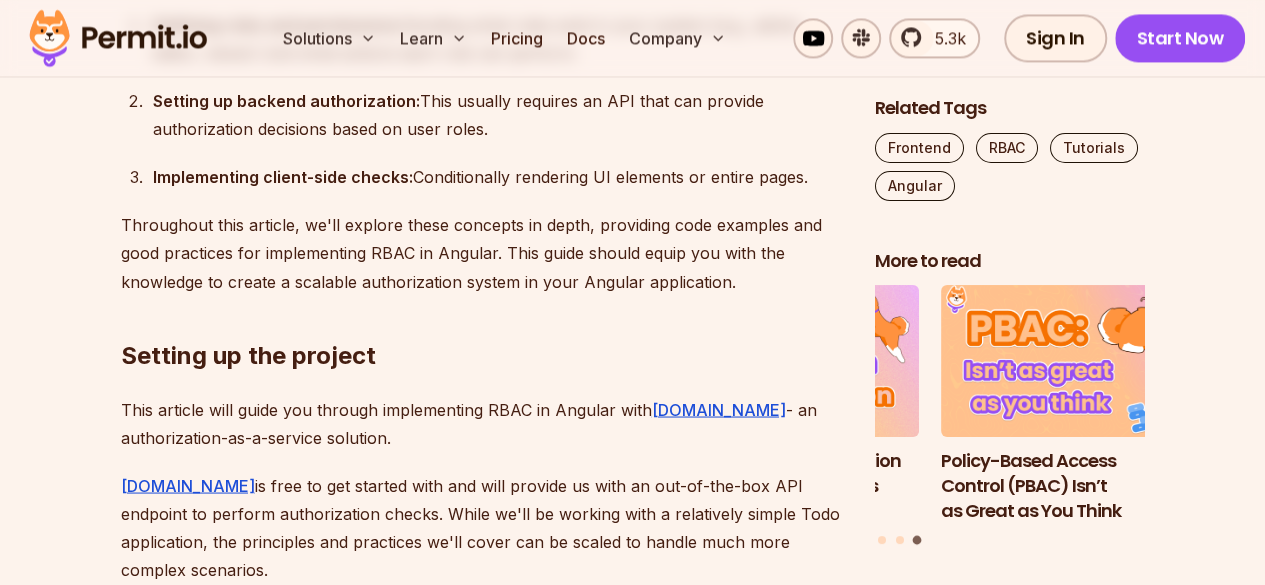 click on "Throughout this article, we'll explore these concepts in depth, providing code examples and good practices for implementing RBAC in Angular. This guide should equip you with the knowledge to create a scalable authorization system in your Angular application." at bounding box center (482, 253) 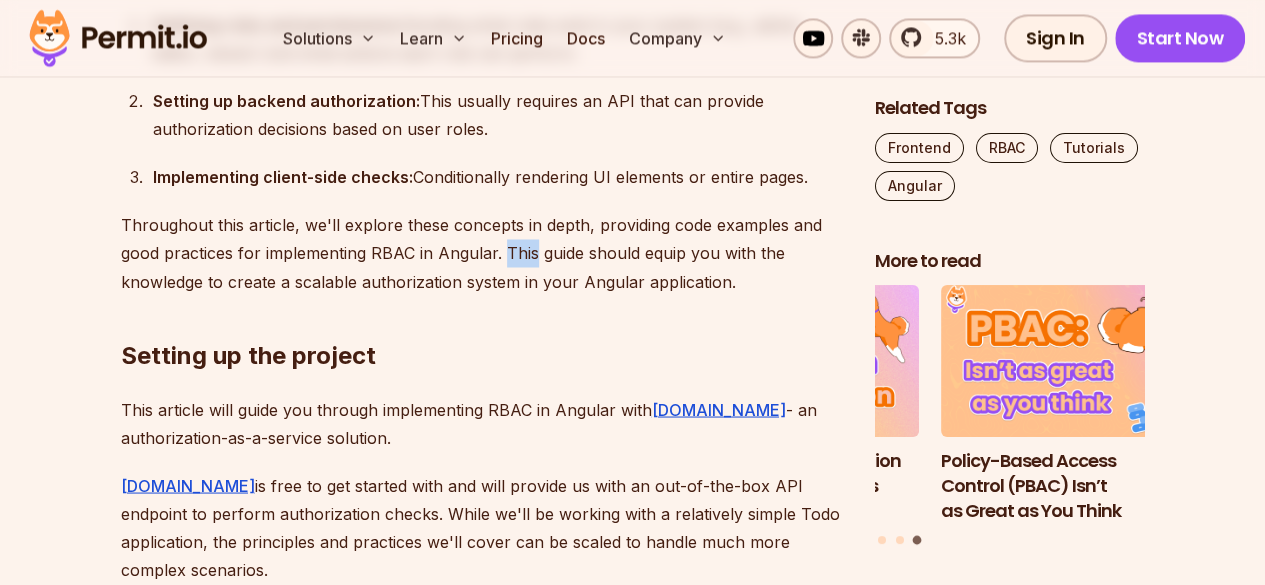 click on "Throughout this article, we'll explore these concepts in depth, providing code examples and good practices for implementing RBAC in Angular. This guide should equip you with the knowledge to create a scalable authorization system in your Angular application." at bounding box center [482, 253] 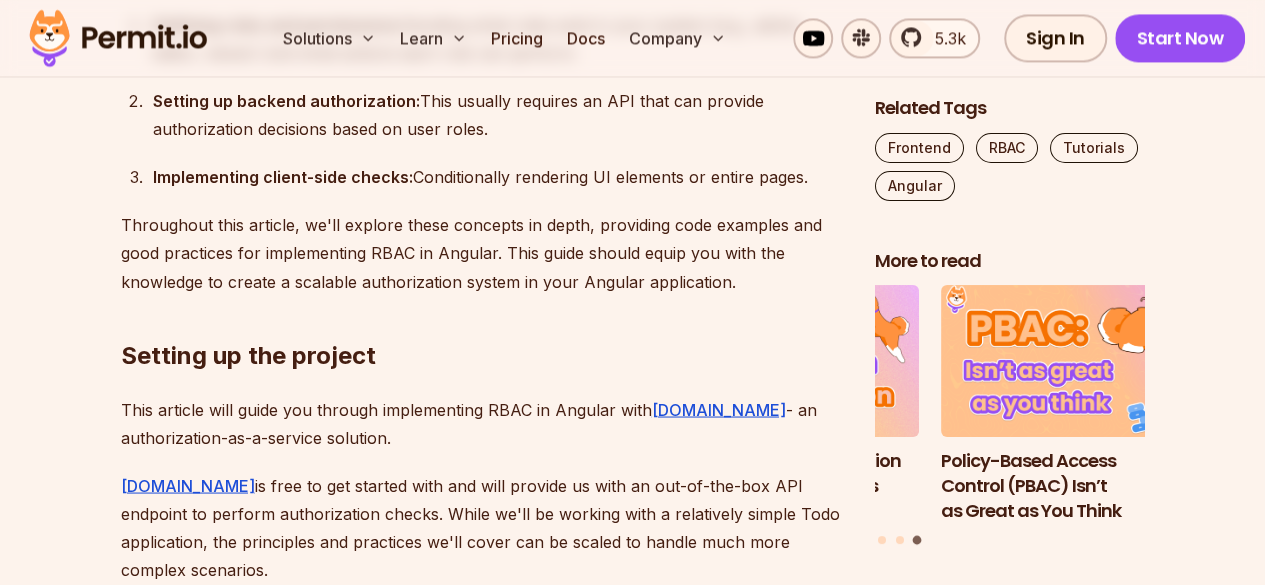 click on "Throughout this article, we'll explore these concepts in depth, providing code examples and good practices for implementing RBAC in Angular. This guide should equip you with the knowledge to create a scalable authorization system in your Angular application." at bounding box center (482, 253) 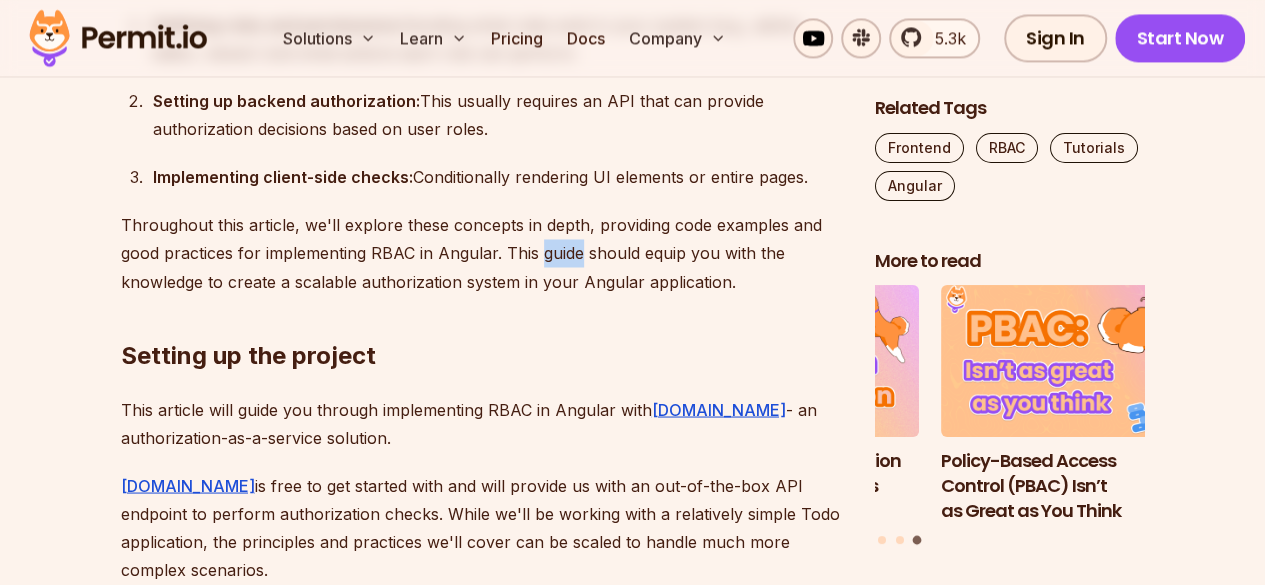 click on "Throughout this article, we'll explore these concepts in depth, providing code examples and good practices for implementing RBAC in Angular. This guide should equip you with the knowledge to create a scalable authorization system in your Angular application." at bounding box center (482, 253) 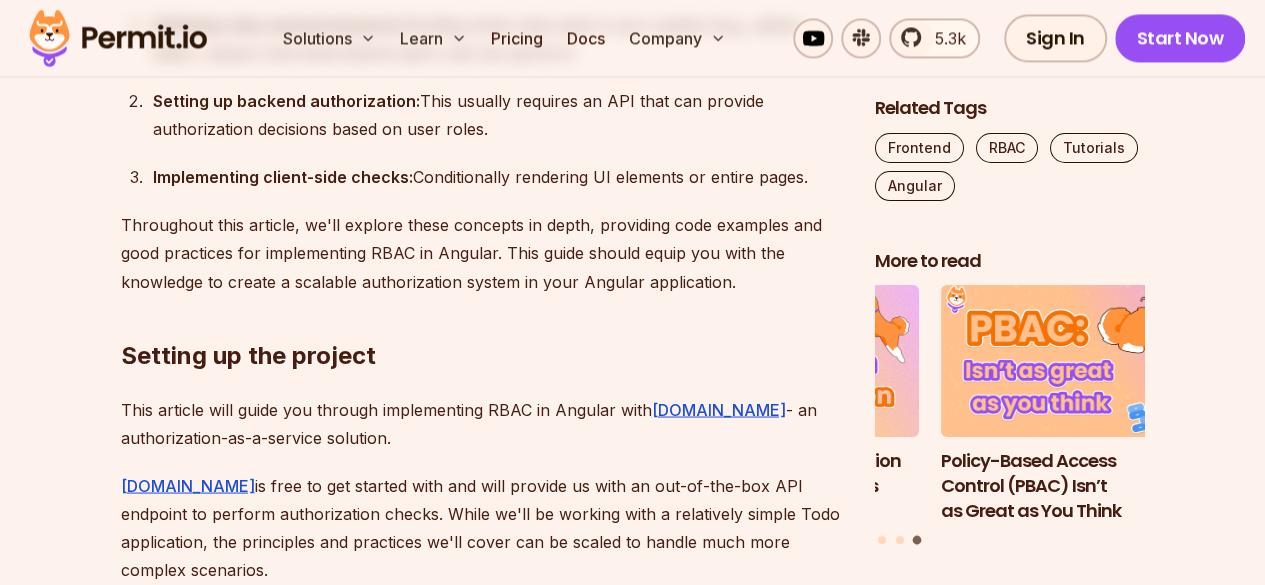 click on "Throughout this article, we'll explore these concepts in depth, providing code examples and good practices for implementing RBAC in Angular. This guide should equip you with the knowledge to create a scalable authorization system in your Angular application." at bounding box center [482, 253] 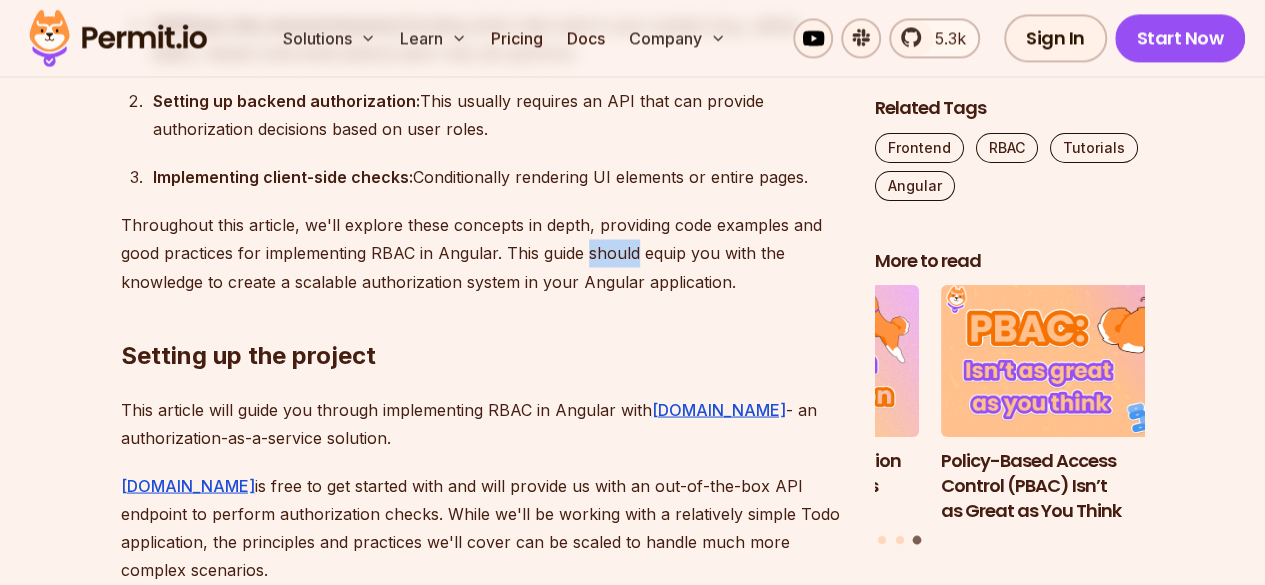 click on "Throughout this article, we'll explore these concepts in depth, providing code examples and good practices for implementing RBAC in Angular. This guide should equip you with the knowledge to create a scalable authorization system in your Angular application." at bounding box center (482, 253) 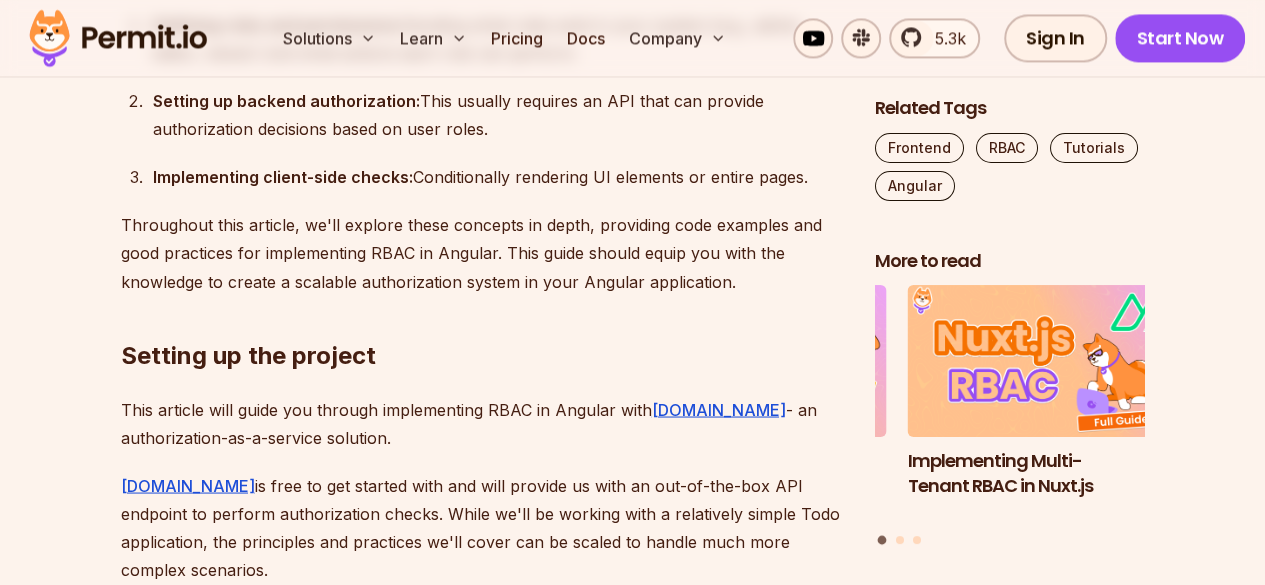 click on "Throughout this article, we'll explore these concepts in depth, providing code examples and good practices for implementing RBAC in Angular. This guide should equip you with the knowledge to create a scalable authorization system in your Angular application." at bounding box center [482, 253] 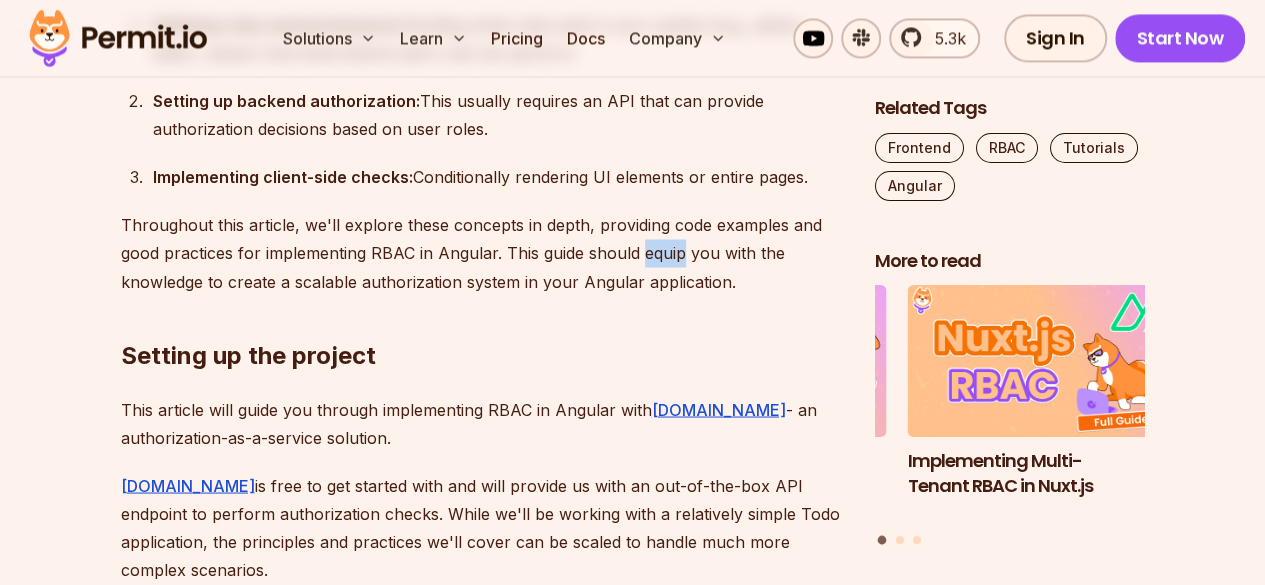 click on "Throughout this article, we'll explore these concepts in depth, providing code examples and good practices for implementing RBAC in Angular. This guide should equip you with the knowledge to create a scalable authorization system in your Angular application." at bounding box center (482, 253) 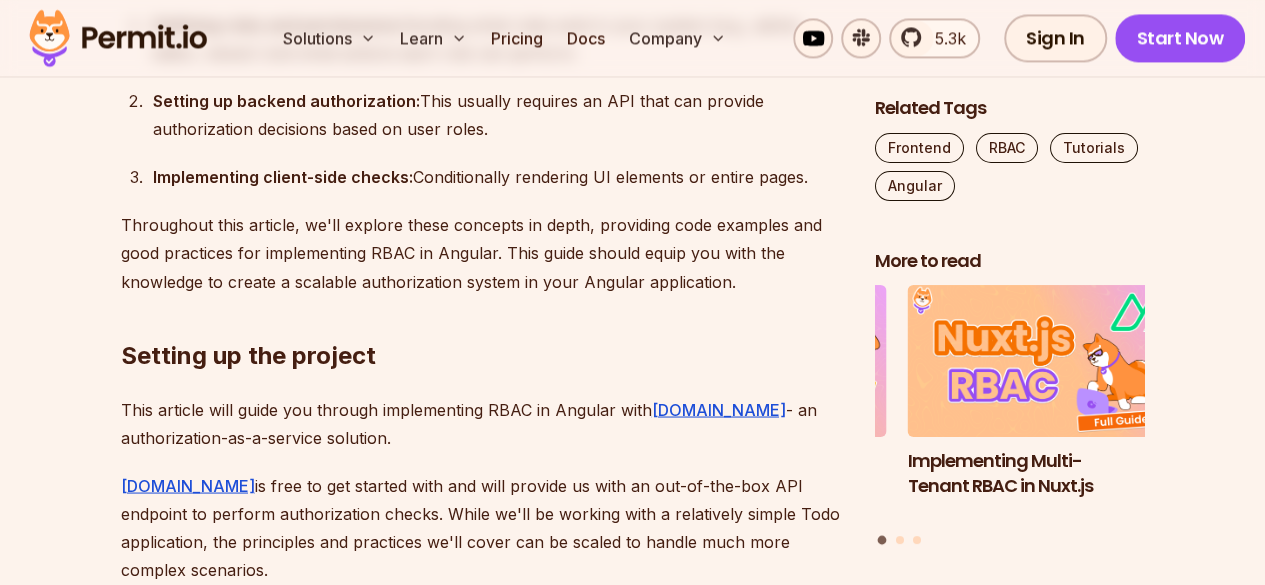 click on "Throughout this article, we'll explore these concepts in depth, providing code examples and good practices for implementing RBAC in Angular. This guide should equip you with the knowledge to create a scalable authorization system in your Angular application." at bounding box center [482, 253] 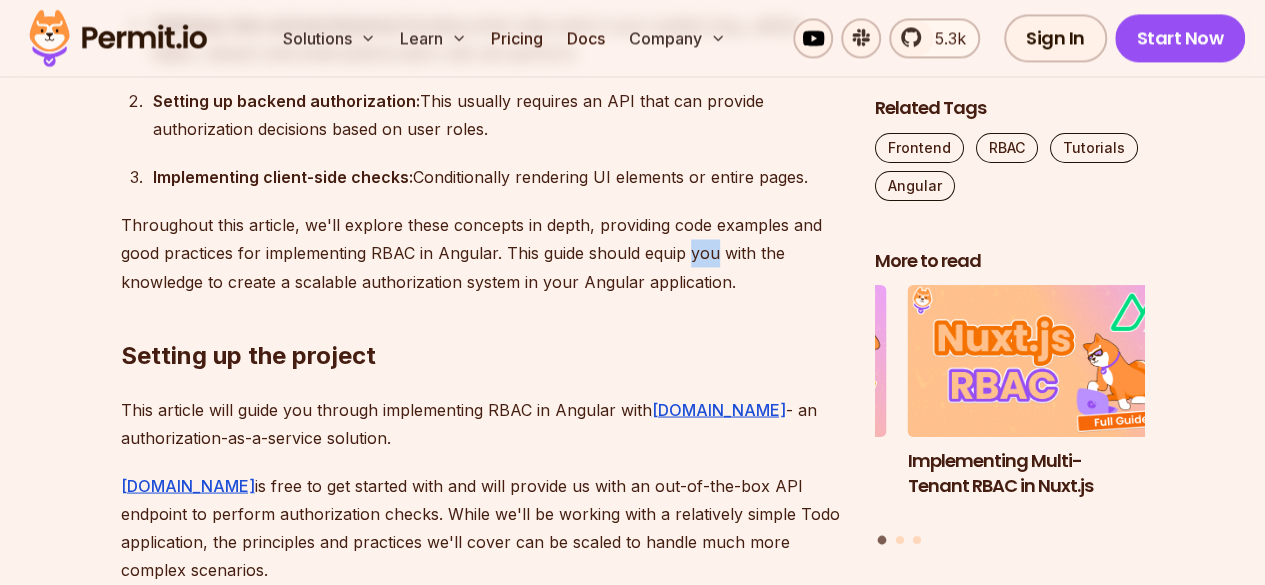 click on "Throughout this article, we'll explore these concepts in depth, providing code examples and good practices for implementing RBAC in Angular. This guide should equip you with the knowledge to create a scalable authorization system in your Angular application." at bounding box center (482, 253) 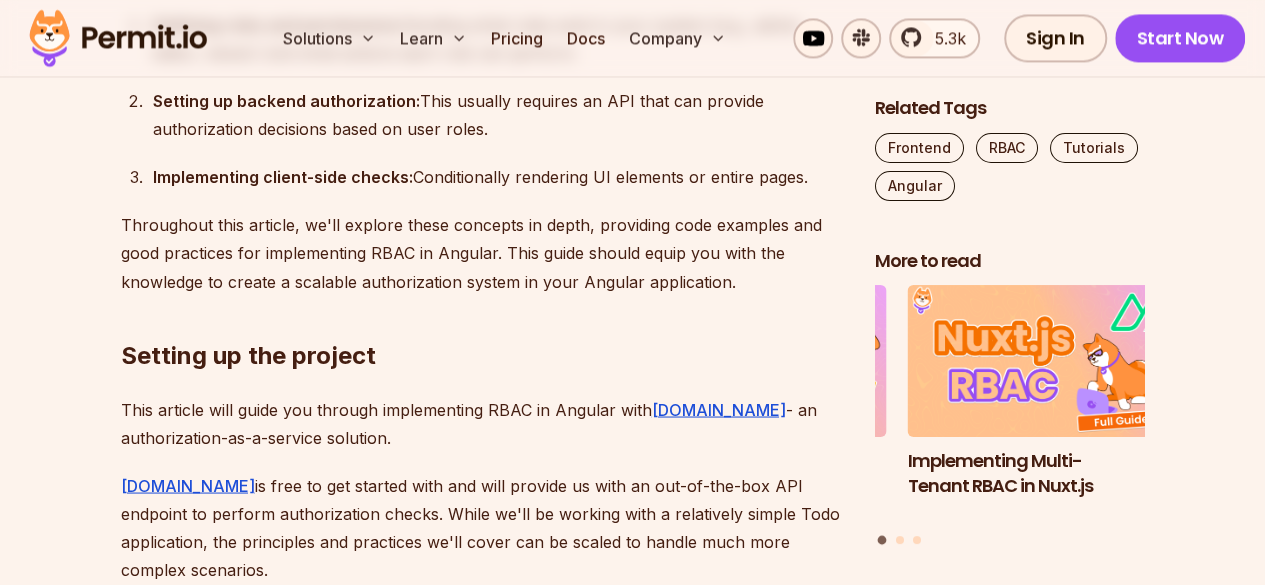 click on "Throughout this article, we'll explore these concepts in depth, providing code examples and good practices for implementing RBAC in Angular. This guide should equip you with the knowledge to create a scalable authorization system in your Angular application." at bounding box center (482, 253) 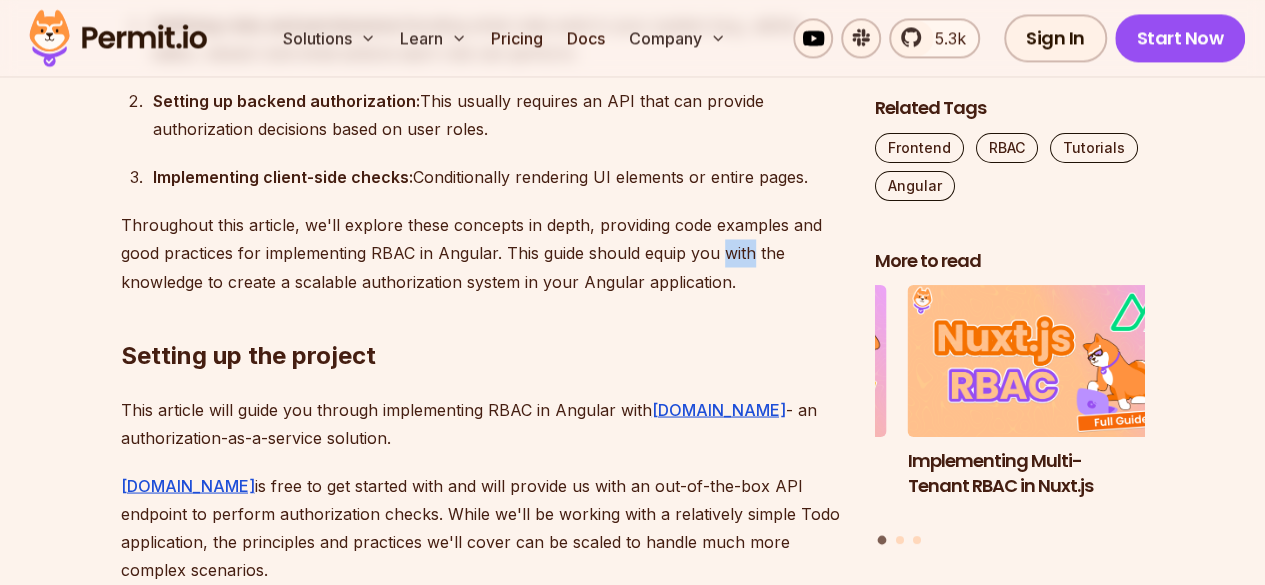 click on "Throughout this article, we'll explore these concepts in depth, providing code examples and good practices for implementing RBAC in Angular. This guide should equip you with the knowledge to create a scalable authorization system in your Angular application." at bounding box center [482, 253] 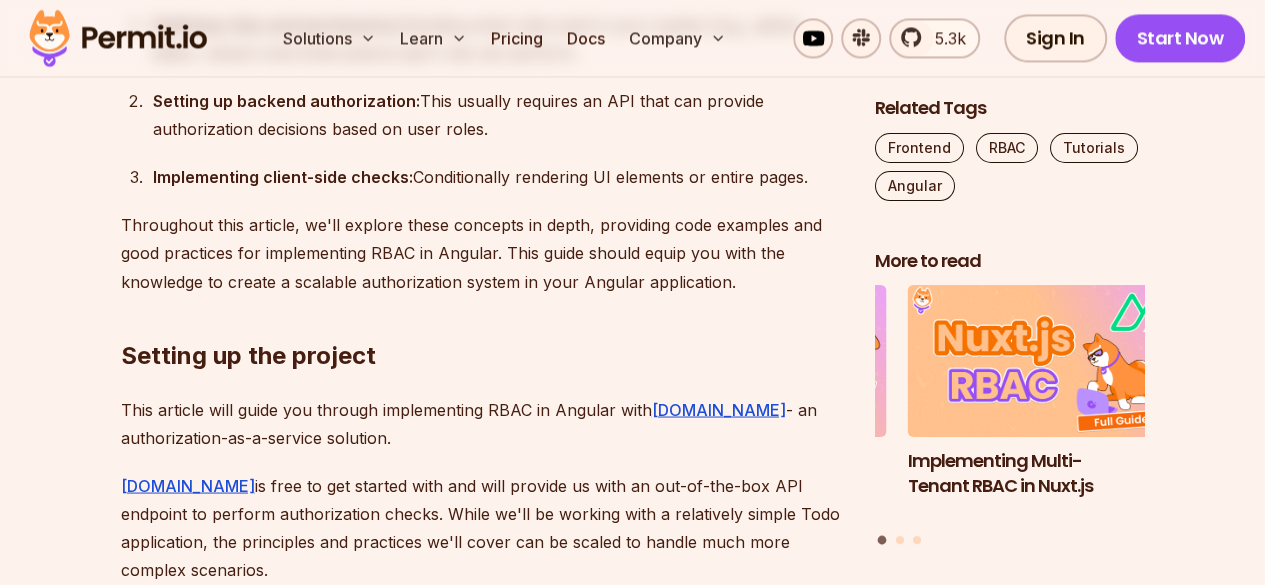 click on "Throughout this article, we'll explore these concepts in depth, providing code examples and good practices for implementing RBAC in Angular. This guide should equip you with the knowledge to create a scalable authorization system in your Angular application." at bounding box center (482, 253) 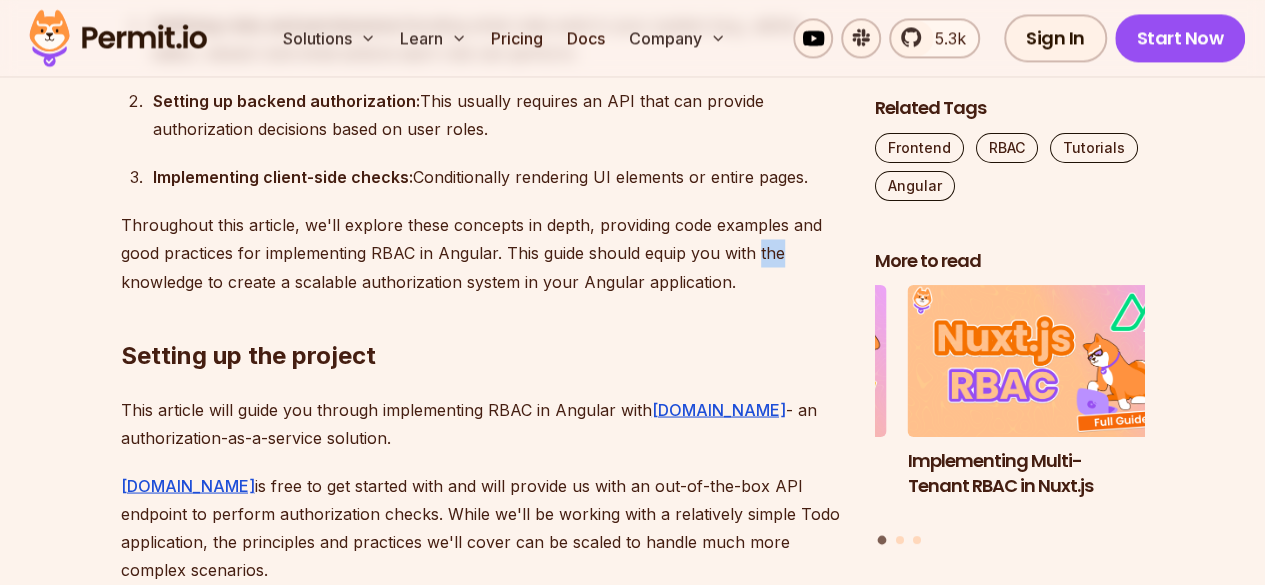 click on "Throughout this article, we'll explore these concepts in depth, providing code examples and good practices for implementing RBAC in Angular. This guide should equip you with the knowledge to create a scalable authorization system in your Angular application." at bounding box center [482, 253] 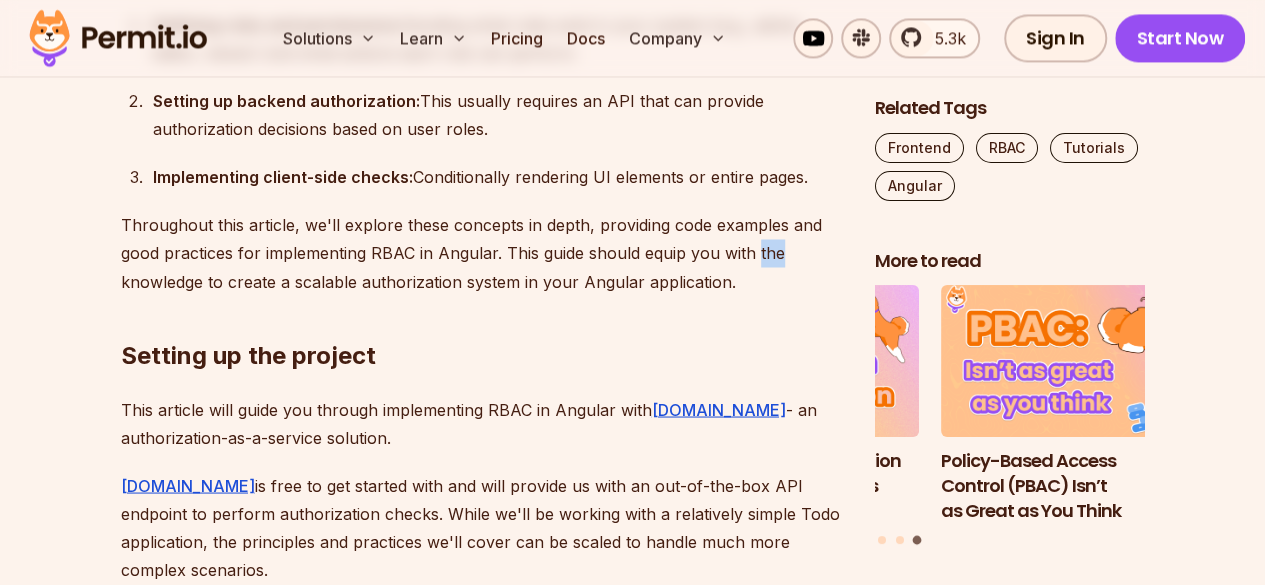 click on "Throughout this article, we'll explore these concepts in depth, providing code examples and good practices for implementing RBAC in Angular. This guide should equip you with the knowledge to create a scalable authorization system in your Angular application." at bounding box center [482, 253] 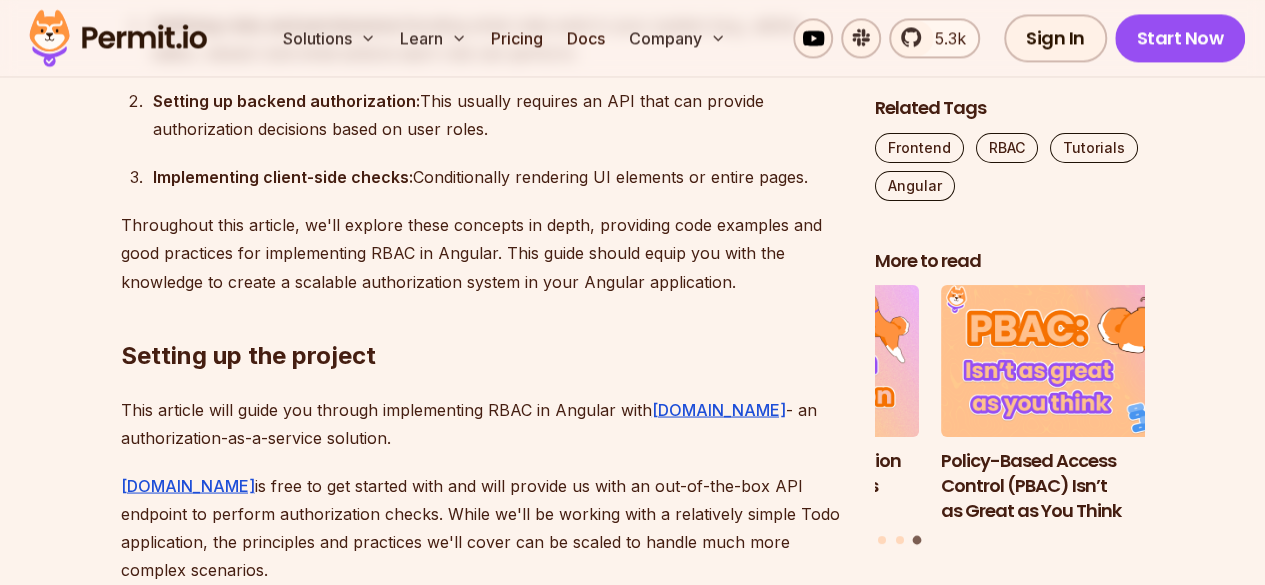 click on "Throughout this article, we'll explore these concepts in depth, providing code examples and good practices for implementing RBAC in Angular. This guide should equip you with the knowledge to create a scalable authorization system in your Angular application." at bounding box center (482, 253) 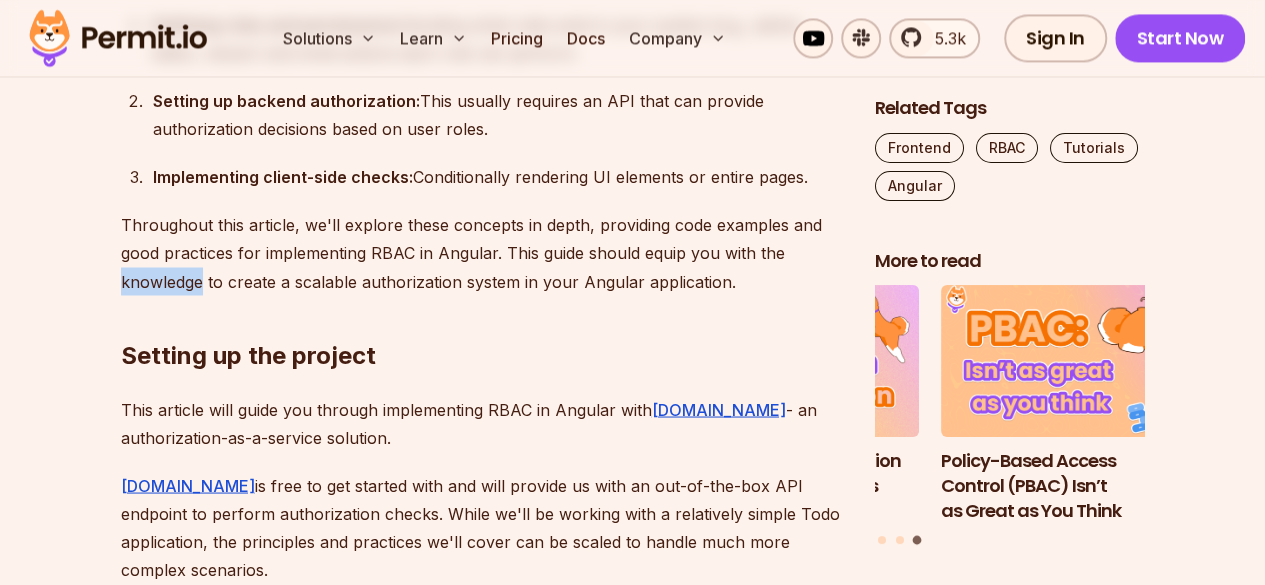 click on "Throughout this article, we'll explore these concepts in depth, providing code examples and good practices for implementing RBAC in Angular. This guide should equip you with the knowledge to create a scalable authorization system in your Angular application." at bounding box center (482, 253) 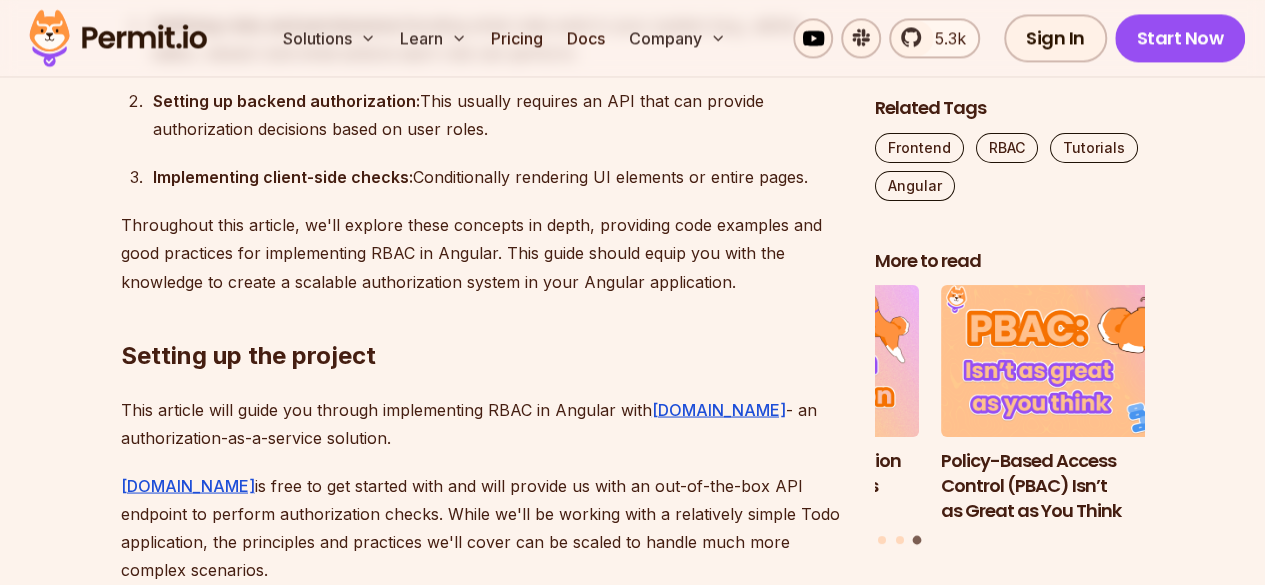 click on "Throughout this article, we'll explore these concepts in depth, providing code examples and good practices for implementing RBAC in Angular. This guide should equip you with the knowledge to create a scalable authorization system in your Angular application." at bounding box center (482, 253) 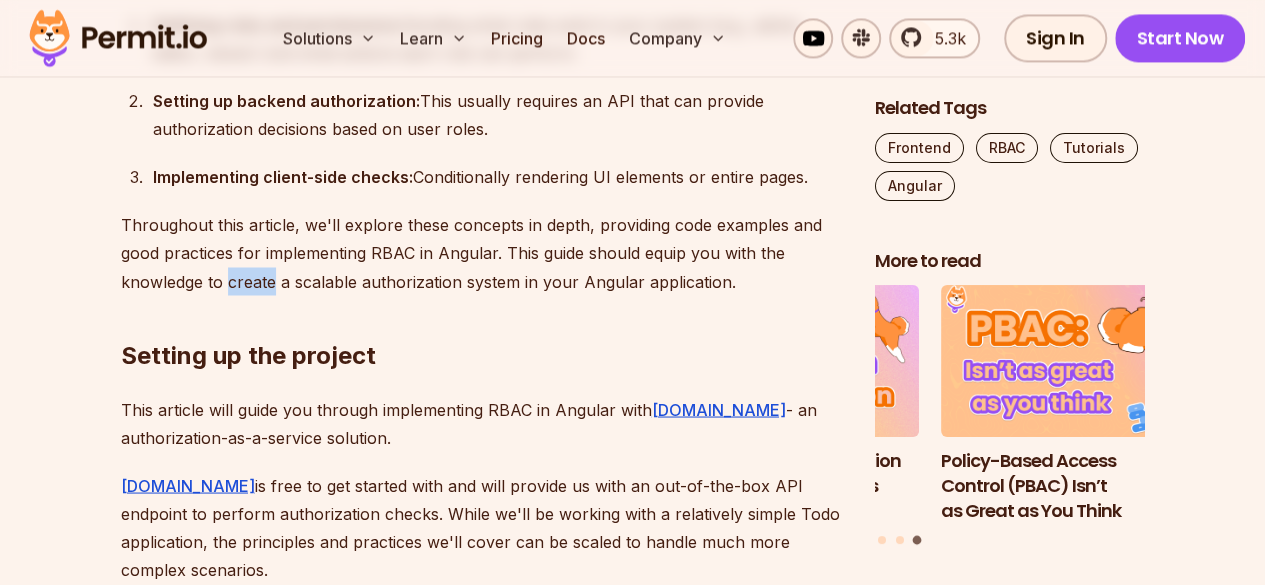 click on "Throughout this article, we'll explore these concepts in depth, providing code examples and good practices for implementing RBAC in Angular. This guide should equip you with the knowledge to create a scalable authorization system in your Angular application." at bounding box center (482, 253) 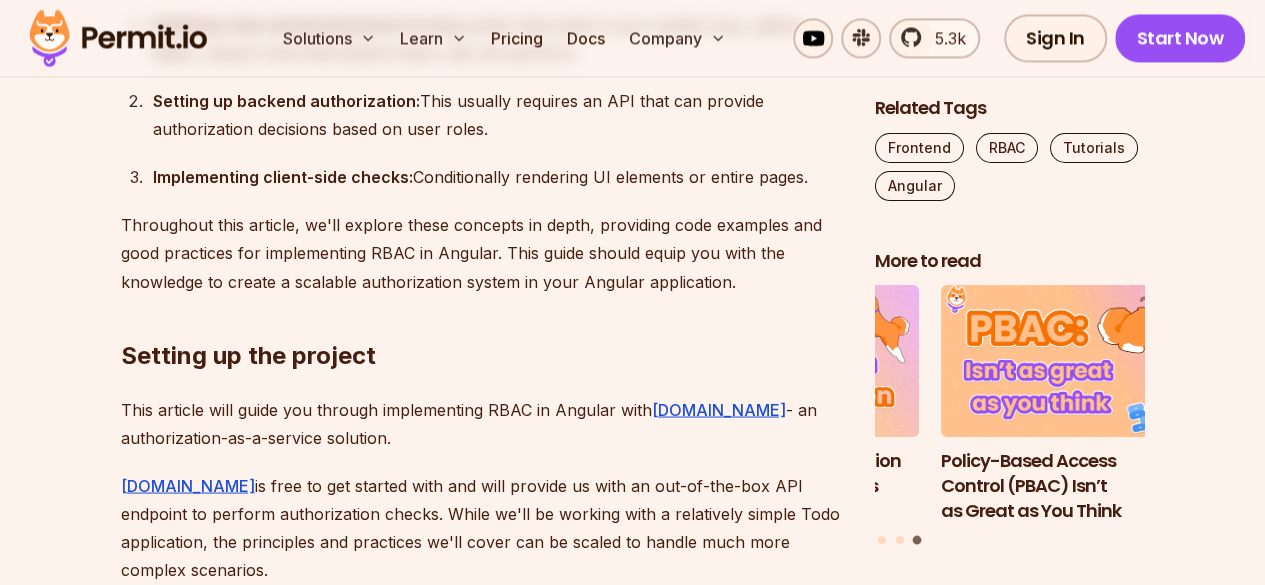 click on "Throughout this article, we'll explore these concepts in depth, providing code examples and good practices for implementing RBAC in Angular. This guide should equip you with the knowledge to create a scalable authorization system in your Angular application." at bounding box center [482, 253] 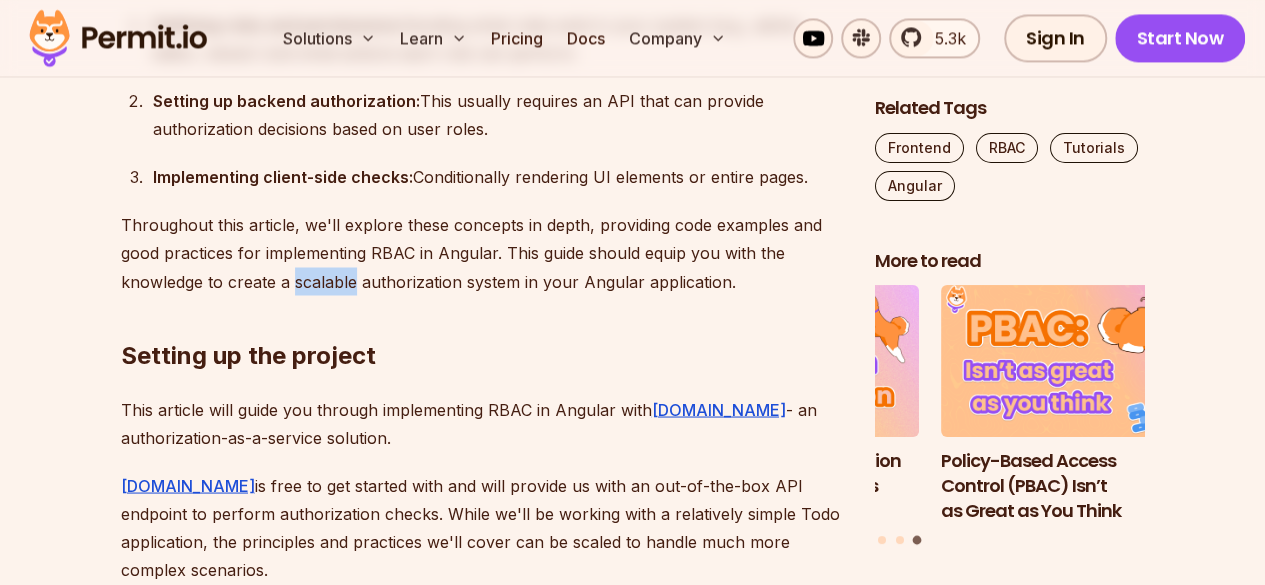 click on "Throughout this article, we'll explore these concepts in depth, providing code examples and good practices for implementing RBAC in Angular. This guide should equip you with the knowledge to create a scalable authorization system in your Angular application." at bounding box center [482, 253] 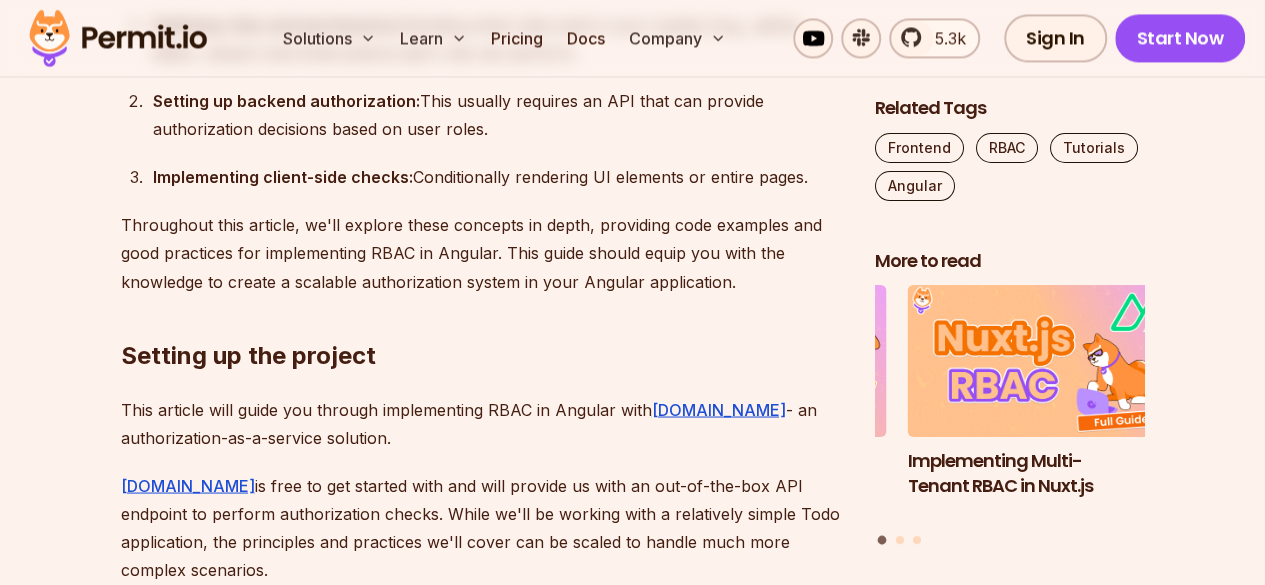 click on "Throughout this article, we'll explore these concepts in depth, providing code examples and good practices for implementing RBAC in Angular. This guide should equip you with the knowledge to create a scalable authorization system in your Angular application." at bounding box center [482, 253] 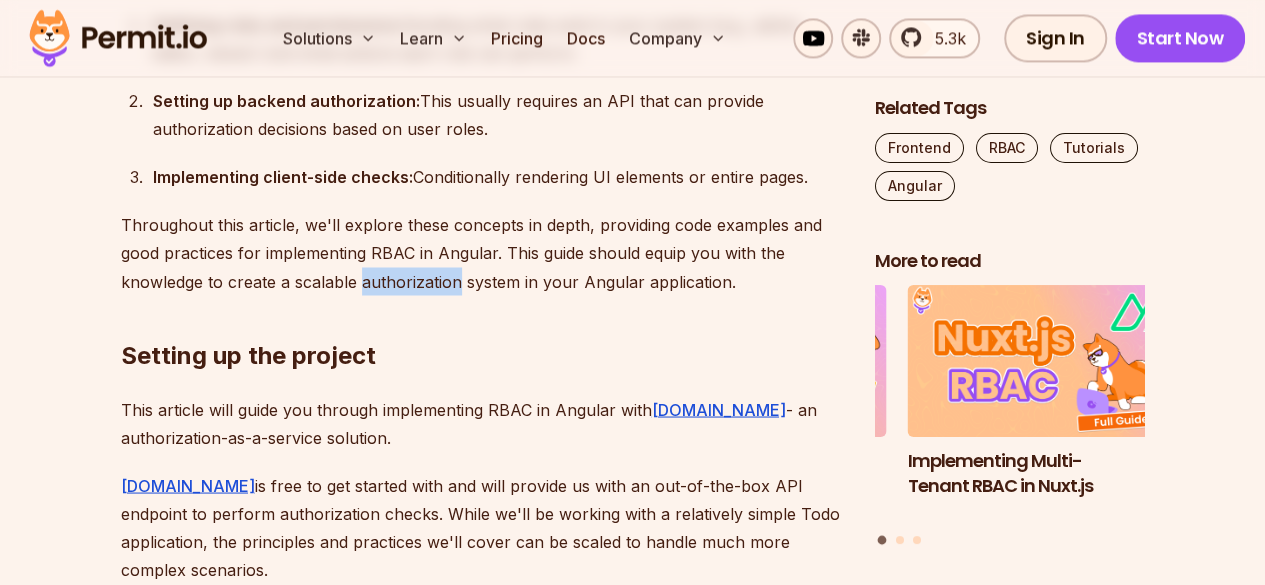 click on "Throughout this article, we'll explore these concepts in depth, providing code examples and good practices for implementing RBAC in Angular. This guide should equip you with the knowledge to create a scalable authorization system in your Angular application." at bounding box center (482, 253) 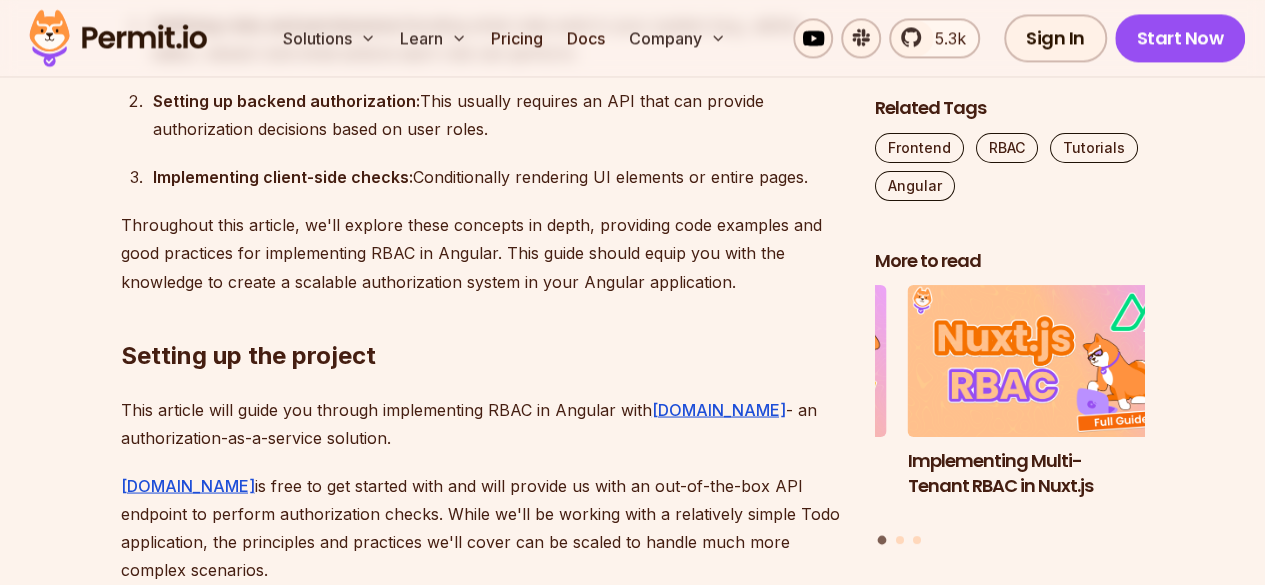 click on "Throughout this article, we'll explore these concepts in depth, providing code examples and good practices for implementing RBAC in Angular. This guide should equip you with the knowledge to create a scalable authorization system in your Angular application." at bounding box center (482, 253) 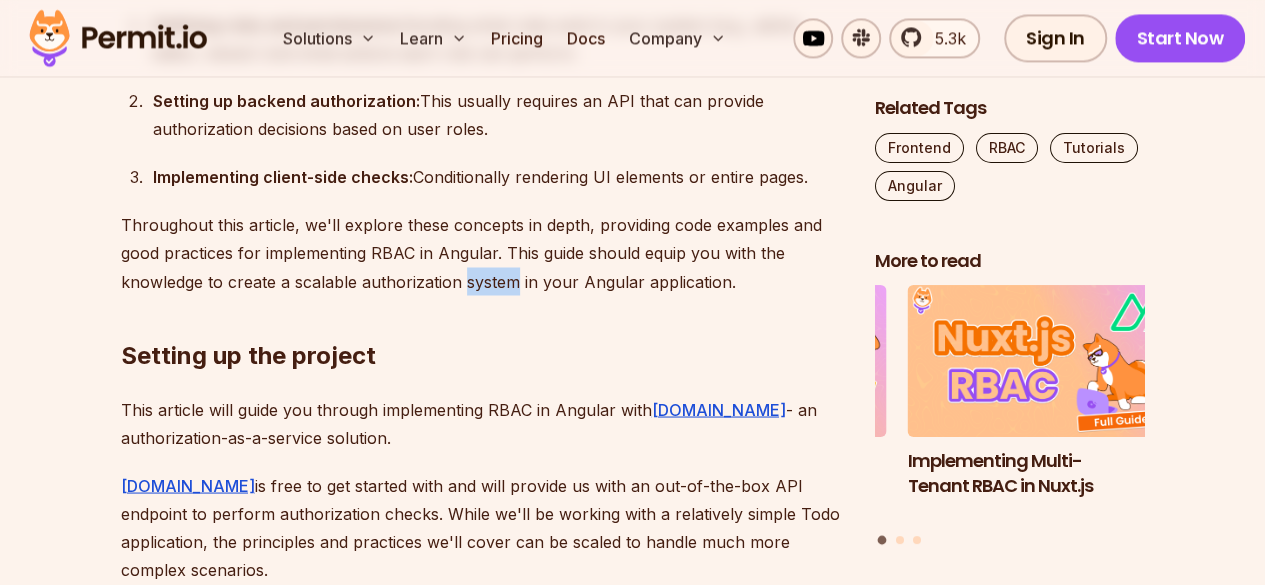 click on "Throughout this article, we'll explore these concepts in depth, providing code examples and good practices for implementing RBAC in Angular. This guide should equip you with the knowledge to create a scalable authorization system in your Angular application." at bounding box center [482, 253] 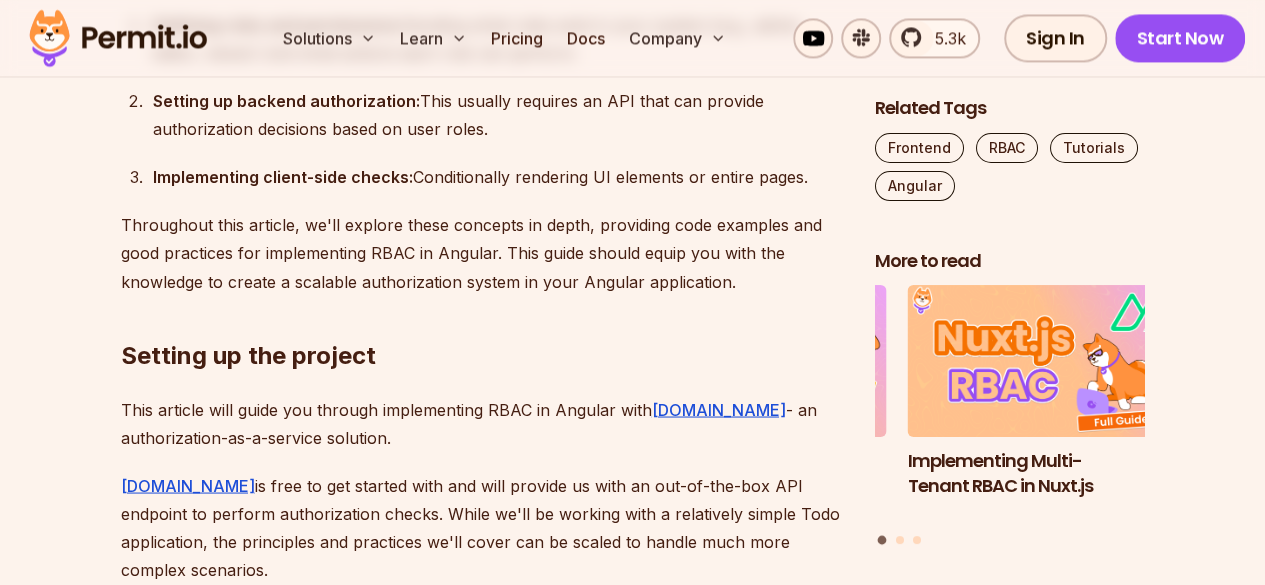 click on "Throughout this article, we'll explore these concepts in depth, providing code examples and good practices for implementing RBAC in Angular. This guide should equip you with the knowledge to create a scalable authorization system in your Angular application." at bounding box center [482, 253] 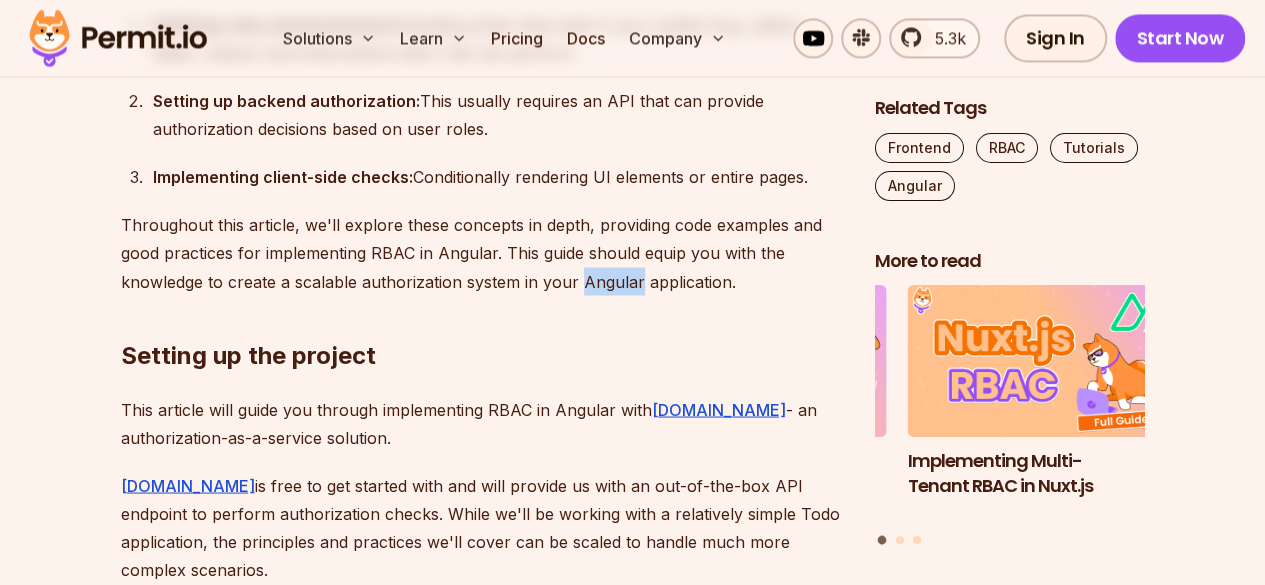 click on "Throughout this article, we'll explore these concepts in depth, providing code examples and good practices for implementing RBAC in Angular. This guide should equip you with the knowledge to create a scalable authorization system in your Angular application." at bounding box center (482, 253) 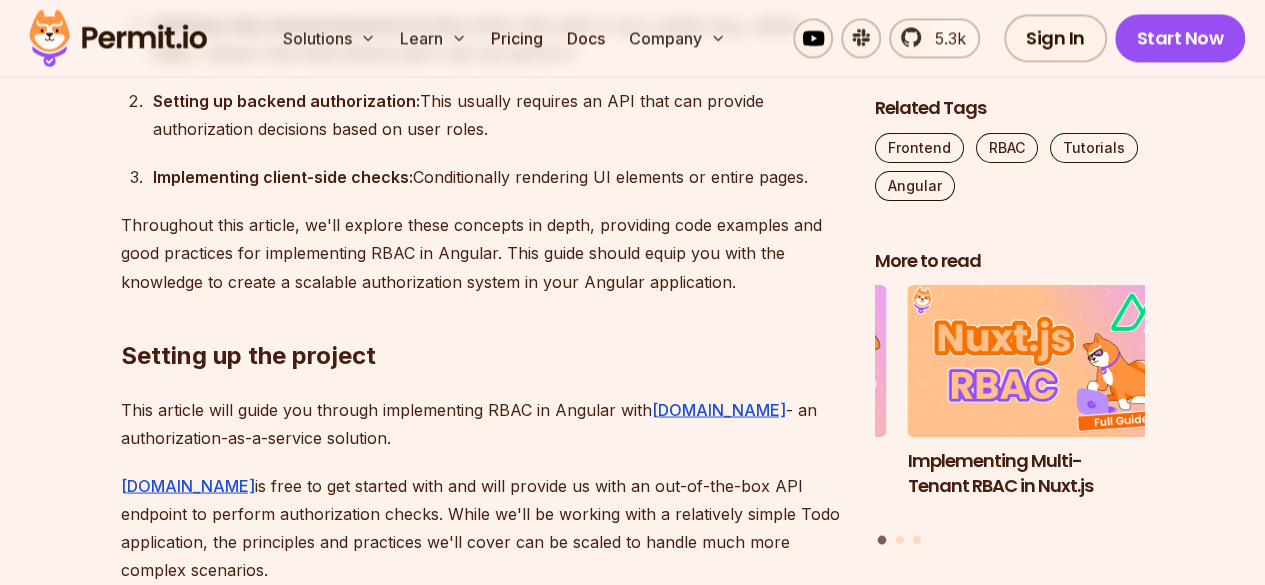 click on "Throughout this article, we'll explore these concepts in depth, providing code examples and good practices for implementing RBAC in Angular. This guide should equip you with the knowledge to create a scalable authorization system in your Angular application." at bounding box center (482, 253) 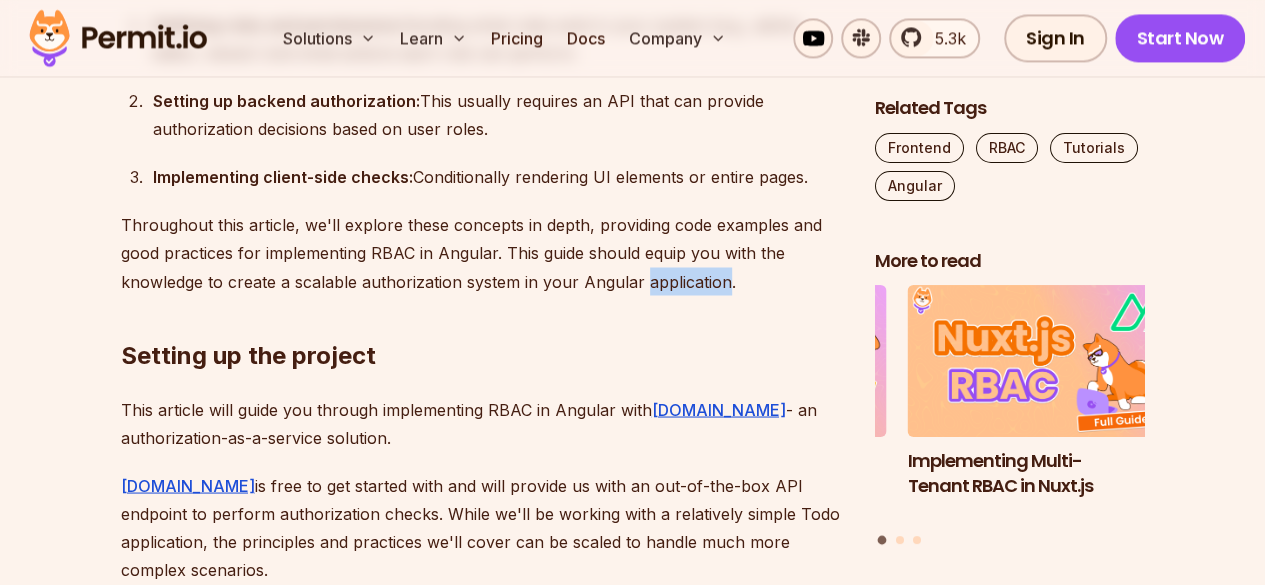 click on "Throughout this article, we'll explore these concepts in depth, providing code examples and good practices for implementing RBAC in Angular. This guide should equip you with the knowledge to create a scalable authorization system in your Angular application." at bounding box center (482, 253) 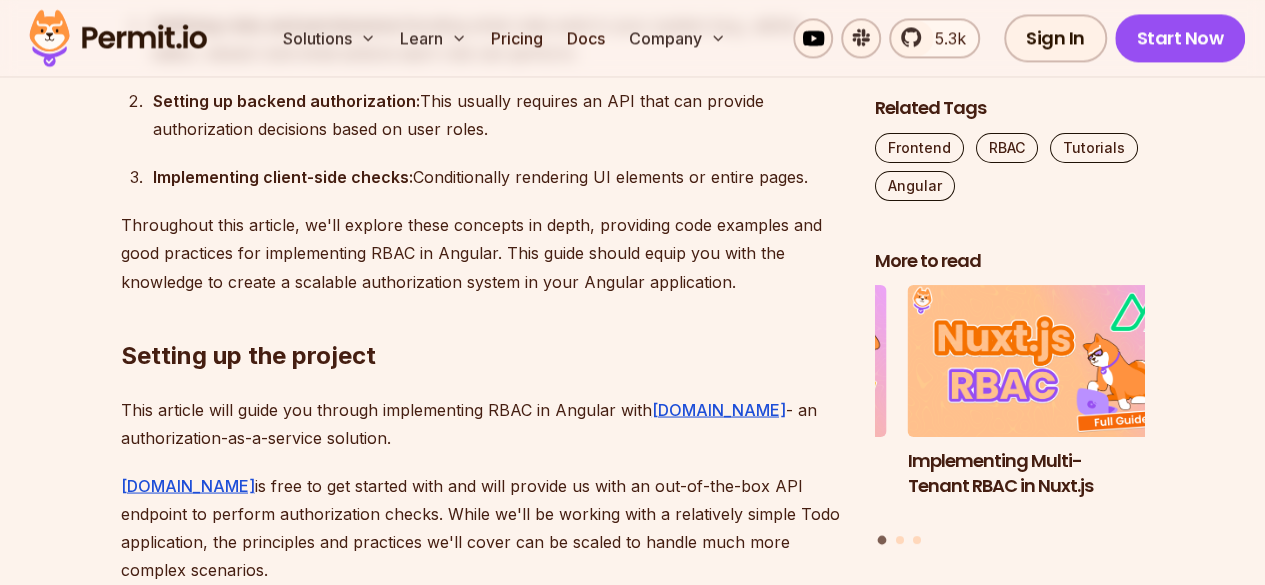 click on "Throughout this article, we'll explore these concepts in depth, providing code examples and good practices for implementing RBAC in Angular. This guide should equip you with the knowledge to create a scalable authorization system in your Angular application." at bounding box center (482, 253) 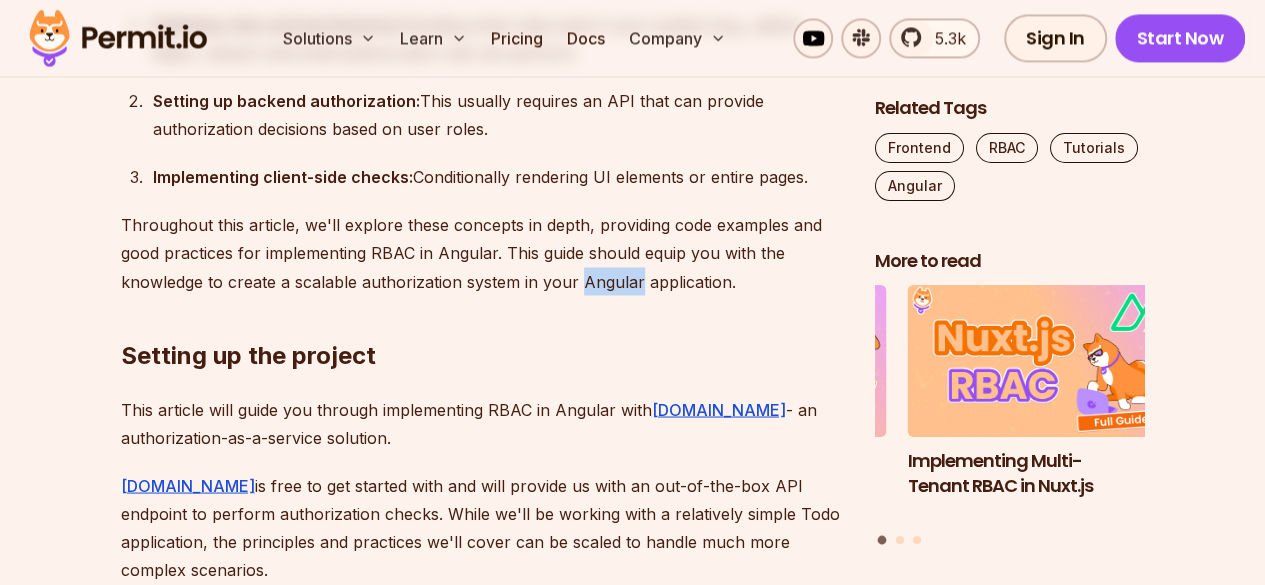 click on "Throughout this article, we'll explore these concepts in depth, providing code examples and good practices for implementing RBAC in Angular. This guide should equip you with the knowledge to create a scalable authorization system in your Angular application." at bounding box center [482, 253] 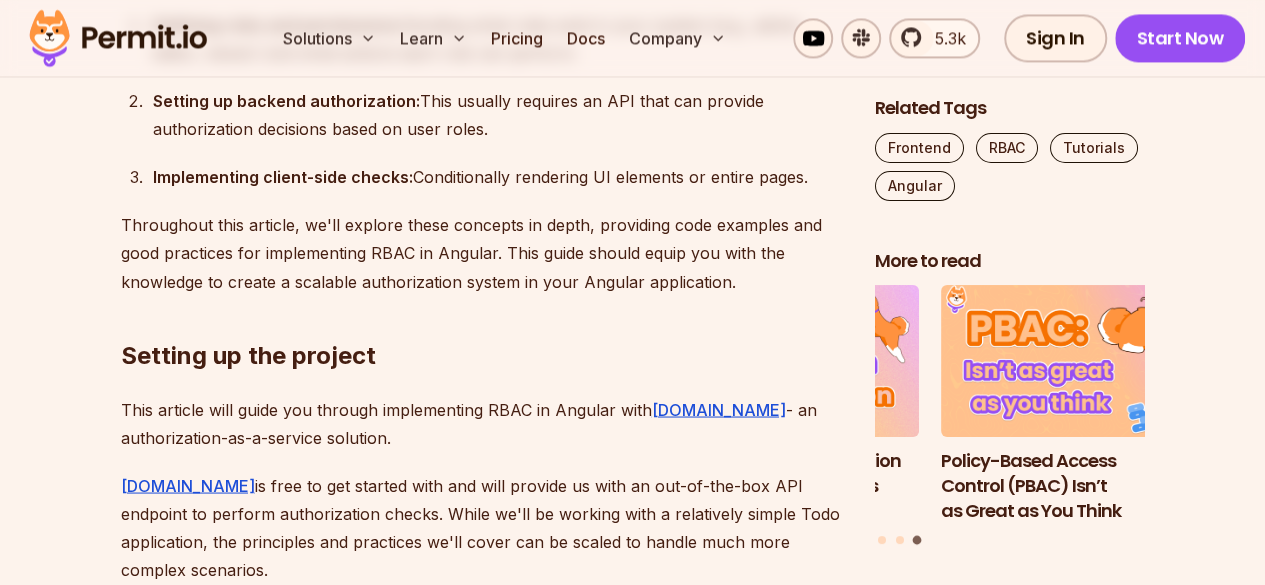 click on "Throughout this article, we'll explore these concepts in depth, providing code examples and good practices for implementing RBAC in Angular. This guide should equip you with the knowledge to create a scalable authorization system in your Angular application." at bounding box center (482, 253) 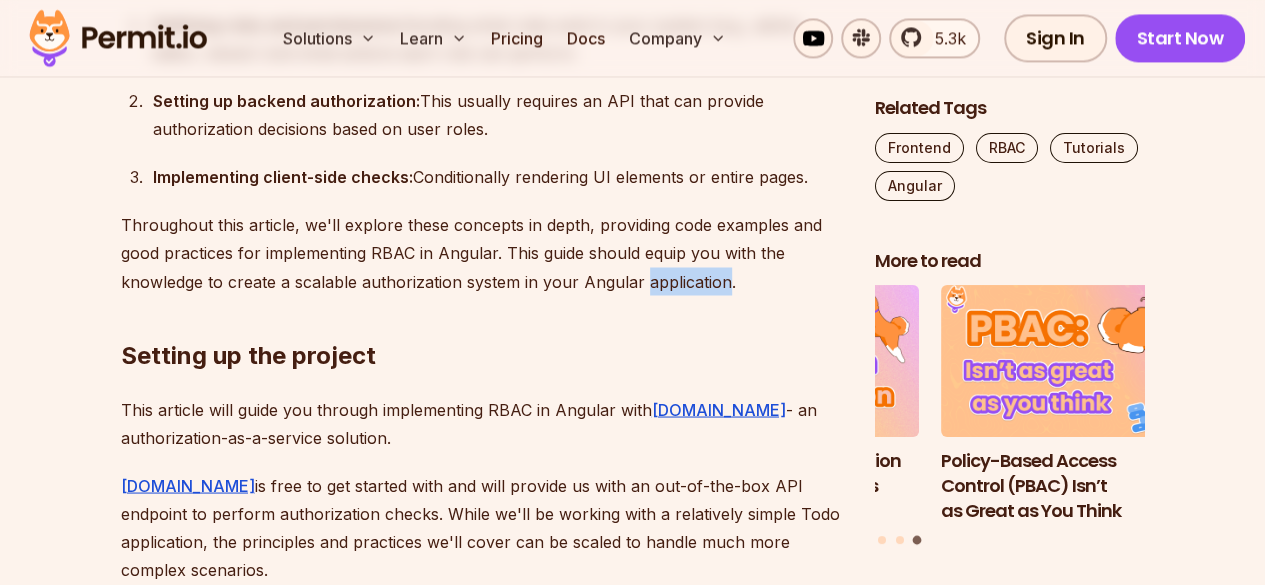 click on "Throughout this article, we'll explore these concepts in depth, providing code examples and good practices for implementing RBAC in Angular. This guide should equip you with the knowledge to create a scalable authorization system in your Angular application." at bounding box center [482, 253] 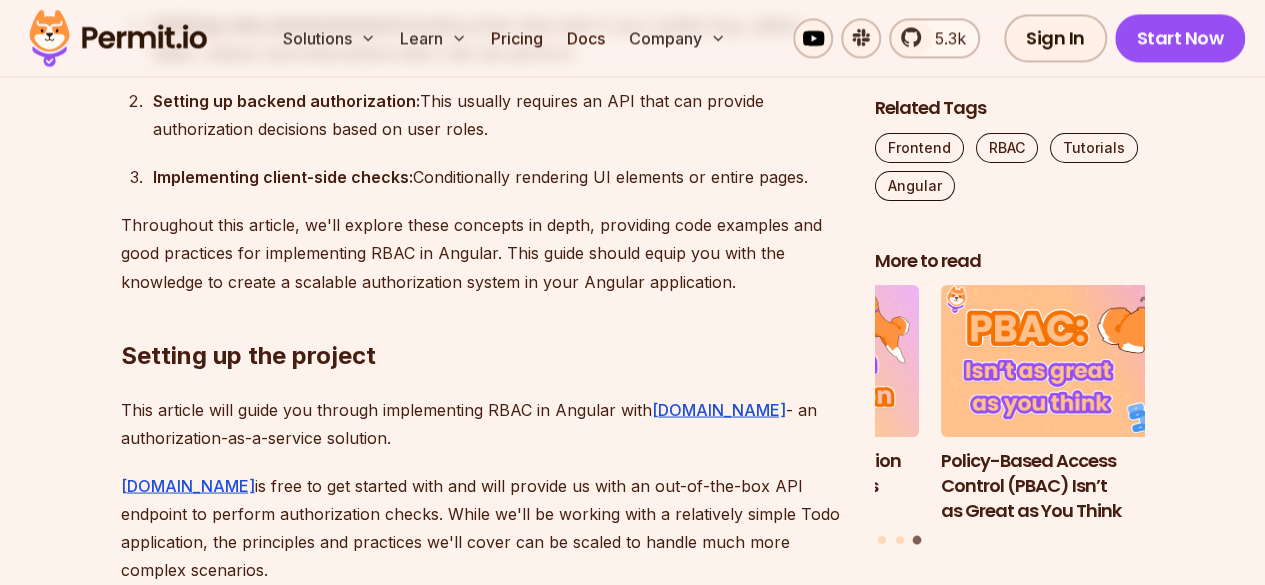 click on "Throughout this article, we'll explore these concepts in depth, providing code examples and good practices for implementing RBAC in Angular. This guide should equip you with the knowledge to create a scalable authorization system in your Angular application." at bounding box center (482, 253) 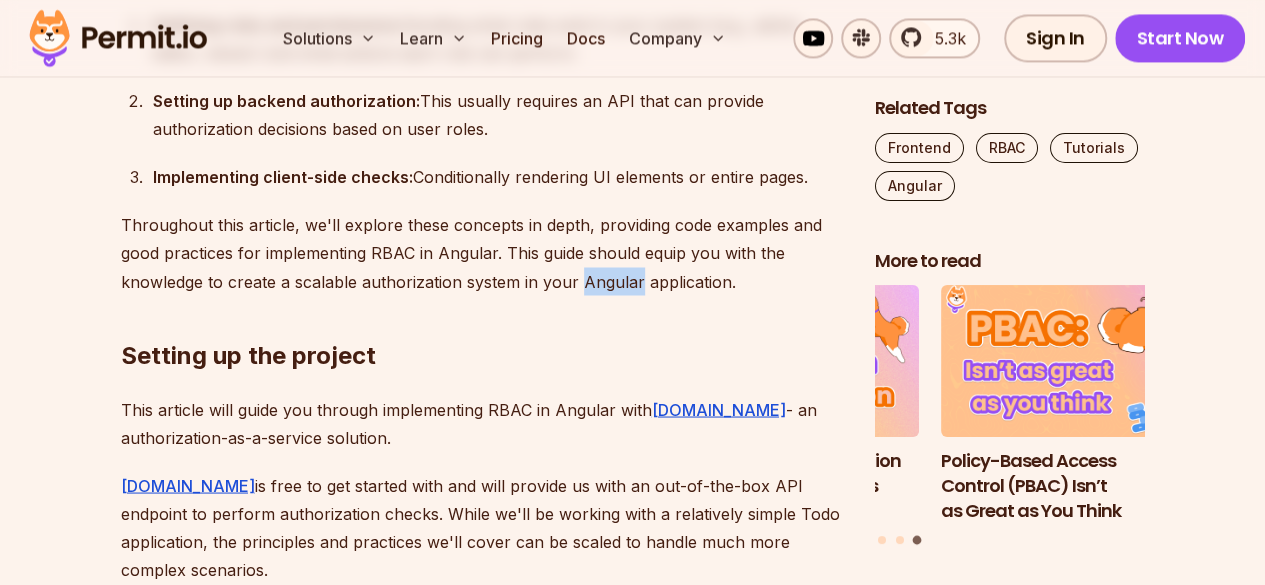 click on "Throughout this article, we'll explore these concepts in depth, providing code examples and good practices for implementing RBAC in Angular. This guide should equip you with the knowledge to create a scalable authorization system in your Angular application." at bounding box center (482, 253) 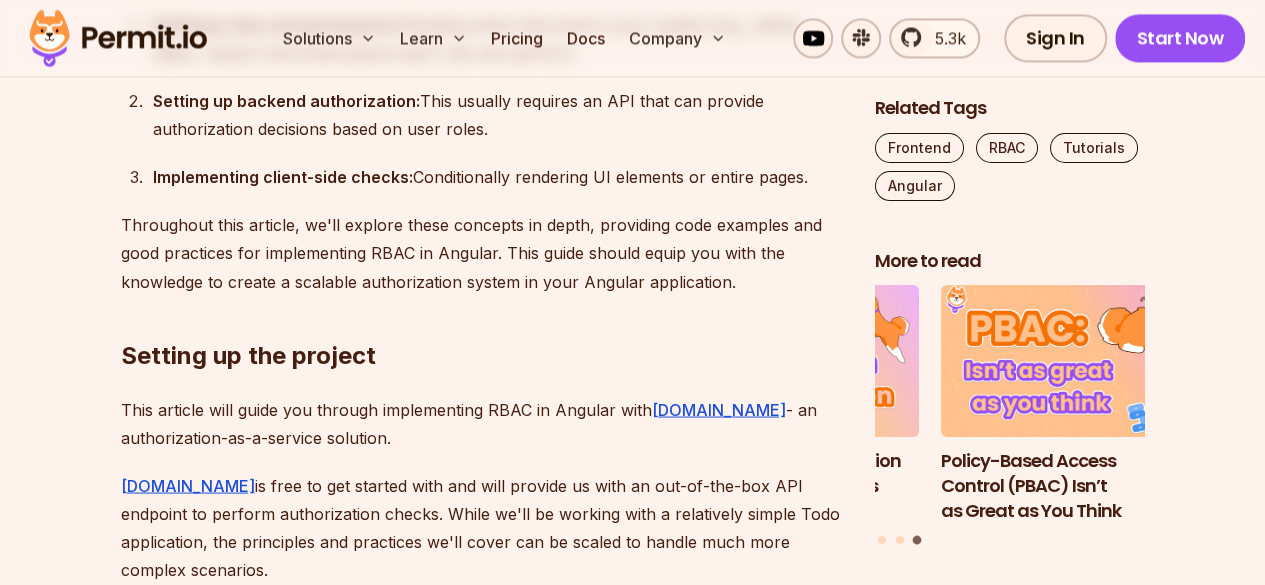 click on "Throughout this article, we'll explore these concepts in depth, providing code examples and good practices for implementing RBAC in Angular. This guide should equip you with the knowledge to create a scalable authorization system in your Angular application." at bounding box center (482, 253) 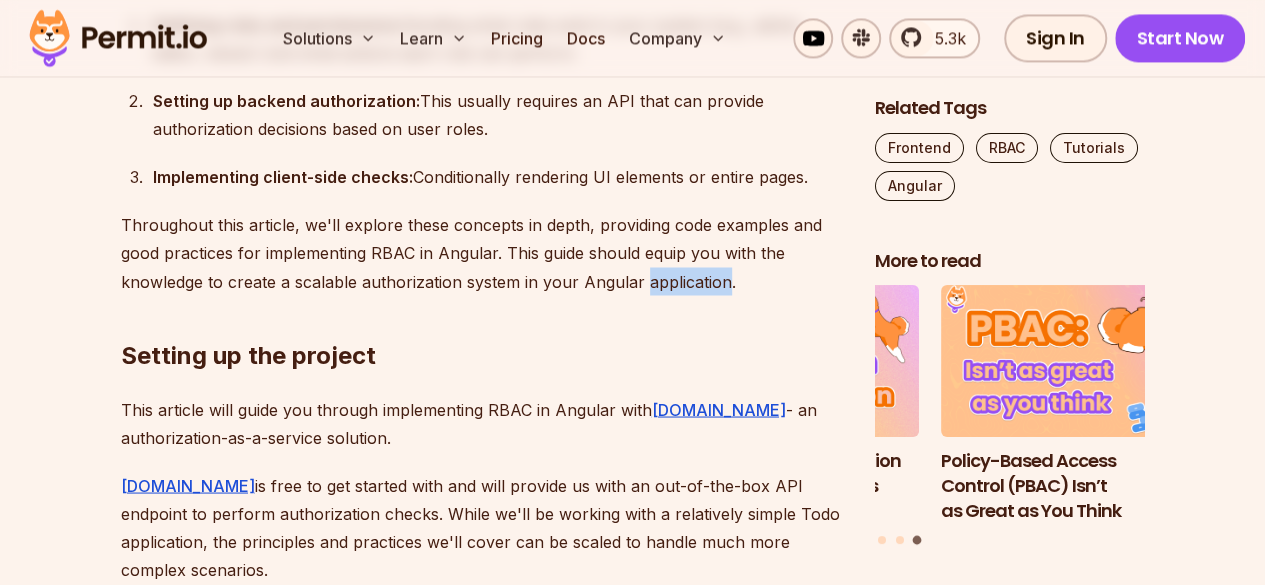 click on "Throughout this article, we'll explore these concepts in depth, providing code examples and good practices for implementing RBAC in Angular. This guide should equip you with the knowledge to create a scalable authorization system in your Angular application." at bounding box center (482, 253) 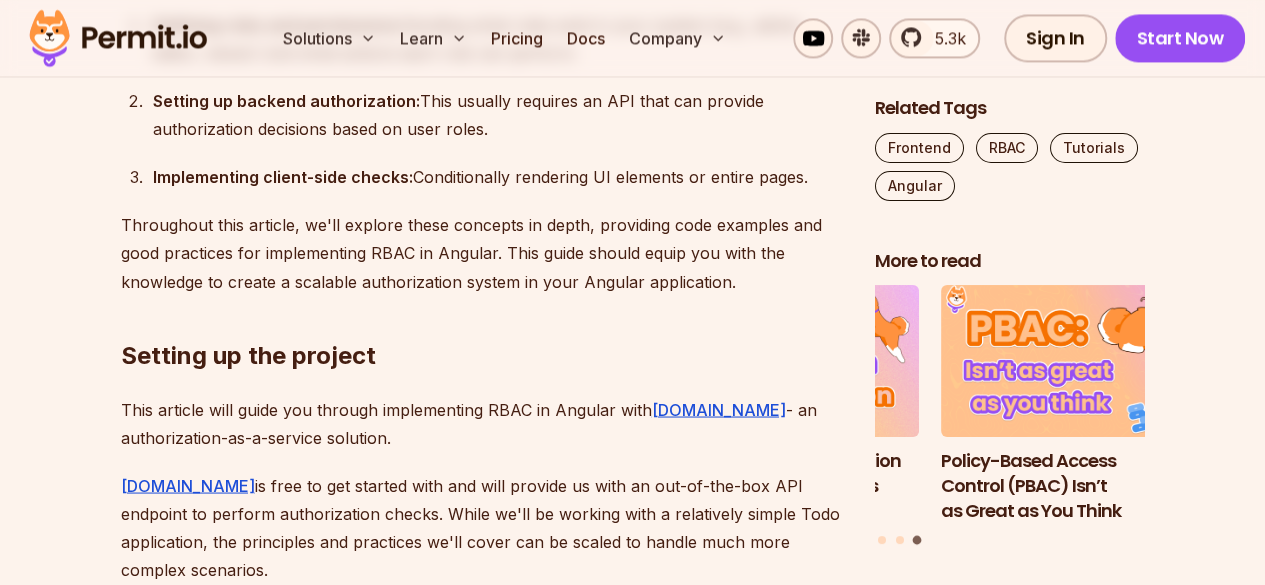click on "Throughout this article, we'll explore these concepts in depth, providing code examples and good practices for implementing RBAC in Angular. This guide should equip you with the knowledge to create a scalable authorization system in your Angular application." at bounding box center (482, 253) 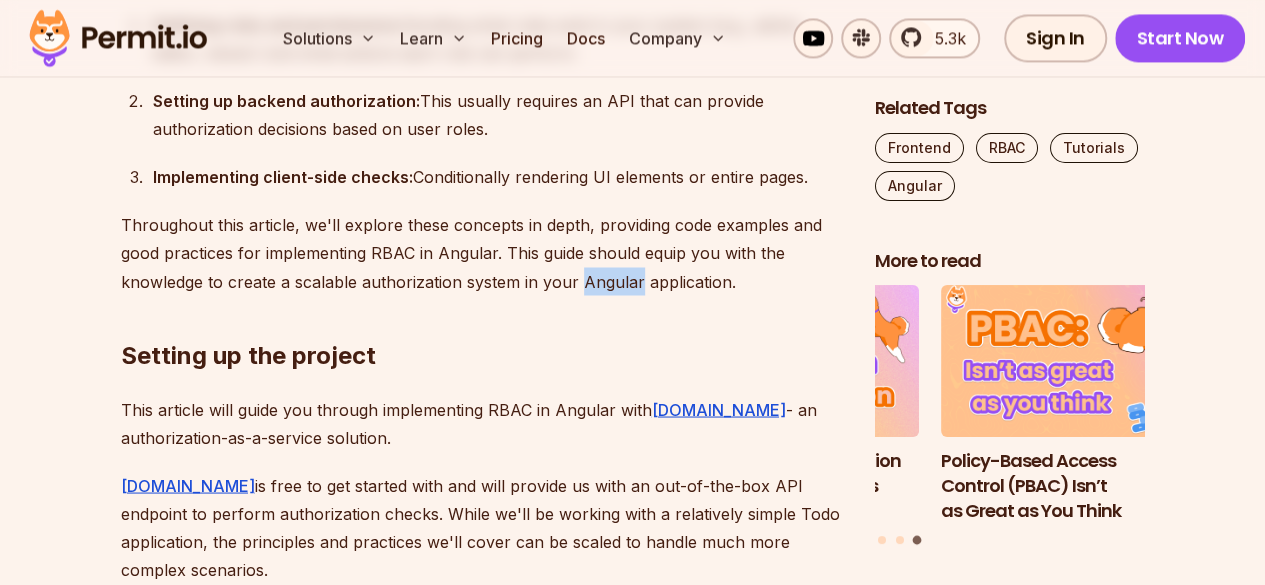 click on "Throughout this article, we'll explore these concepts in depth, providing code examples and good practices for implementing RBAC in Angular. This guide should equip you with the knowledge to create a scalable authorization system in your Angular application." at bounding box center [482, 253] 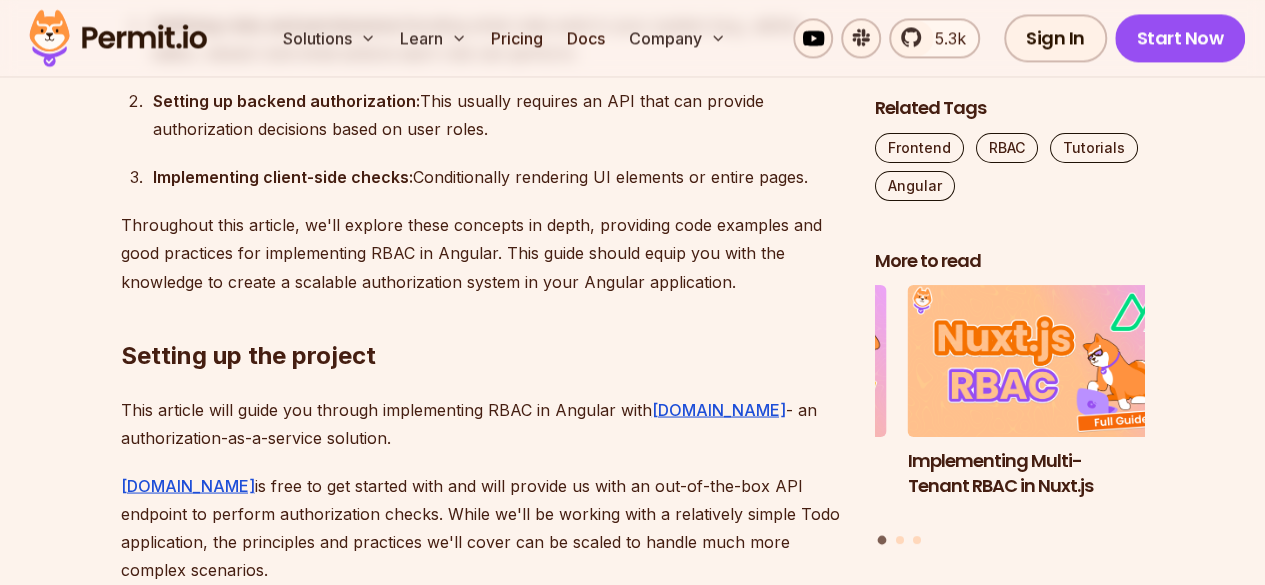 click on "Throughout this article, we'll explore these concepts in depth, providing code examples and good practices for implementing RBAC in Angular. This guide should equip you with the knowledge to create a scalable authorization system in your Angular application." at bounding box center [482, 253] 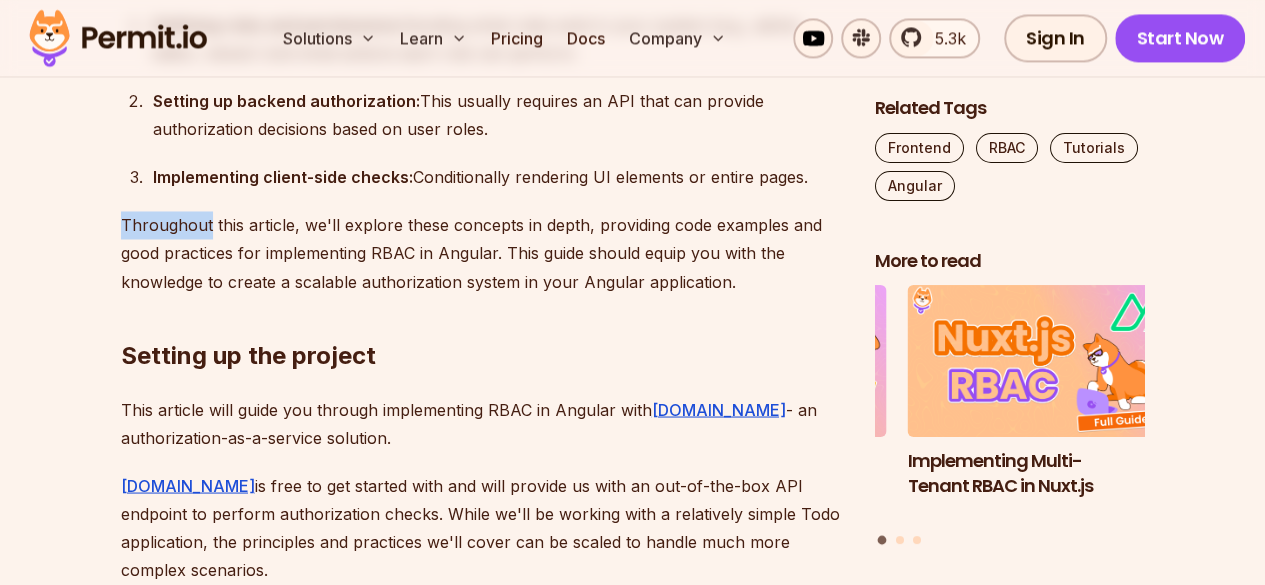 click on "Throughout this article, we'll explore these concepts in depth, providing code examples and good practices for implementing RBAC in Angular. This guide should equip you with the knowledge to create a scalable authorization system in your Angular application." at bounding box center [482, 253] 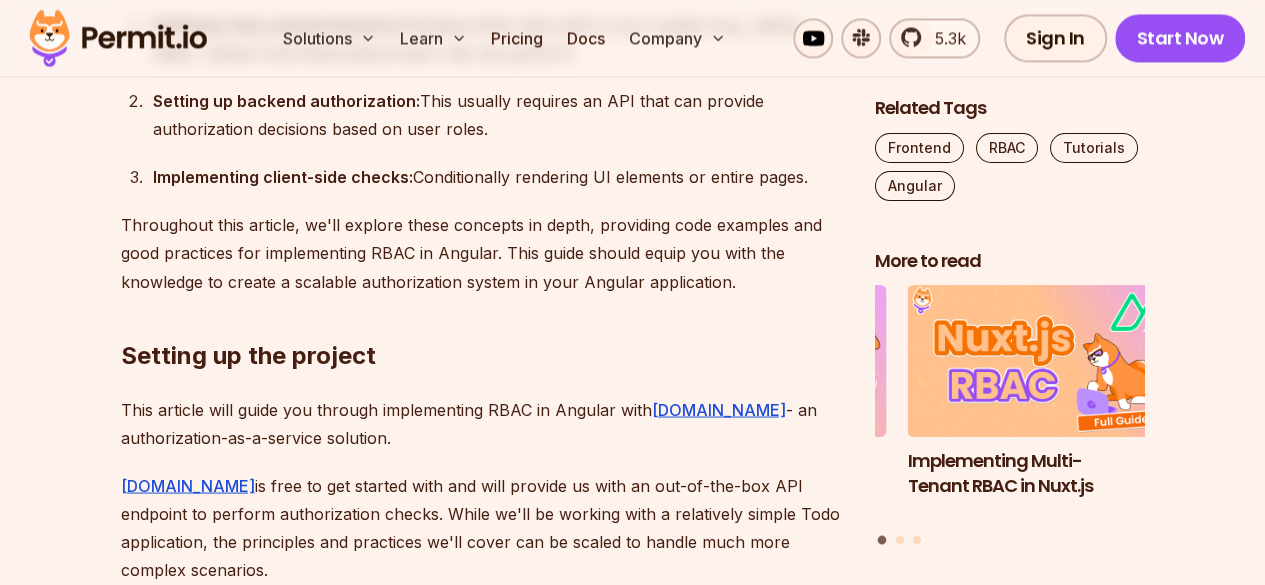 click on "Throughout this article, we'll explore these concepts in depth, providing code examples and good practices for implementing RBAC in Angular. This guide should equip you with the knowledge to create a scalable authorization system in your Angular application." at bounding box center [482, 253] 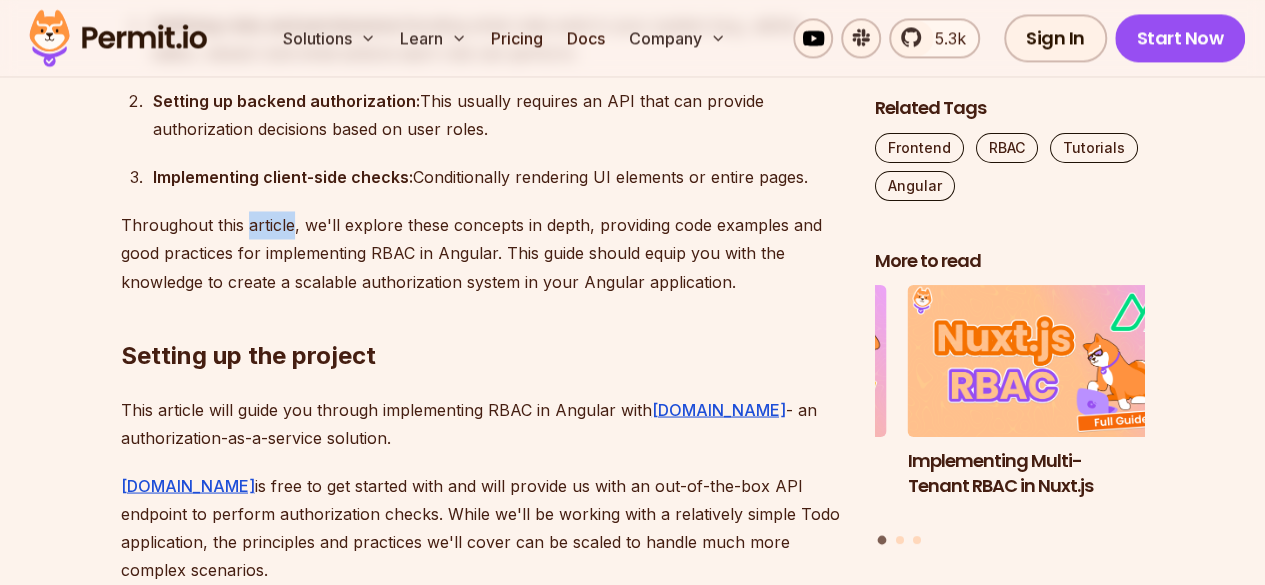 click on "Throughout this article, we'll explore these concepts in depth, providing code examples and good practices for implementing RBAC in Angular. This guide should equip you with the knowledge to create a scalable authorization system in your Angular application." at bounding box center [482, 253] 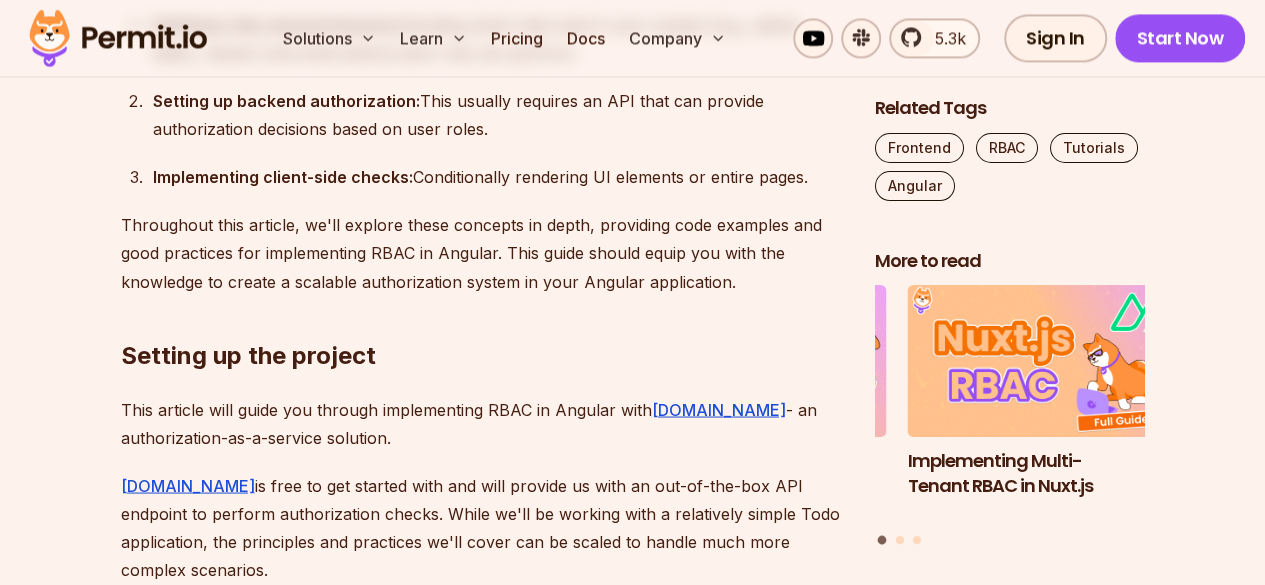 click on "Throughout this article, we'll explore these concepts in depth, providing code examples and good practices for implementing RBAC in Angular. This guide should equip you with the knowledge to create a scalable authorization system in your Angular application." at bounding box center (482, 253) 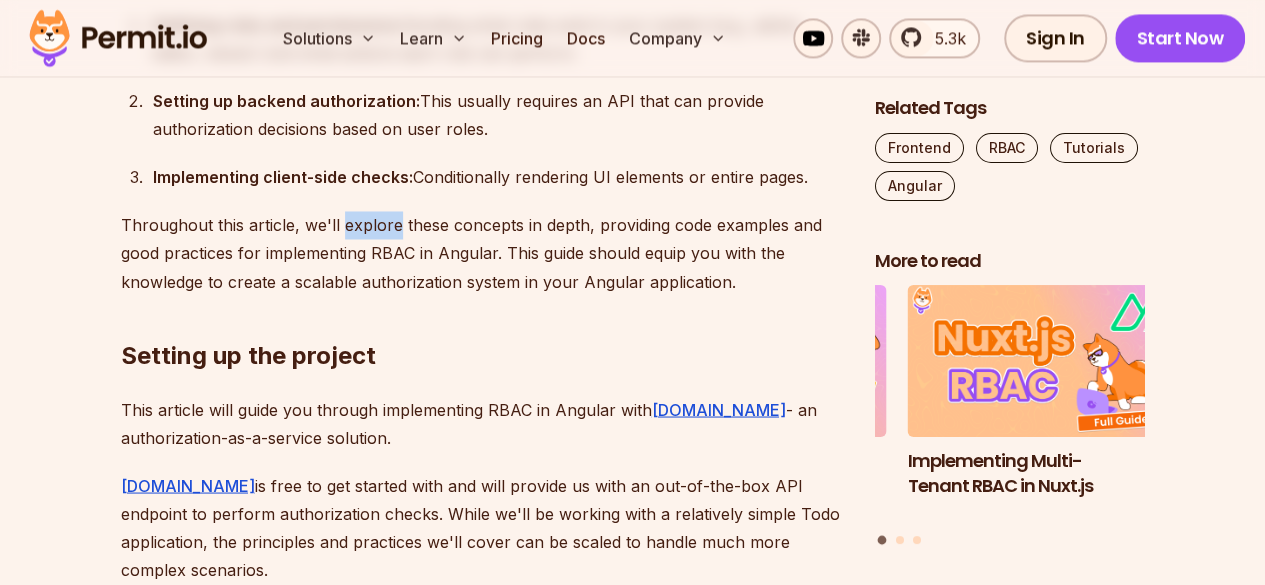 click on "Throughout this article, we'll explore these concepts in depth, providing code examples and good practices for implementing RBAC in Angular. This guide should equip you with the knowledge to create a scalable authorization system in your Angular application." at bounding box center [482, 253] 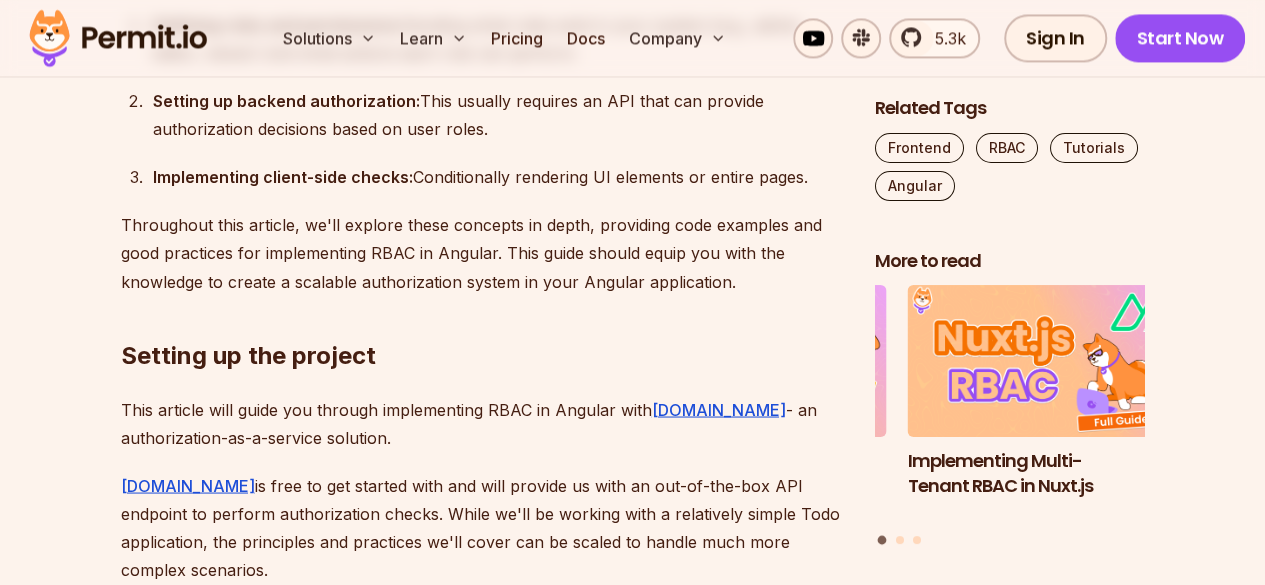 click on "Throughout this article, we'll explore these concepts in depth, providing code examples and good practices for implementing RBAC in Angular. This guide should equip you with the knowledge to create a scalable authorization system in your Angular application." at bounding box center [482, 253] 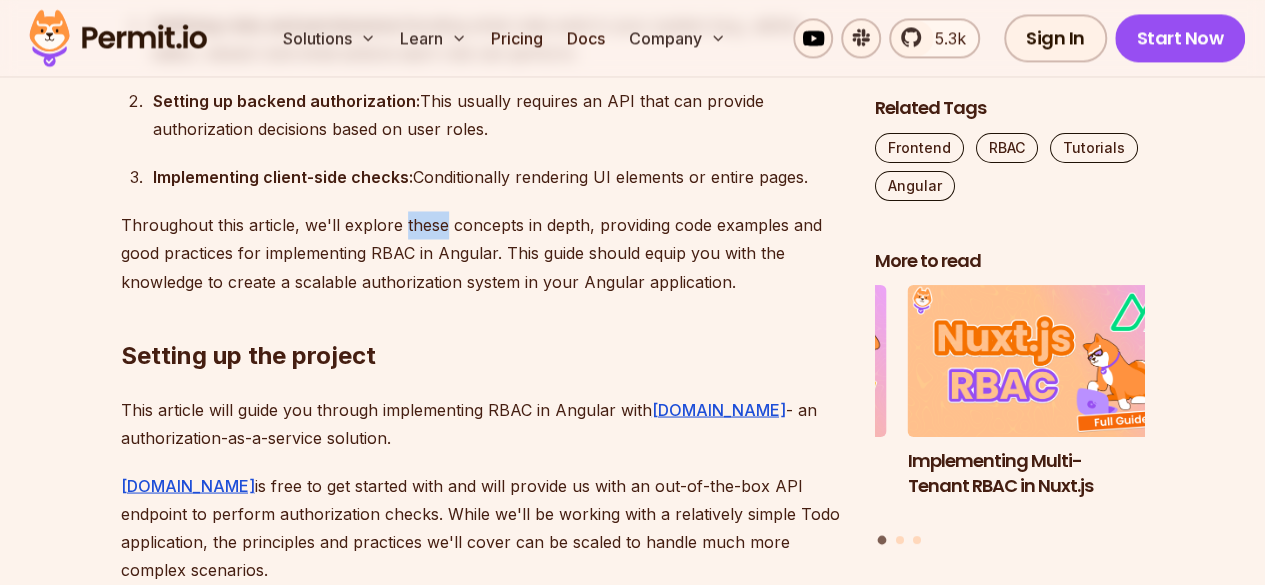 click on "Throughout this article, we'll explore these concepts in depth, providing code examples and good practices for implementing RBAC in Angular. This guide should equip you with the knowledge to create a scalable authorization system in your Angular application." at bounding box center [482, 253] 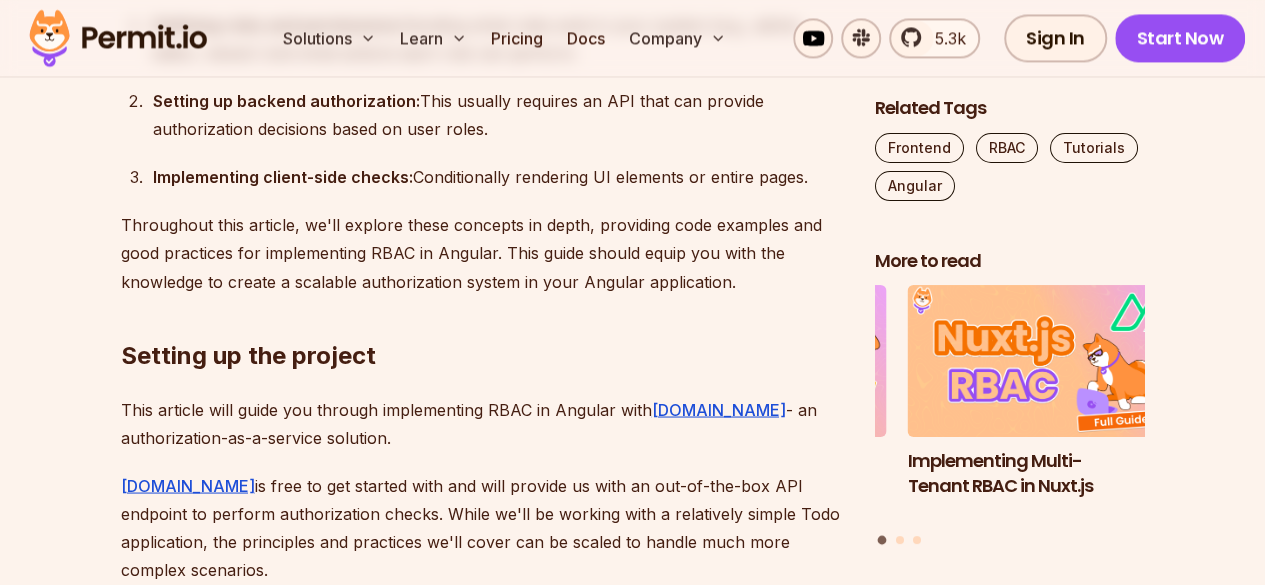 click on "Throughout this article, we'll explore these concepts in depth, providing code examples and good practices for implementing RBAC in Angular. This guide should equip you with the knowledge to create a scalable authorization system in your Angular application." at bounding box center (482, 253) 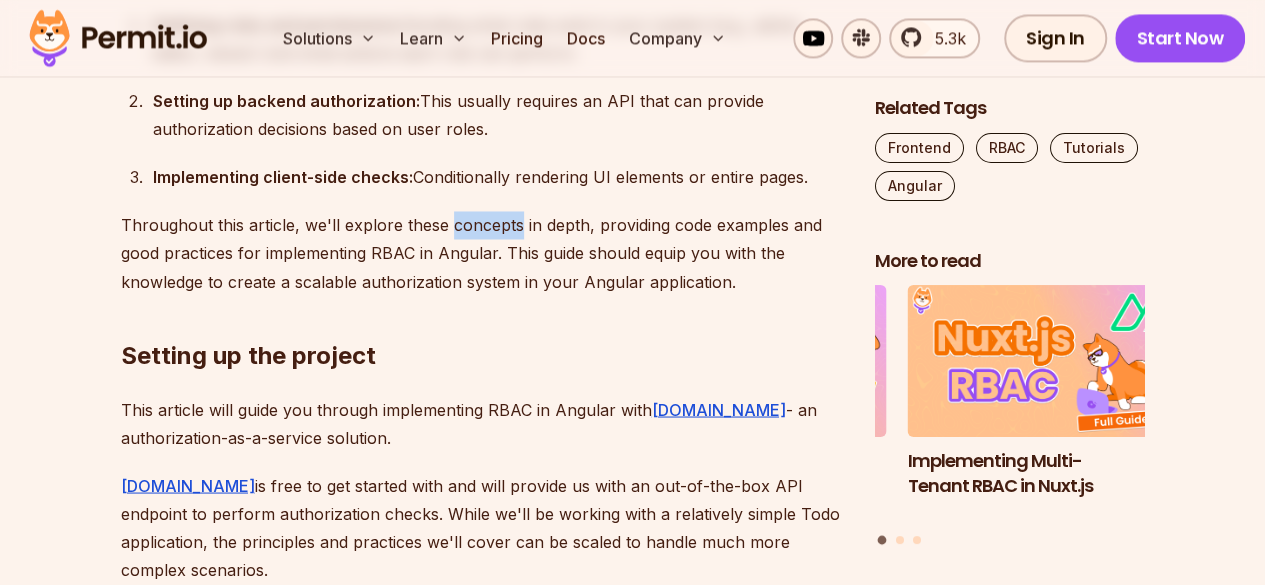 click on "Throughout this article, we'll explore these concepts in depth, providing code examples and good practices for implementing RBAC in Angular. This guide should equip you with the knowledge to create a scalable authorization system in your Angular application." at bounding box center [482, 253] 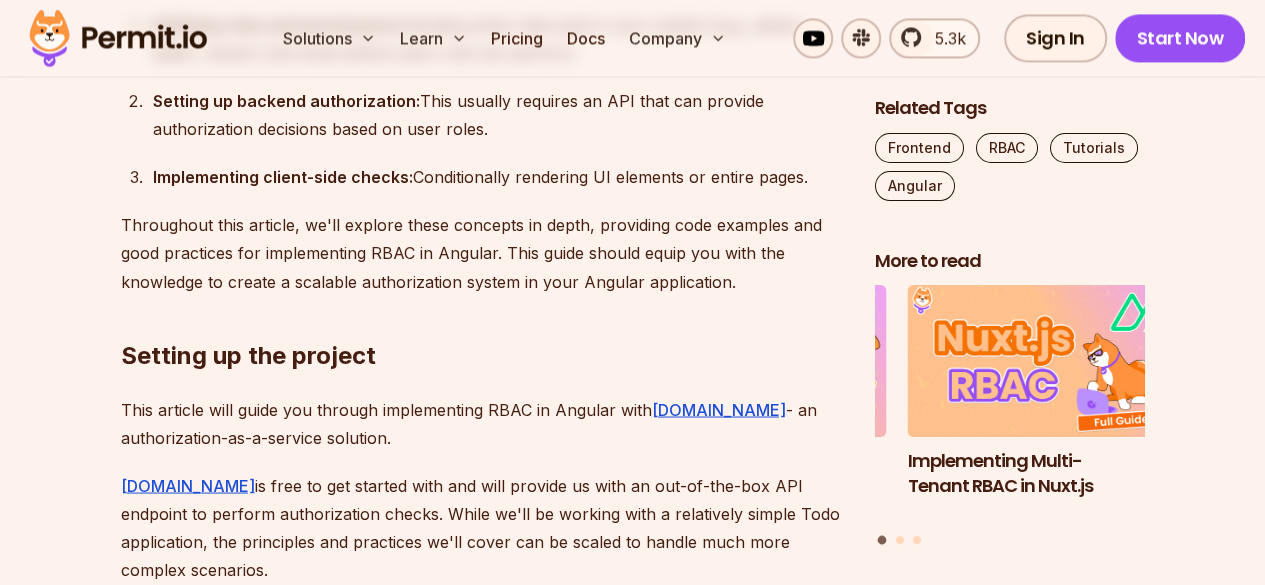 click on "Throughout this article, we'll explore these concepts in depth, providing code examples and good practices for implementing RBAC in Angular. This guide should equip you with the knowledge to create a scalable authorization system in your Angular application." at bounding box center [482, 253] 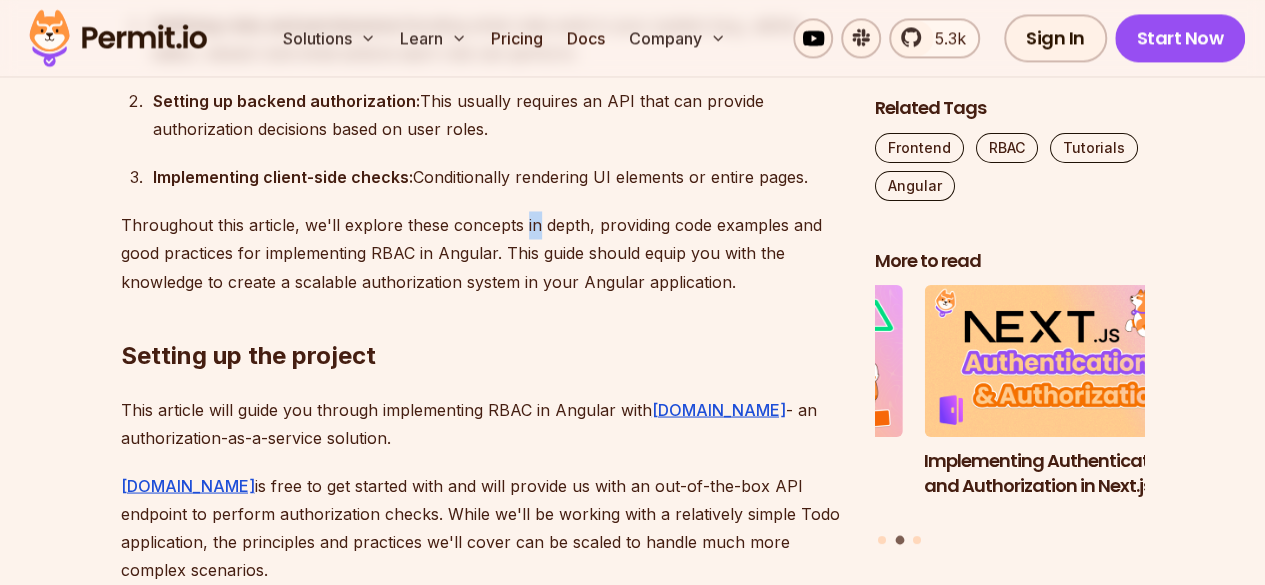 click on "Throughout this article, we'll explore these concepts in depth, providing code examples and good practices for implementing RBAC in Angular. This guide should equip you with the knowledge to create a scalable authorization system in your Angular application." at bounding box center [482, 253] 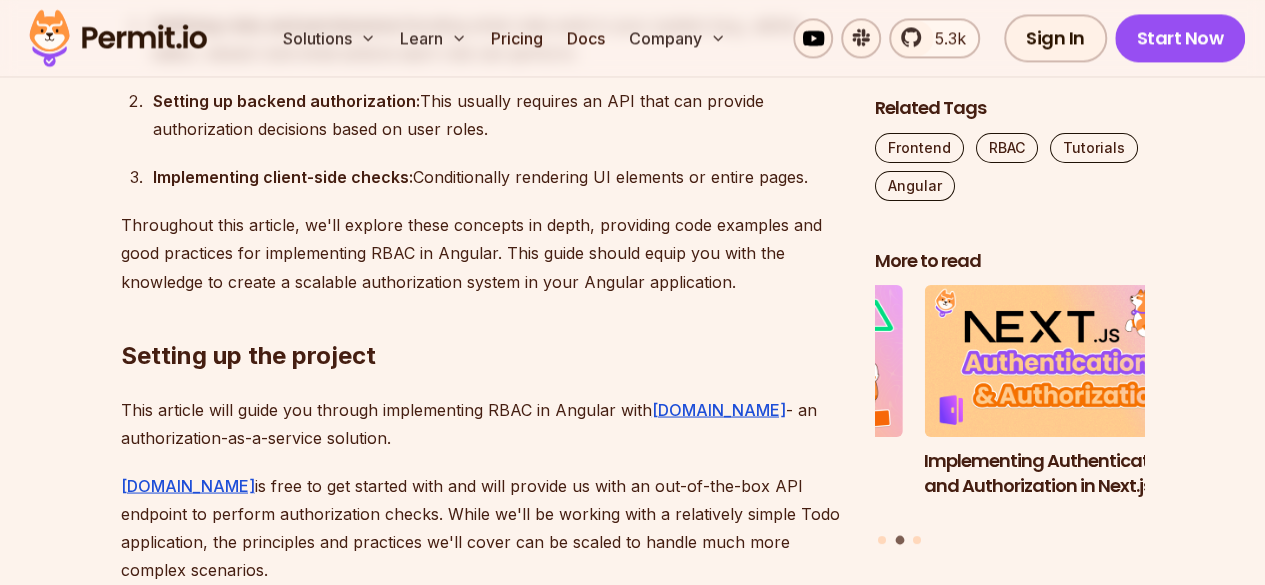 click on "Throughout this article, we'll explore these concepts in depth, providing code examples and good practices for implementing RBAC in Angular. This guide should equip you with the knowledge to create a scalable authorization system in your Angular application." at bounding box center (482, 253) 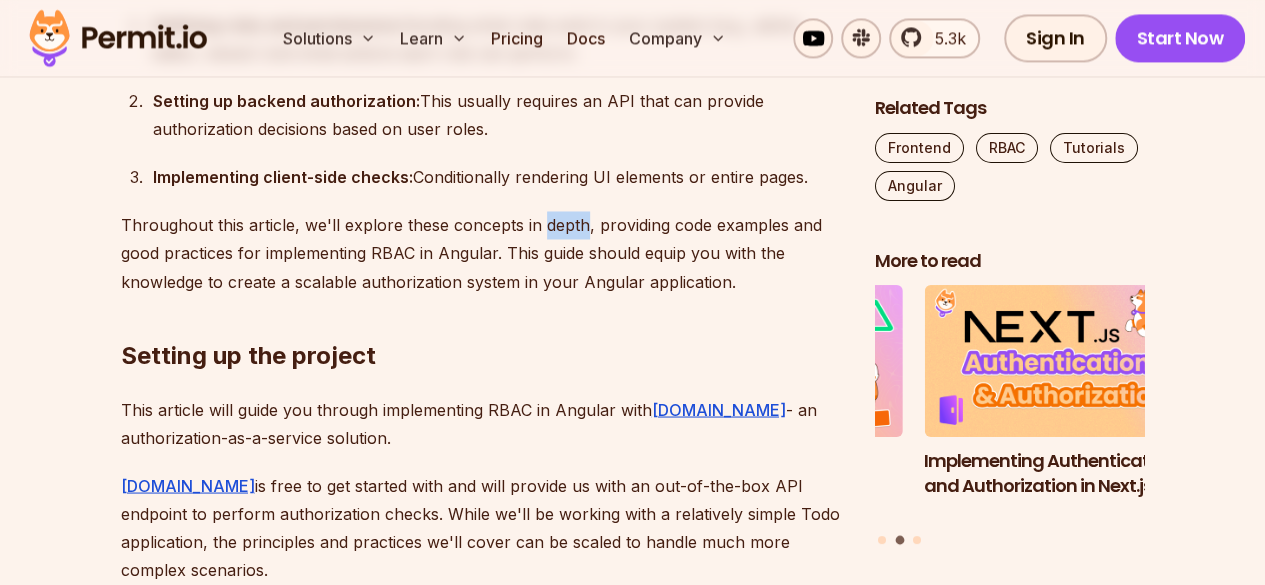 click on "Throughout this article, we'll explore these concepts in depth, providing code examples and good practices for implementing RBAC in Angular. This guide should equip you with the knowledge to create a scalable authorization system in your Angular application." at bounding box center [482, 253] 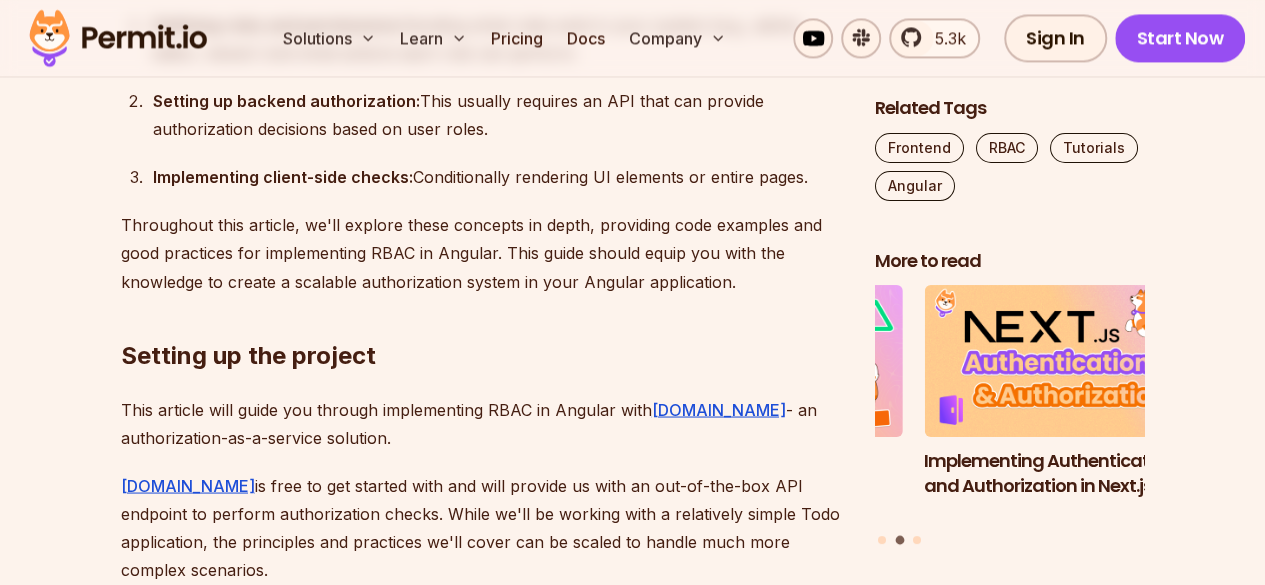 click on "Throughout this article, we'll explore these concepts in depth, providing code examples and good practices for implementing RBAC in Angular. This guide should equip you with the knowledge to create a scalable authorization system in your Angular application." at bounding box center (482, 253) 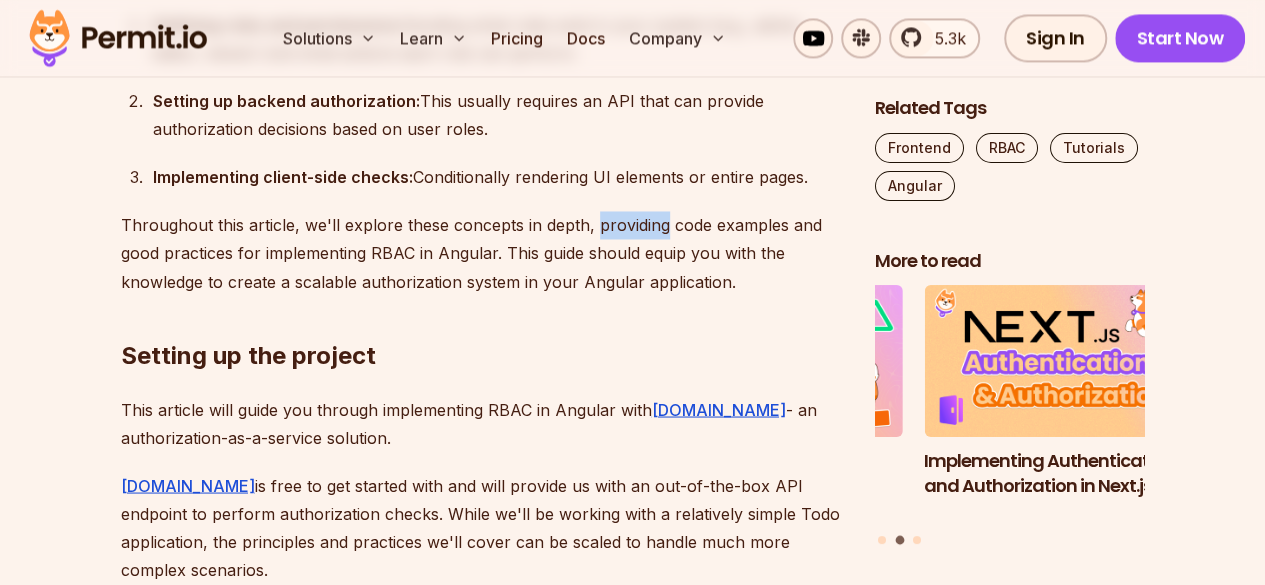 click on "Throughout this article, we'll explore these concepts in depth, providing code examples and good practices for implementing RBAC in Angular. This guide should equip you with the knowledge to create a scalable authorization system in your Angular application." at bounding box center (482, 253) 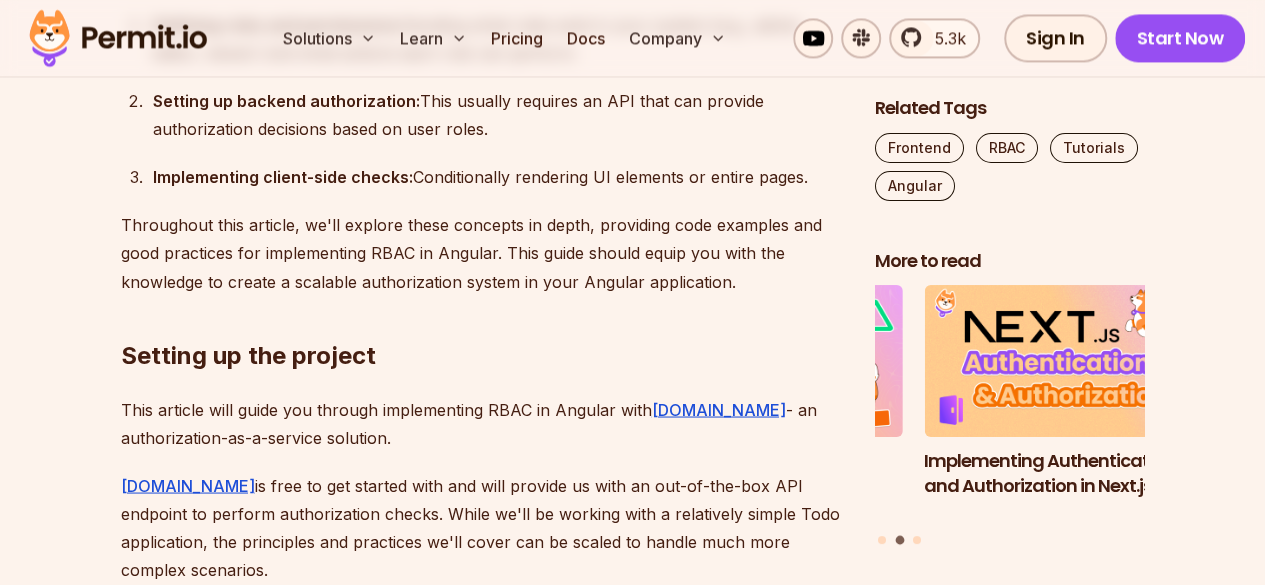 click on "Throughout this article, we'll explore these concepts in depth, providing code examples and good practices for implementing RBAC in Angular. This guide should equip you with the knowledge to create a scalable authorization system in your Angular application." at bounding box center (482, 253) 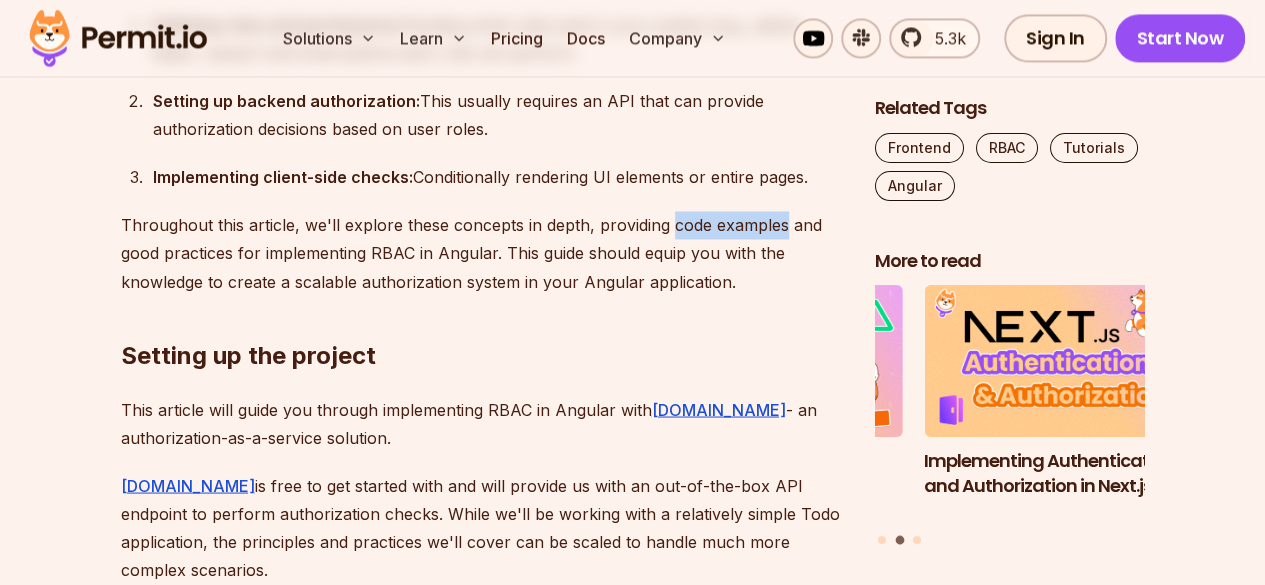 drag, startPoint x: 686, startPoint y: 228, endPoint x: 736, endPoint y: 222, distance: 50.358715 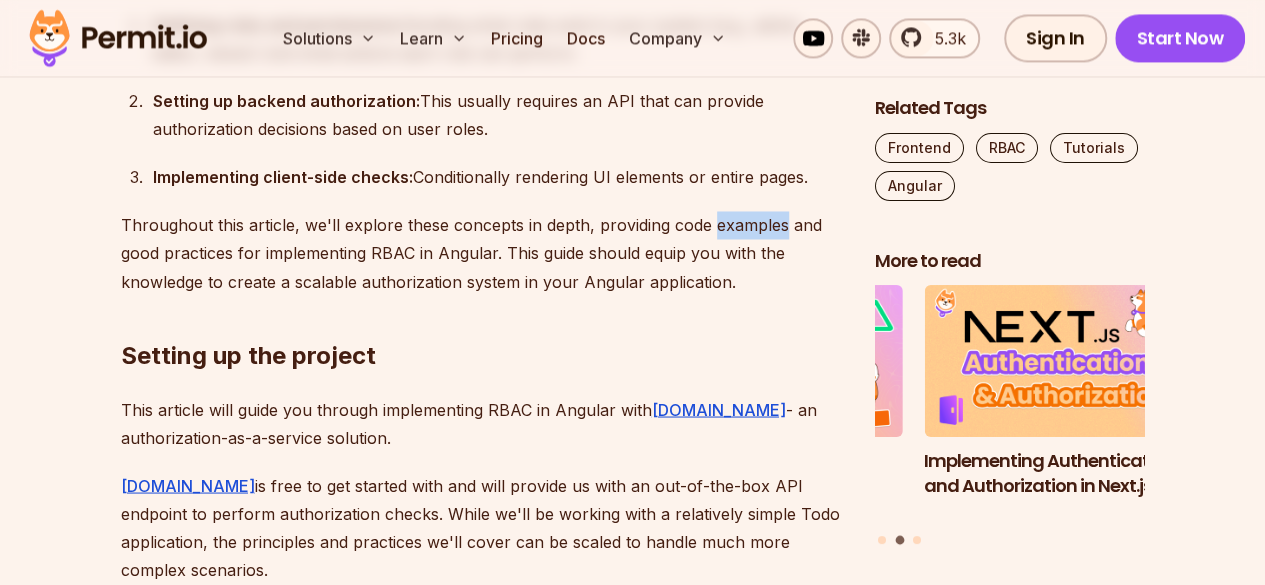 click on "Throughout this article, we'll explore these concepts in depth, providing code examples and good practices for implementing RBAC in Angular. This guide should equip you with the knowledge to create a scalable authorization system in your Angular application." at bounding box center (482, 253) 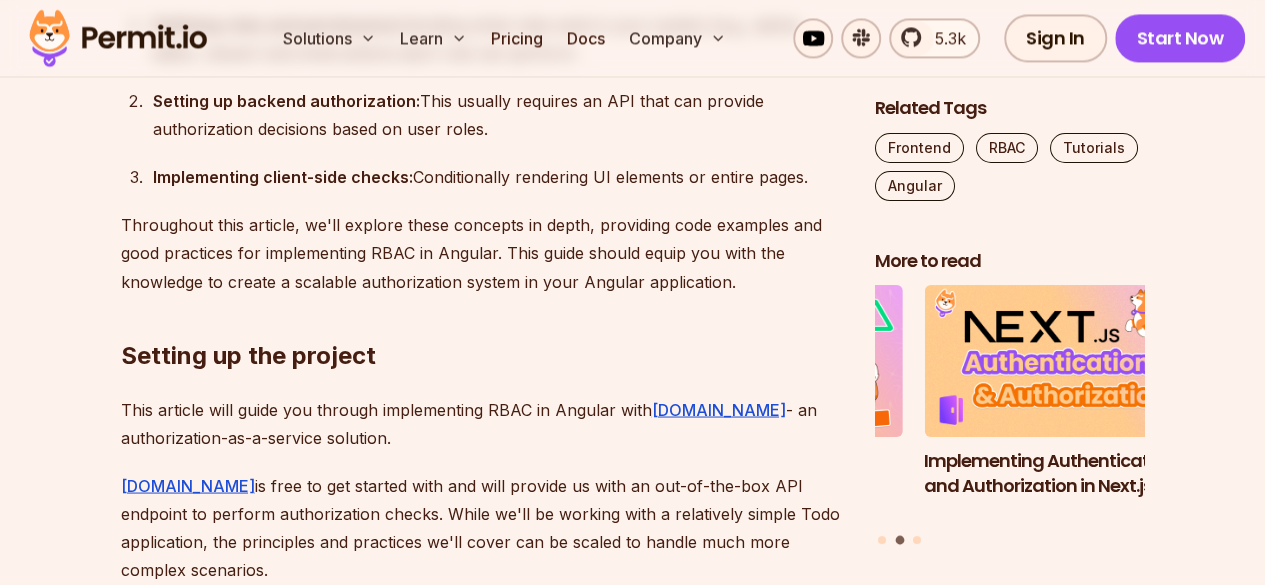click on "Throughout this article, we'll explore these concepts in depth, providing code examples and good practices for implementing RBAC in Angular. This guide should equip you with the knowledge to create a scalable authorization system in your Angular application." at bounding box center [482, 253] 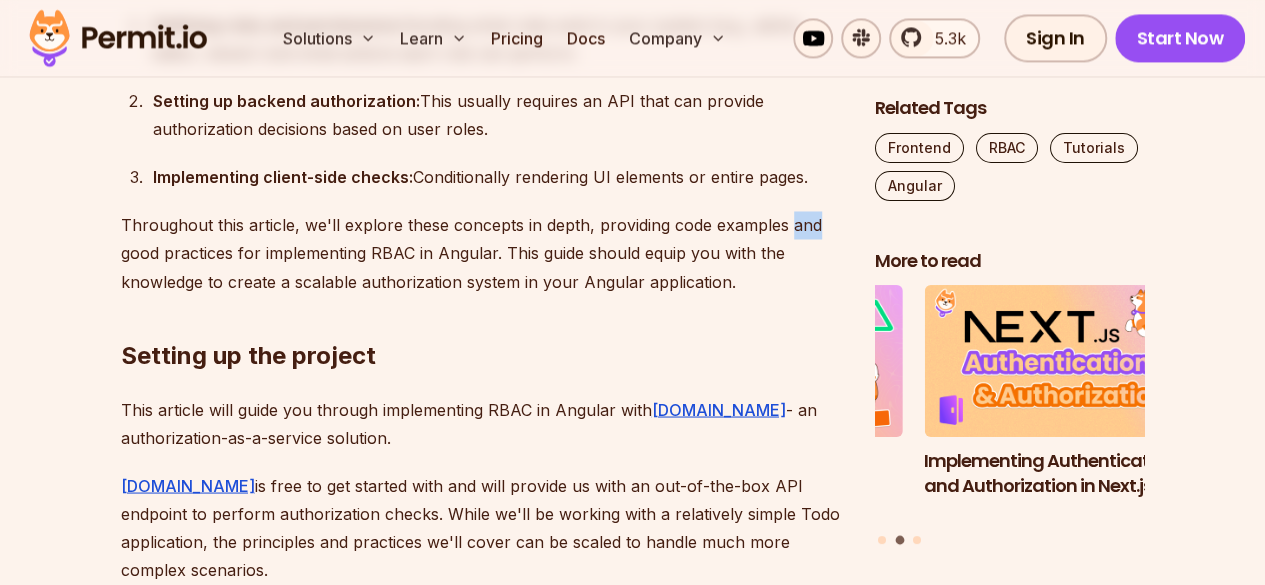 click on "Throughout this article, we'll explore these concepts in depth, providing code examples and good practices for implementing RBAC in Angular. This guide should equip you with the knowledge to create a scalable authorization system in your Angular application." at bounding box center [482, 253] 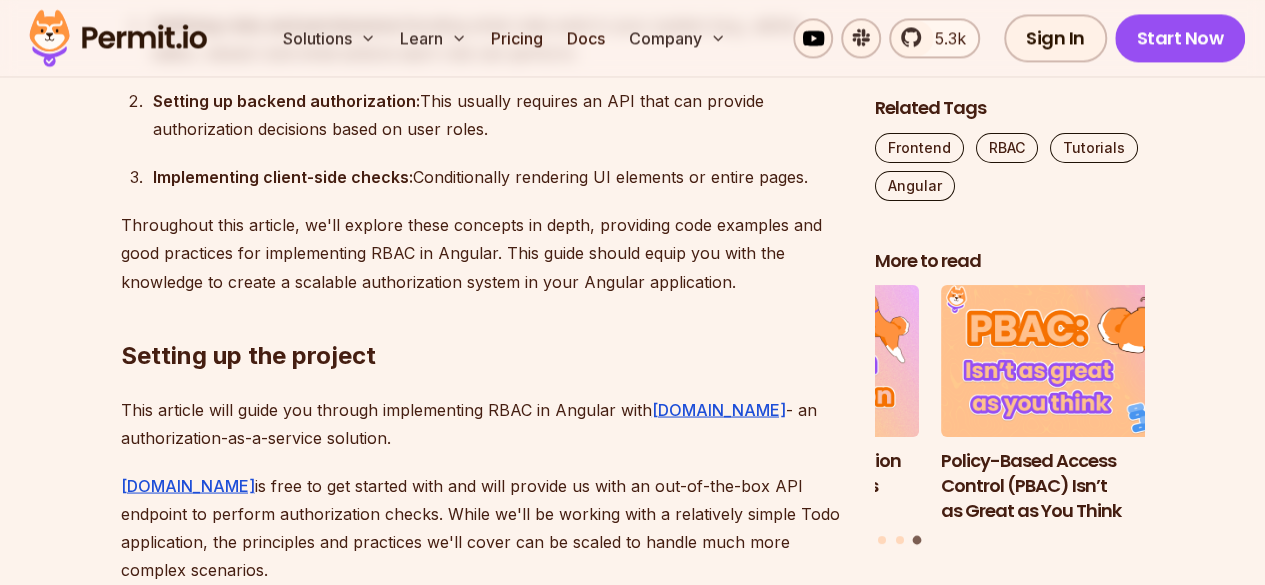 click on "Setting up the project" at bounding box center [482, 315] 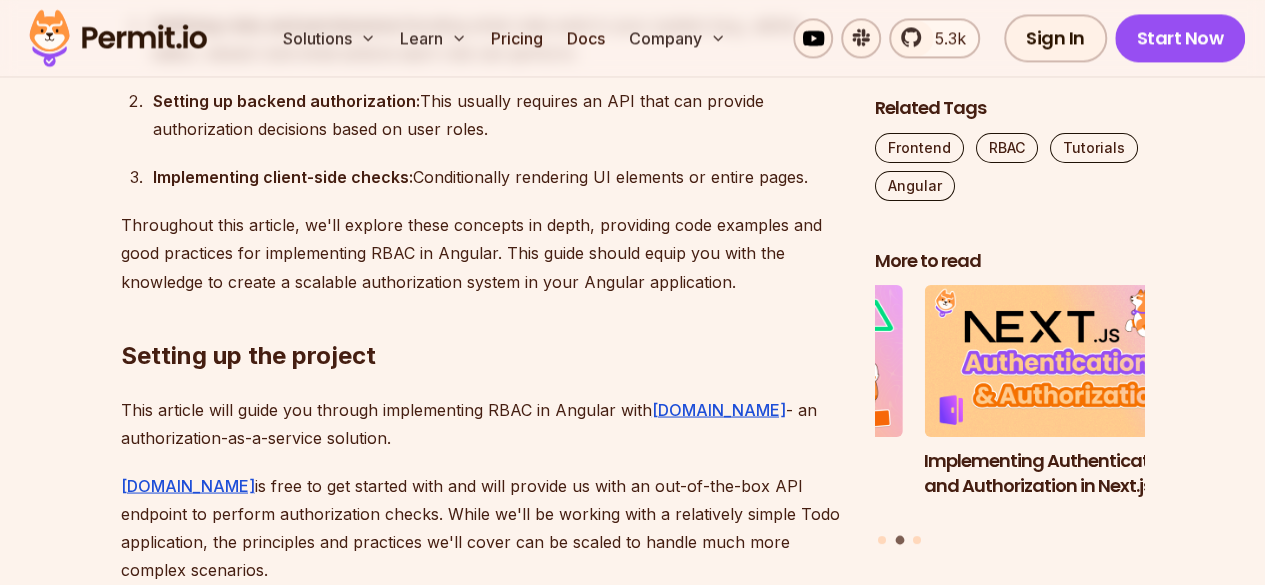 click on "Setting up the project" at bounding box center (482, 315) 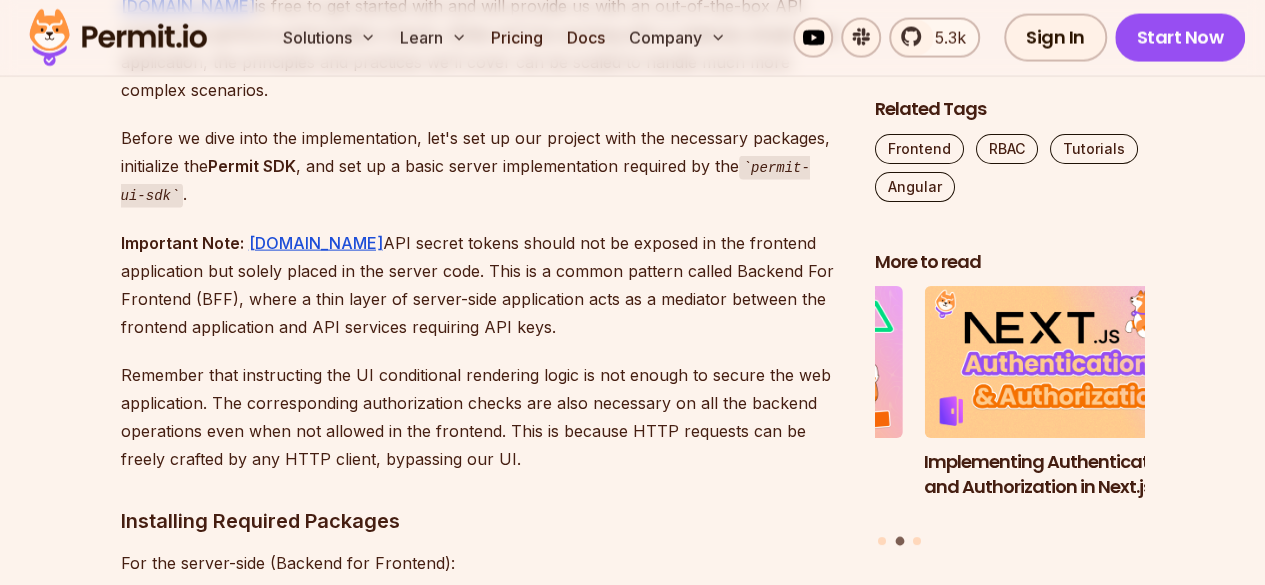 scroll, scrollTop: 2105, scrollLeft: 0, axis: vertical 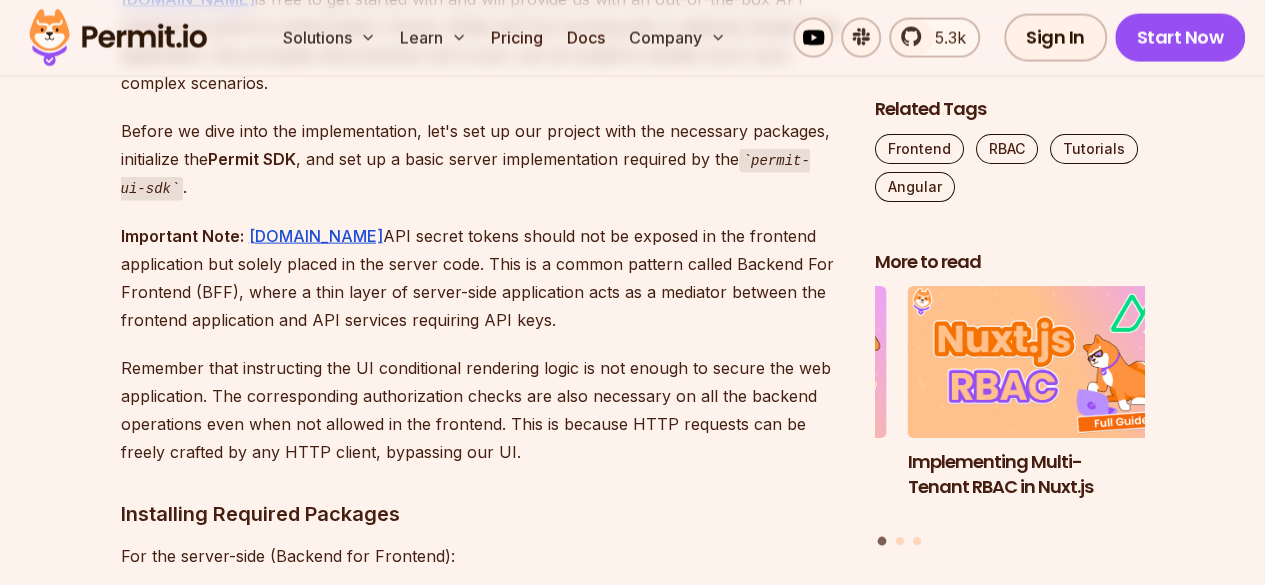 click on "Securing large-scale Angular applications demands more than simple user authentication. As the application grows, the need for an efficient system to manage the increasing complexity of user permissions becomes apparent. With several different ways to model access control in web-based systems, this article will focus on implementing Role-based Access Control (RBAC) in Angular using  [DOMAIN_NAME]  and CASL. Introduction In the context of Angular applications, RBAC means controlling access to various parts of your application—from entire routes to specific UI elements—based on the user's assigned role. Implementing this kind of access control typically involves several key steps: Defining roles and permissions:  Deciding what roles exist in your system (e.g., admin, editor, viewer) and what actions each role can perform. Setting up backend authorization:  This usually requires an API that can provide authorization decisions based on user roles. Implementing client-side checks: Setting up the project [DOMAIN_NAME]" at bounding box center [482, 6192] 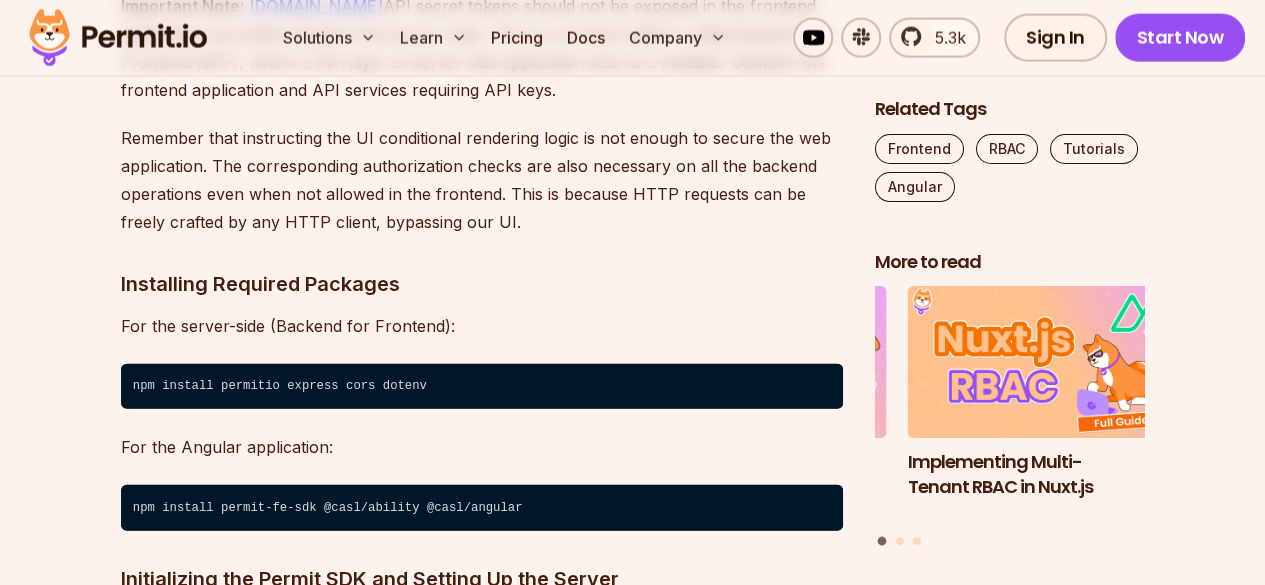 scroll, scrollTop: 2333, scrollLeft: 0, axis: vertical 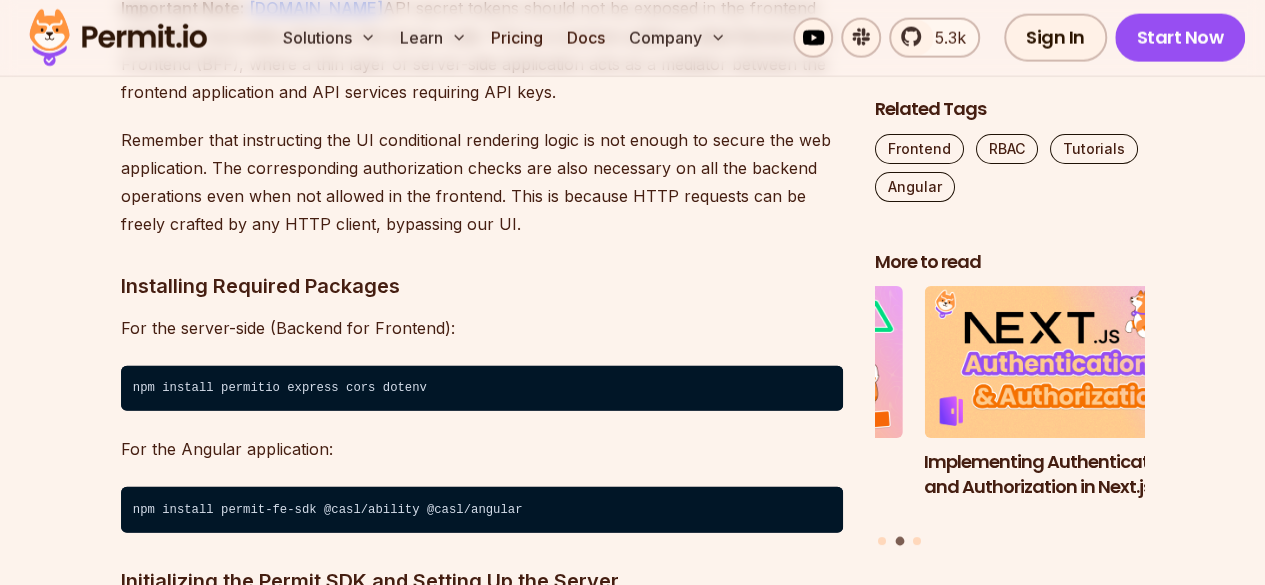 click on "Securing large-scale Angular applications demands more than simple user authentication. As the application grows, the need for an efficient system to manage the increasing complexity of user permissions becomes apparent. With several different ways to model access control in web-based systems, this article will focus on implementing Role-based Access Control (RBAC) in Angular using  [DOMAIN_NAME]  and CASL. Introduction In the context of Angular applications, RBAC means controlling access to various parts of your application—from entire routes to specific UI elements—based on the user's assigned role. Implementing this kind of access control typically involves several key steps: Defining roles and permissions:  Deciding what roles exist in your system (e.g., admin, editor, viewer) and what actions each role can perform. Setting up backend authorization:  This usually requires an API that can provide authorization decisions based on user roles. Implementing client-side checks: Setting up the project [DOMAIN_NAME]" at bounding box center (482, 5964) 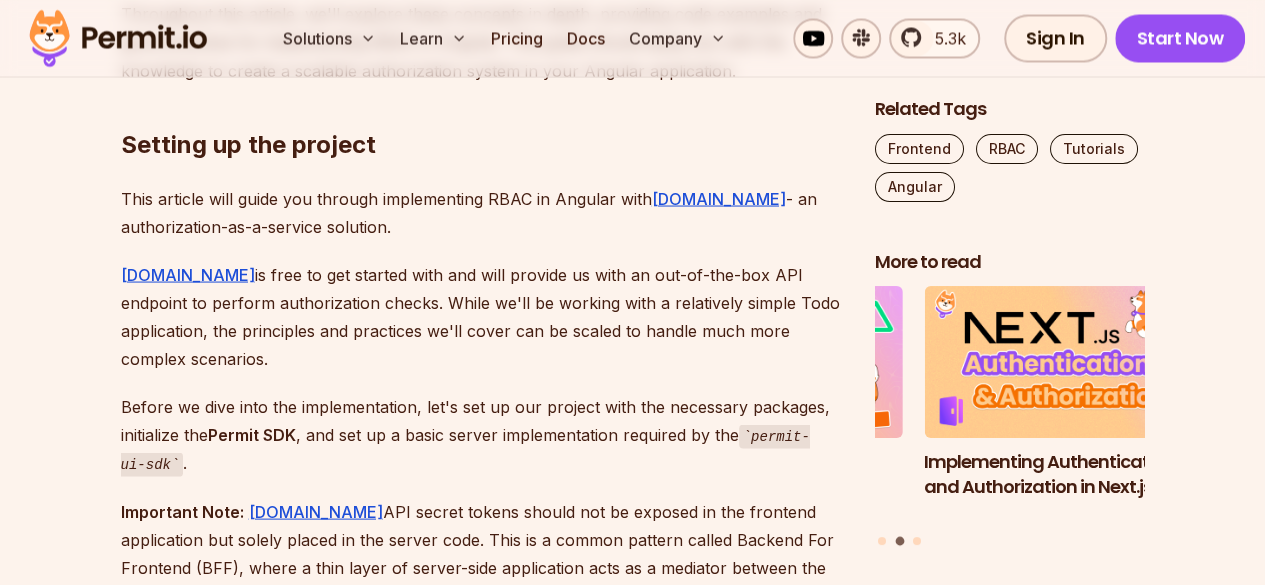 scroll, scrollTop: 1829, scrollLeft: 0, axis: vertical 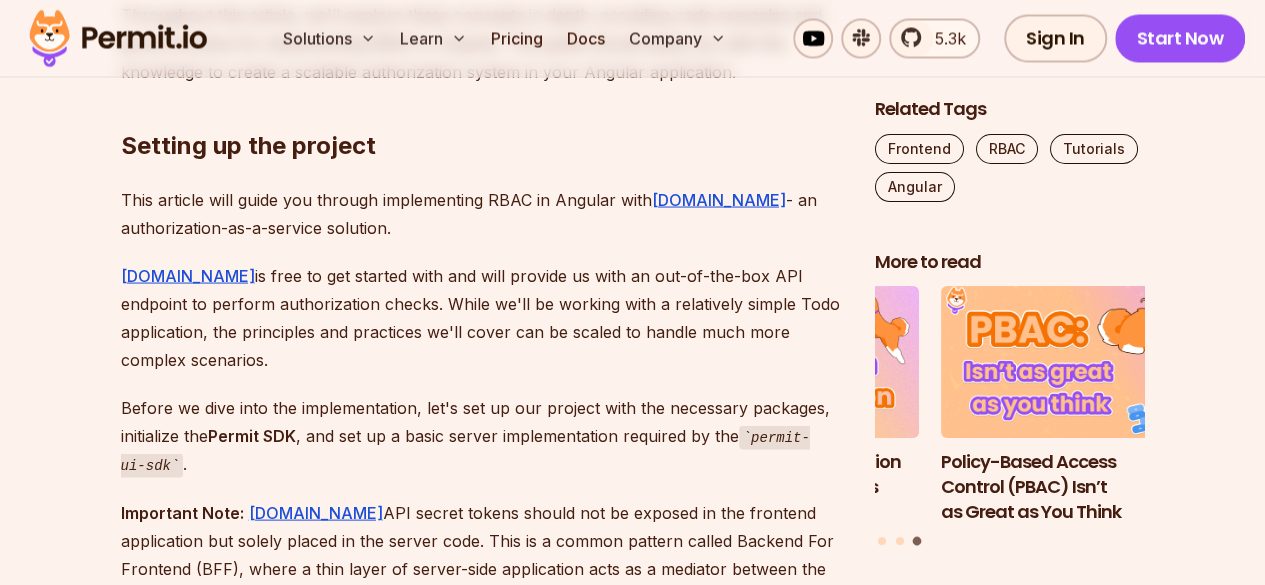 drag, startPoint x: 393, startPoint y: 228, endPoint x: 421, endPoint y: 215, distance: 30.870699 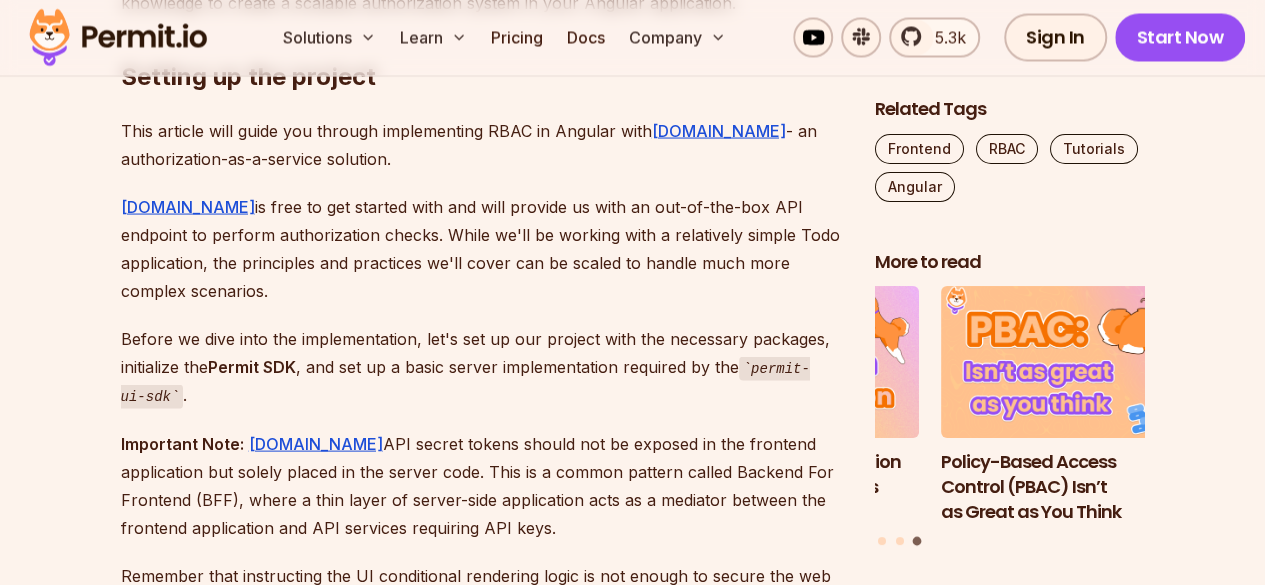 drag, startPoint x: 844, startPoint y: 265, endPoint x: 46, endPoint y: 203, distance: 800.4049 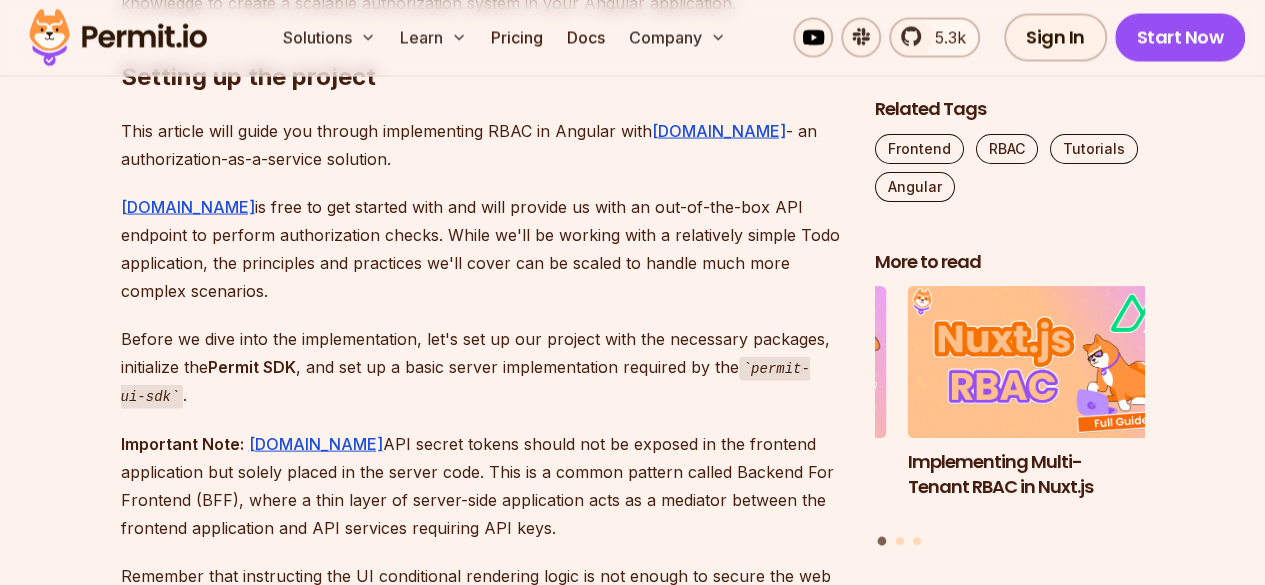 click on "Before we dive into the implementation, let's set up our project with the necessary packages, initialize the  Permit SDK , and set up a basic server implementation required by the  permit-ui-sdk ." at bounding box center (482, 367) 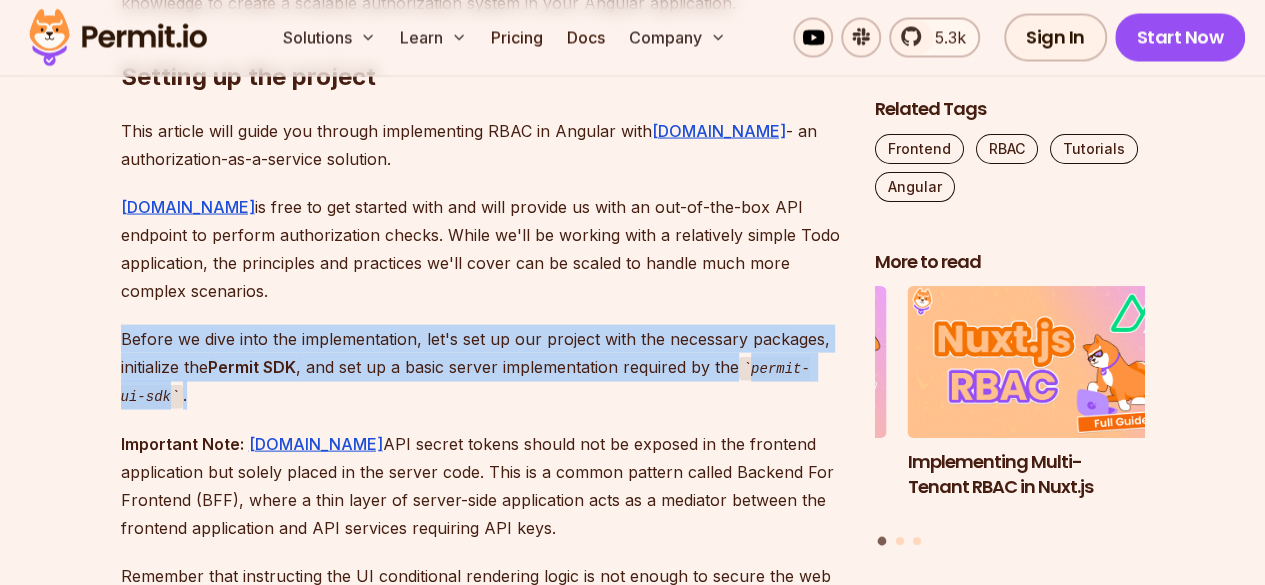 drag, startPoint x: 192, startPoint y: 363, endPoint x: 111, endPoint y: 310, distance: 96.79876 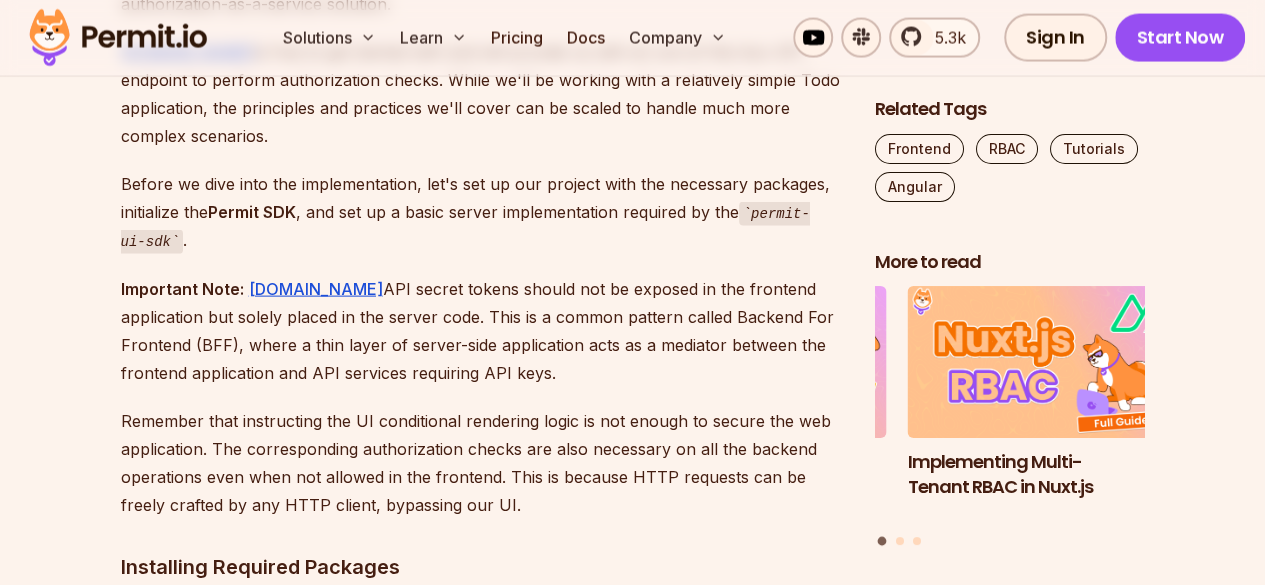 scroll, scrollTop: 2051, scrollLeft: 0, axis: vertical 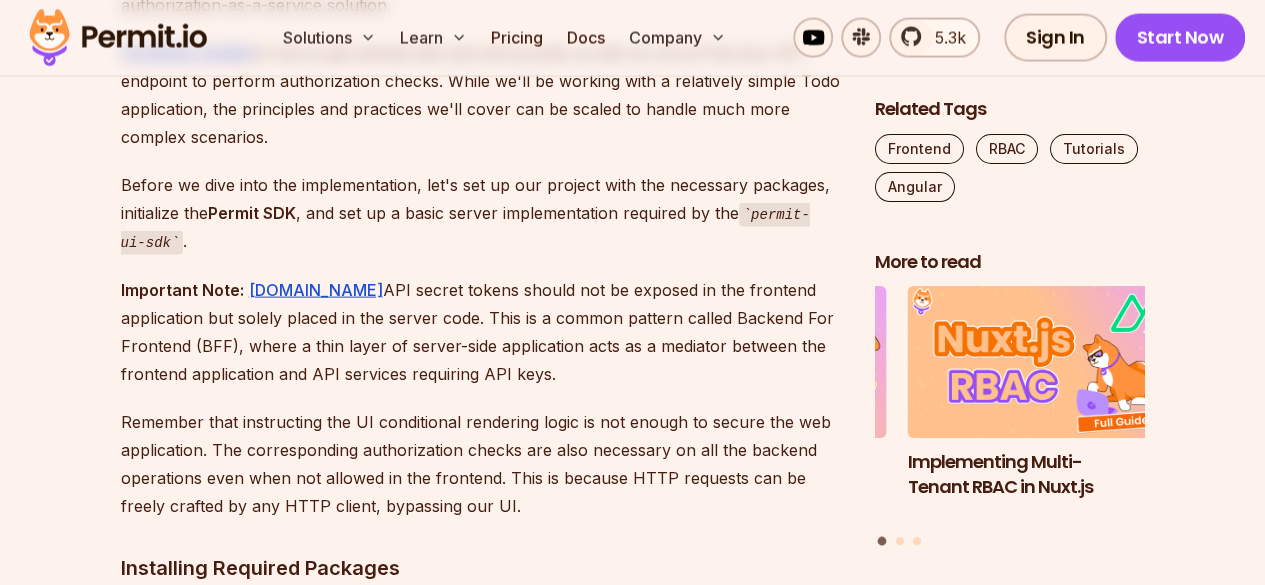 drag, startPoint x: 493, startPoint y: 349, endPoint x: 116, endPoint y: 256, distance: 388.30142 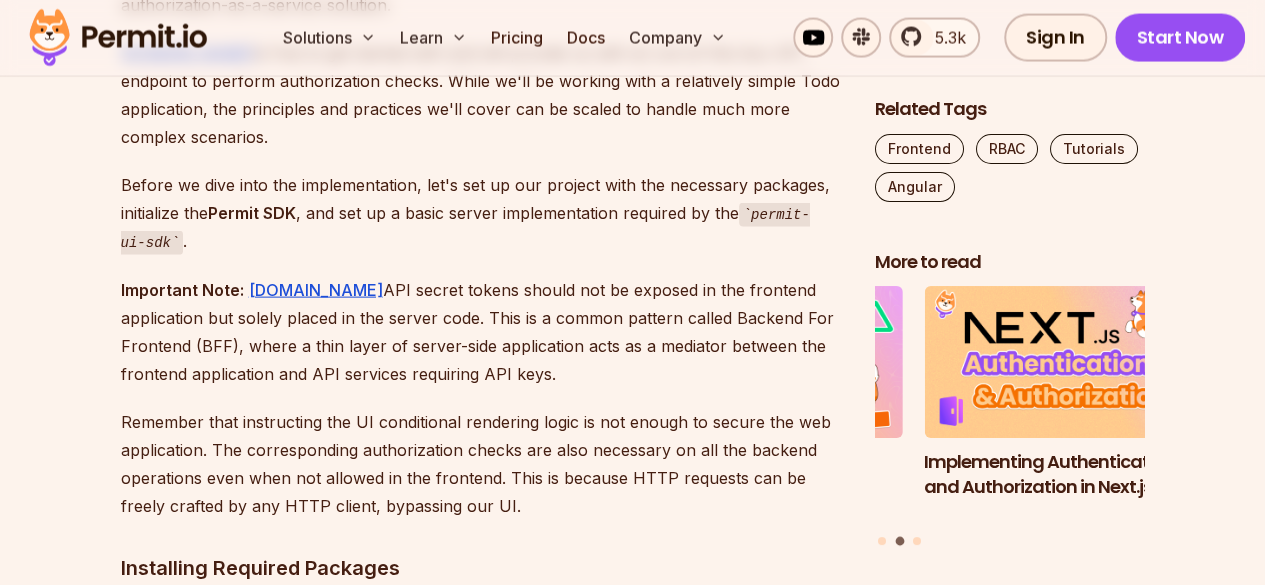 click on "Important Note:   [DOMAIN_NAME]  API secret tokens should not be exposed in the frontend application but solely placed in the server code. This is a common pattern called Backend For Frontend (BFF), where a thin layer of server-side application acts as a mediator between the frontend application and API services requiring API keys." at bounding box center [482, 332] 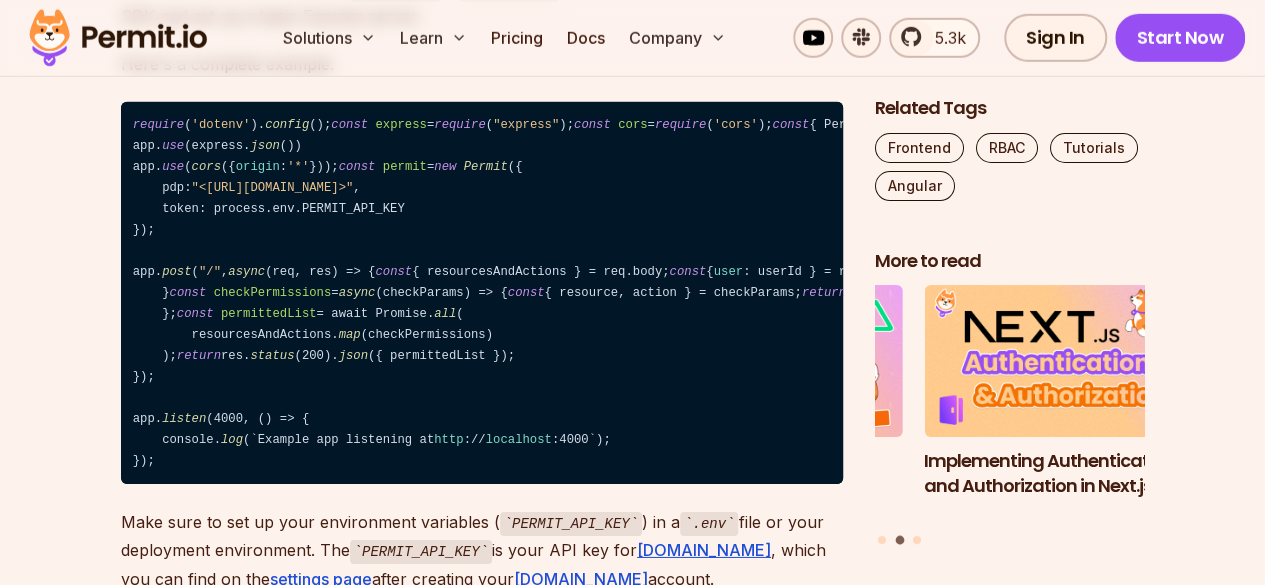 scroll, scrollTop: 2979, scrollLeft: 0, axis: vertical 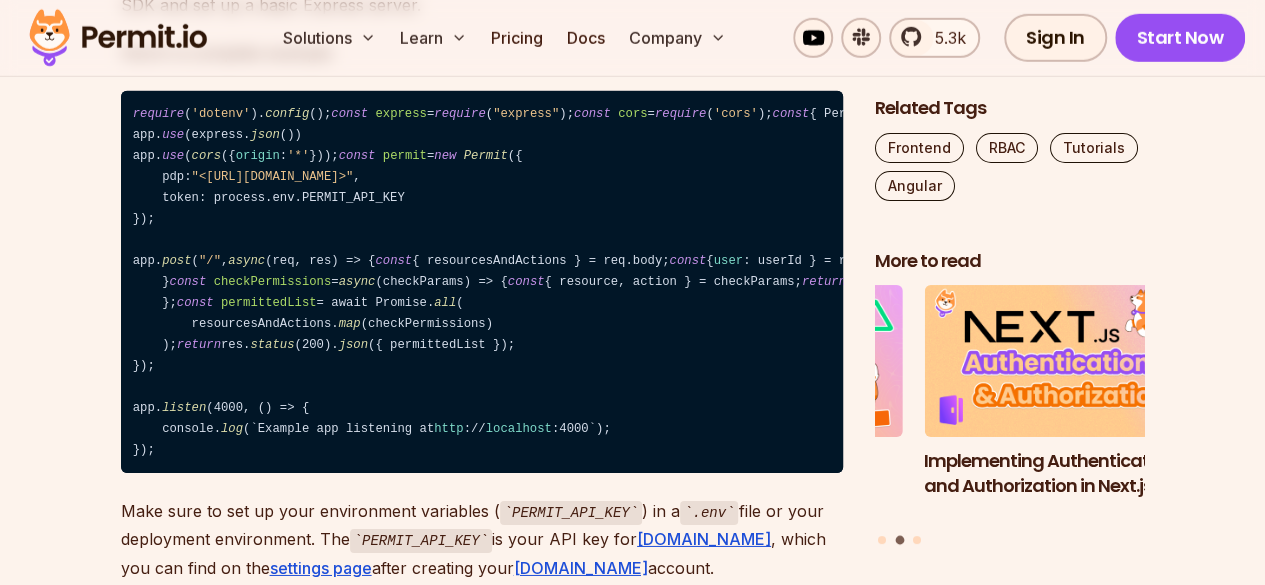 drag, startPoint x: 430, startPoint y: 295, endPoint x: 450, endPoint y: 293, distance: 20.09975 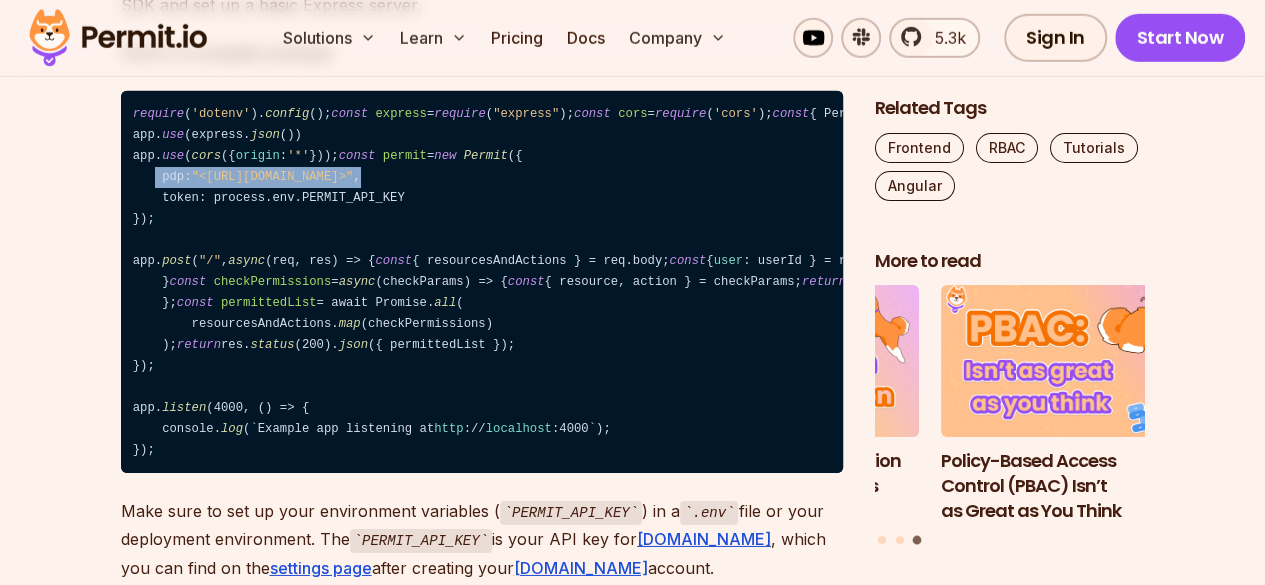 drag, startPoint x: 431, startPoint y: 293, endPoint x: 156, endPoint y: 300, distance: 275.08908 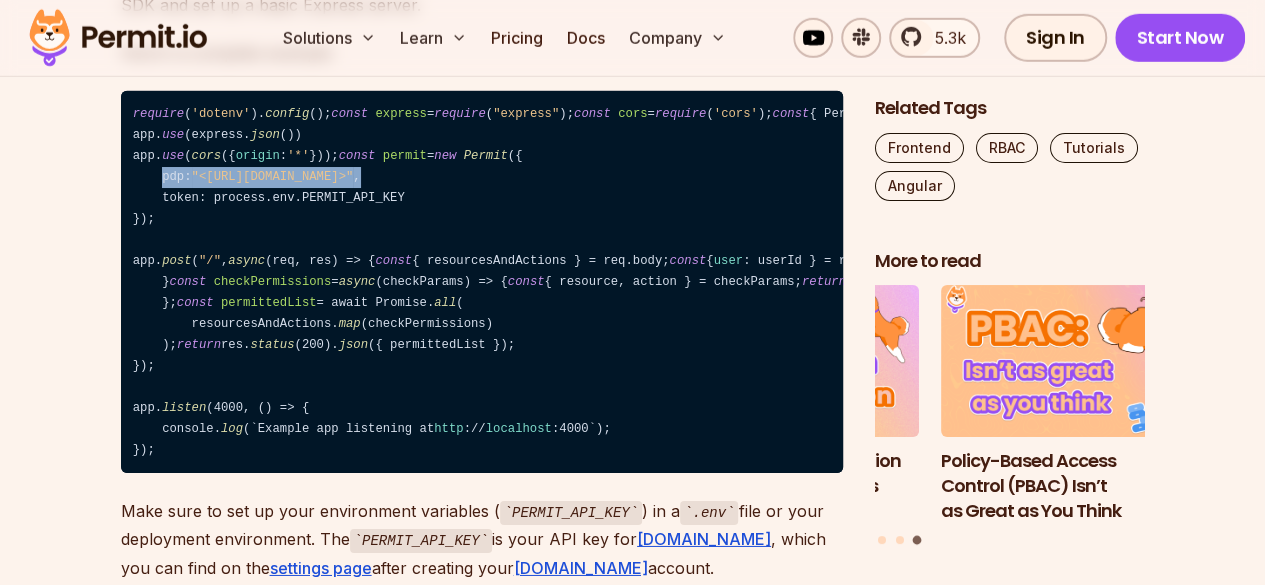 click on "require ( 'dotenv' ). config ();
const   express  =  require ( "express" );
const   cors  =  require ( 'cors' );
const  { Permit } =  require ( "permitio" );
const   app  =  express ();
app. use (express. json ())
app. use ( cors ({  origin :  '*' }));
const   permit  =  new   Permit ({
pdp:  "<[URL][DOMAIN_NAME]>" ,
token: process.env.PERMIT_API_KEY
});
app. post ( "/" ,  async  (req, res) => {
const  { resourcesAndActions } = req.body;
const  {  user : userId } = req.query;
if  (!userId) {
return  res. status (400). json ({  error :  "No userId provided."  });
}
const   checkPermissions  =  async  (checkParams) => {
const  { resource, action } = checkParams;
return  permit. check (userId, action, resource);
};
const   permittedList  = await Promise. all (
resourcesAndActions. map (checkPermissions)
);
return  res. status (200). json ({ permittedList });
});
app. listen (4000, () => {
console." at bounding box center [482, 282] 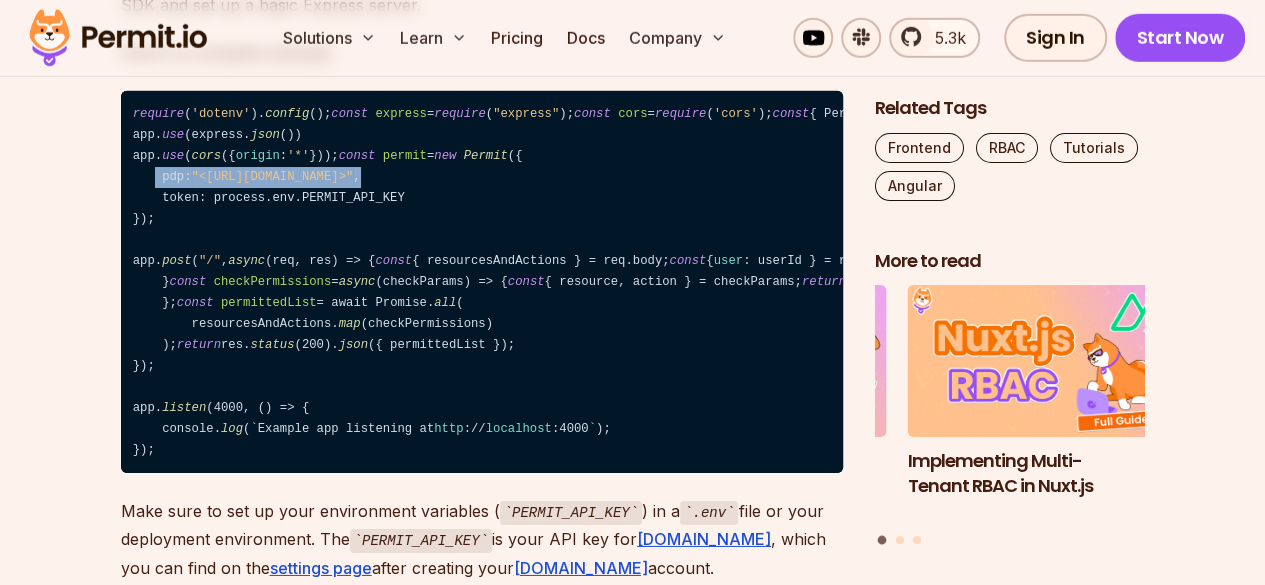 drag, startPoint x: 435, startPoint y: 295, endPoint x: 154, endPoint y: 294, distance: 281.00177 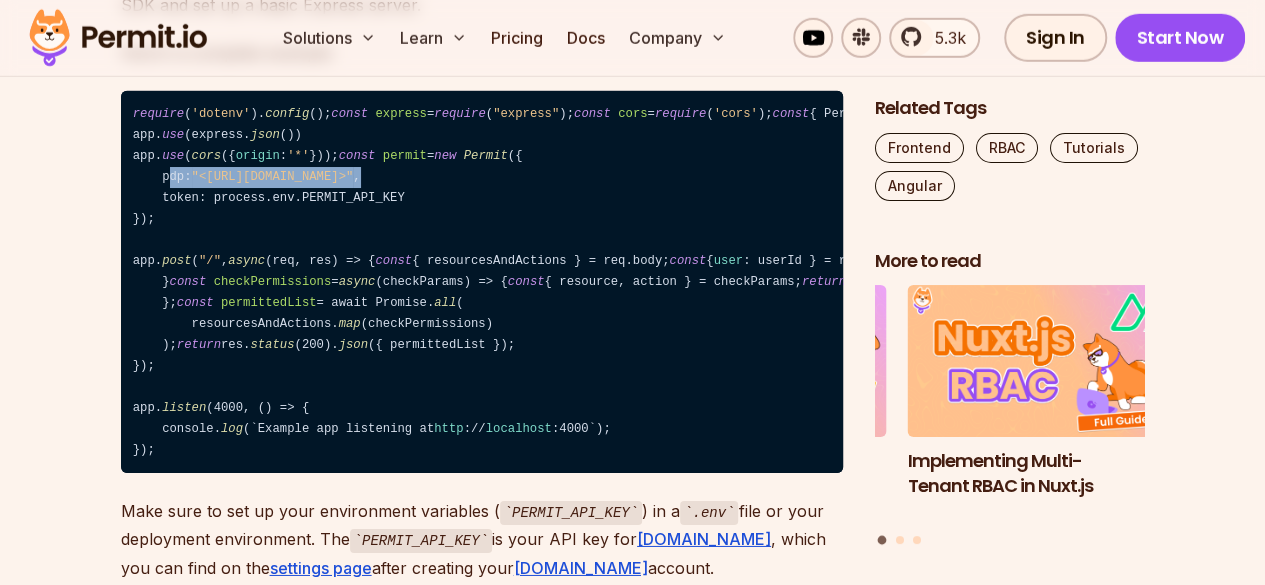drag, startPoint x: 437, startPoint y: 293, endPoint x: 164, endPoint y: 299, distance: 273.06592 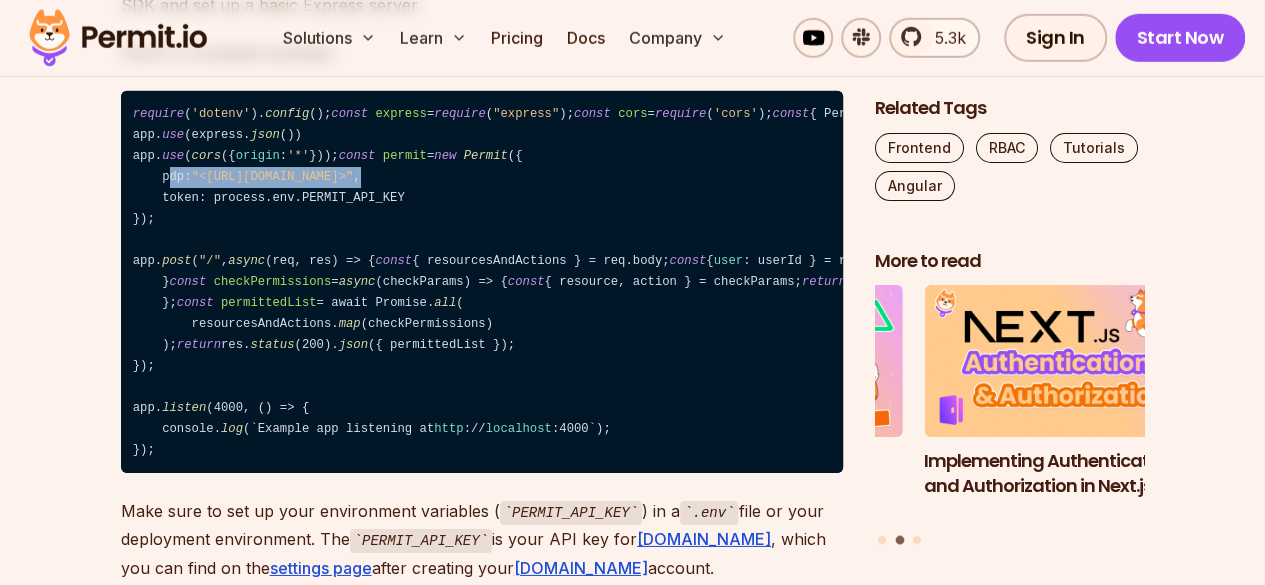 click on "require ( 'dotenv' ). config ();
const   express  =  require ( "express" );
const   cors  =  require ( 'cors' );
const  { Permit } =  require ( "permitio" );
const   app  =  express ();
app. use (express. json ())
app. use ( cors ({  origin :  '*' }));
const   permit  =  new   Permit ({
pdp:  "<[URL][DOMAIN_NAME]>" ,
token: process.env.PERMIT_API_KEY
});
app. post ( "/" ,  async  (req, res) => {
const  { resourcesAndActions } = req.body;
const  {  user : userId } = req.query;
if  (!userId) {
return  res. status (400). json ({  error :  "No userId provided."  });
}
const   checkPermissions  =  async  (checkParams) => {
const  { resource, action } = checkParams;
return  permit. check (userId, action, resource);
};
const   permittedList  = await Promise. all (
resourcesAndActions. map (checkPermissions)
);
return  res. status (200). json ({ permittedList });
});
app. listen (4000, () => {
console." at bounding box center [482, 282] 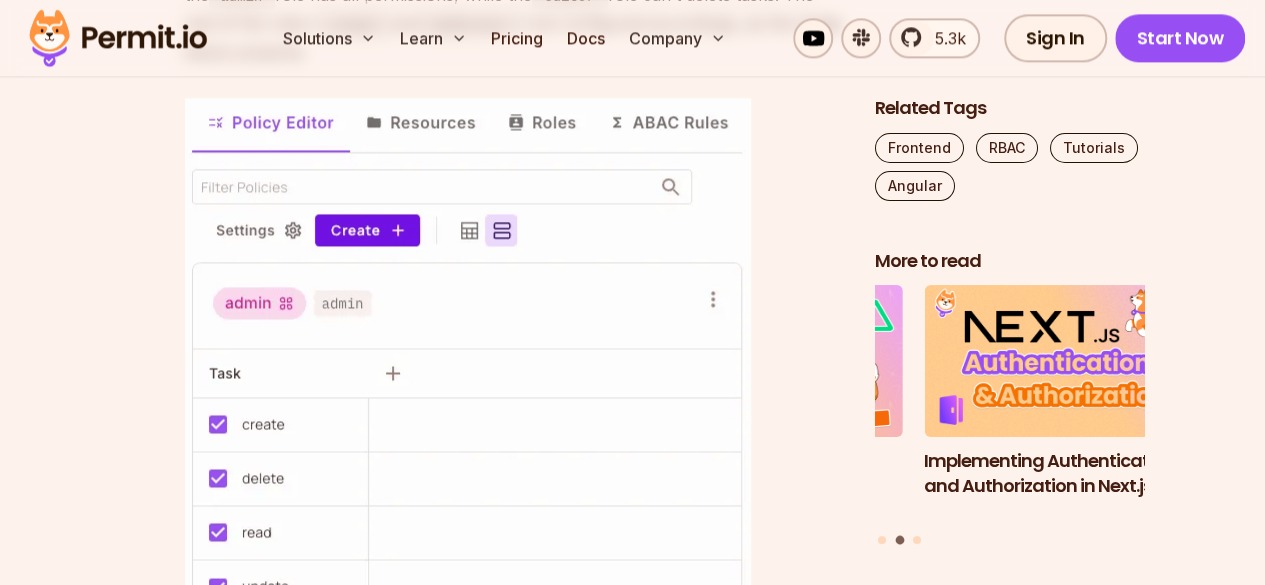 scroll, scrollTop: 5122, scrollLeft: 0, axis: vertical 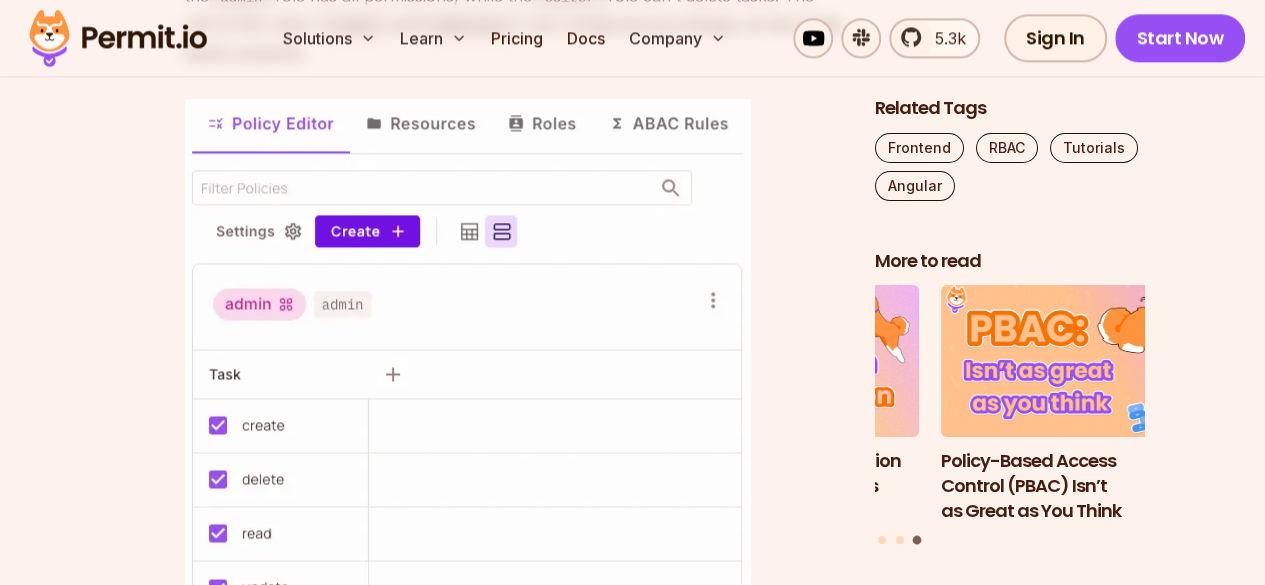 drag, startPoint x: 561, startPoint y: 308, endPoint x: 156, endPoint y: 313, distance: 405.03085 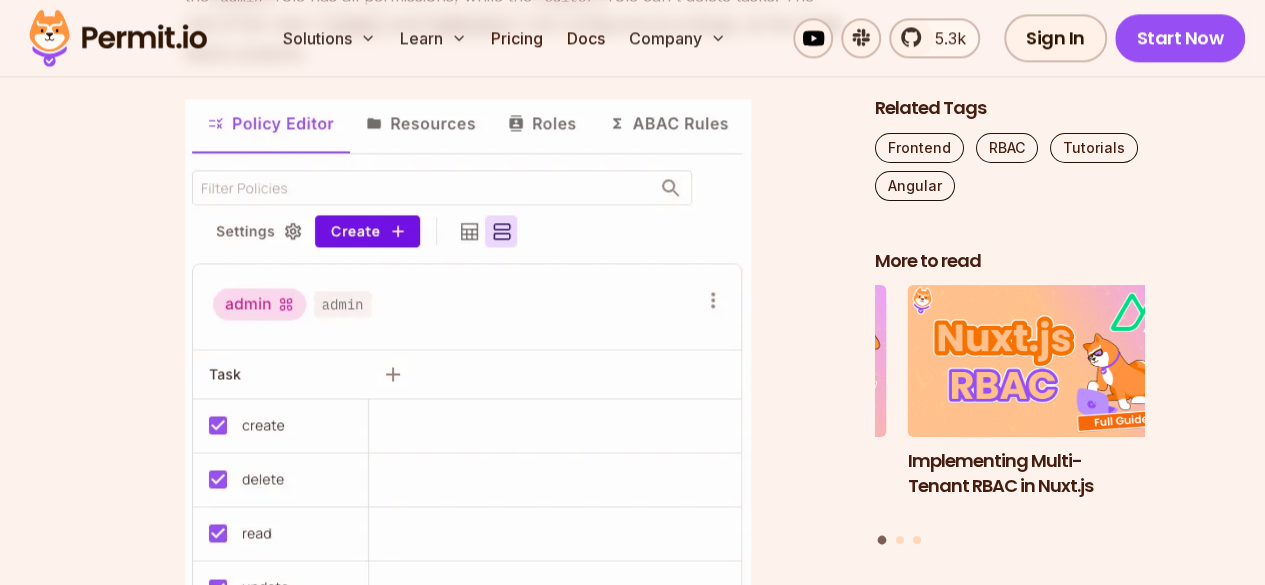 drag, startPoint x: 558, startPoint y: 308, endPoint x: 653, endPoint y: 355, distance: 105.99056 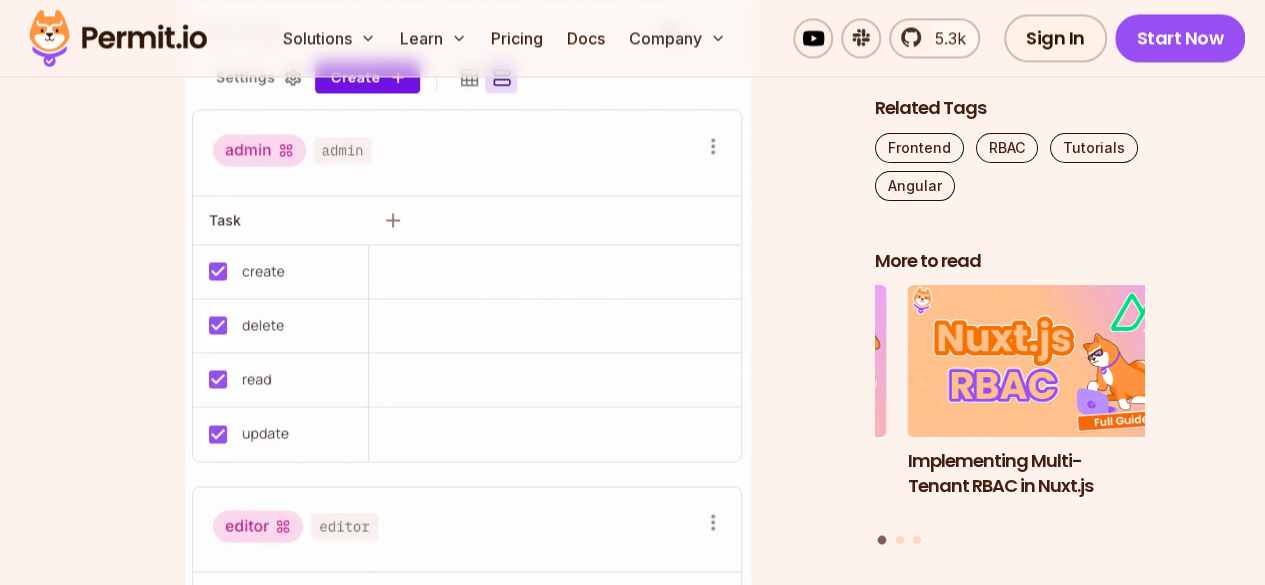 scroll, scrollTop: 5274, scrollLeft: 0, axis: vertical 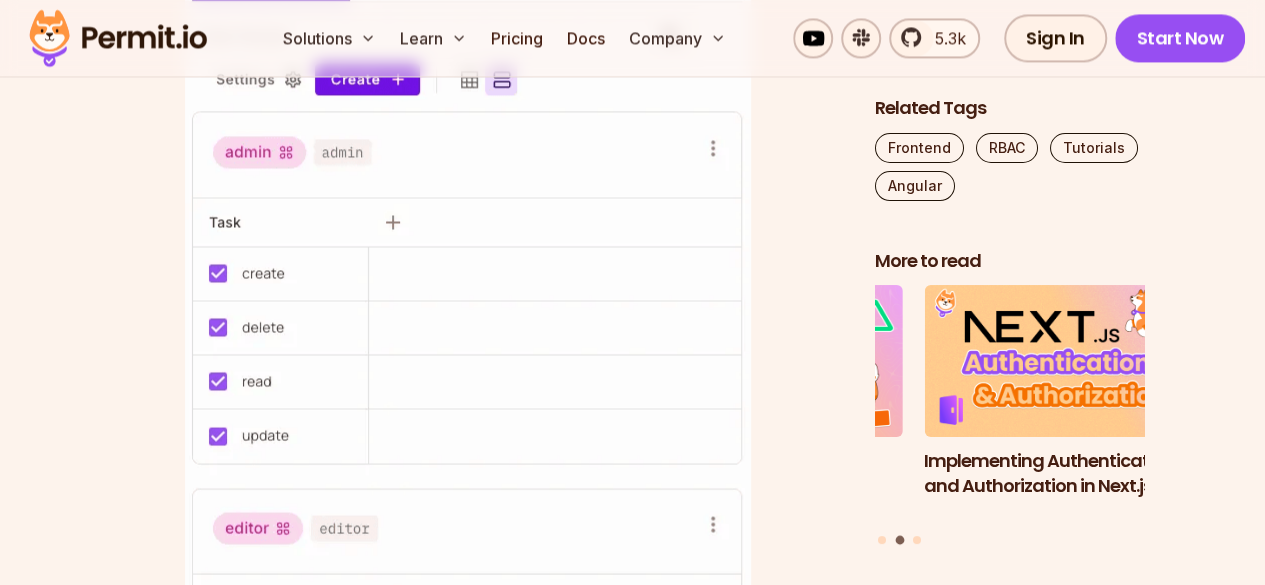 drag, startPoint x: 553, startPoint y: 338, endPoint x: 343, endPoint y: 313, distance: 211.48286 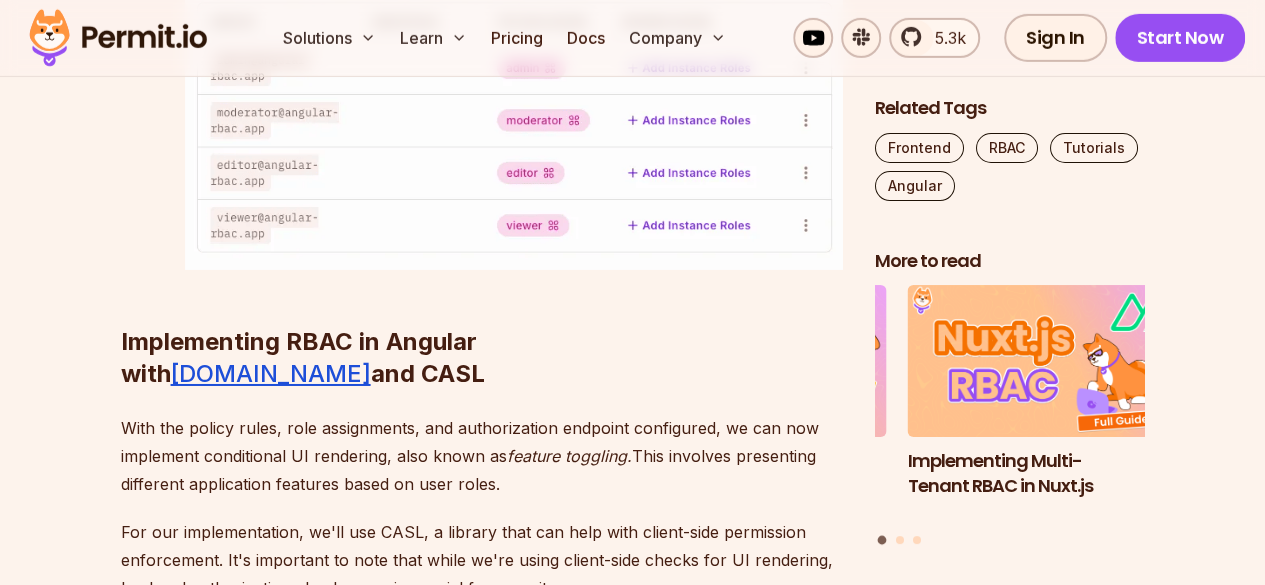 scroll, scrollTop: 7094, scrollLeft: 0, axis: vertical 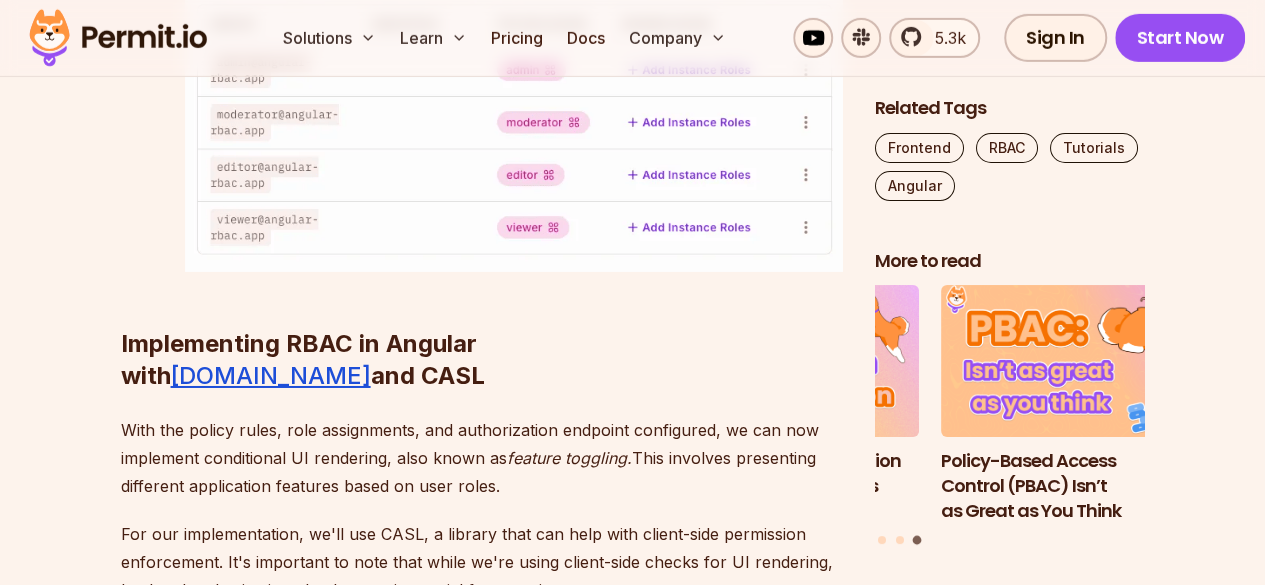 click on "admin" at bounding box center (530, -191) 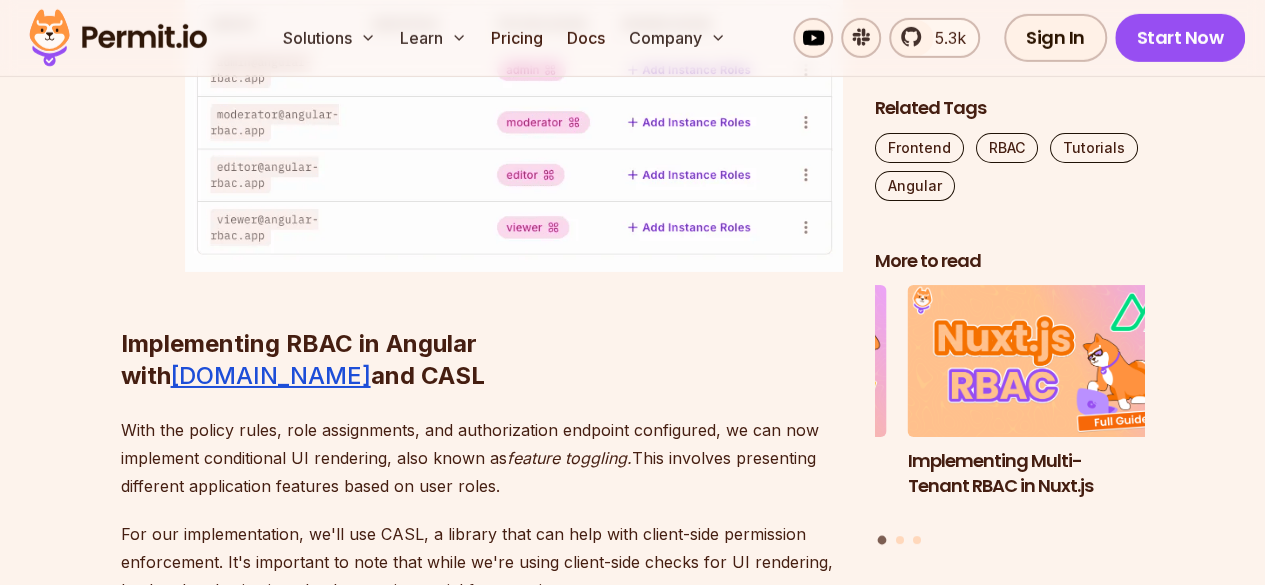 click on "moderator" at bounding box center [618, -191] 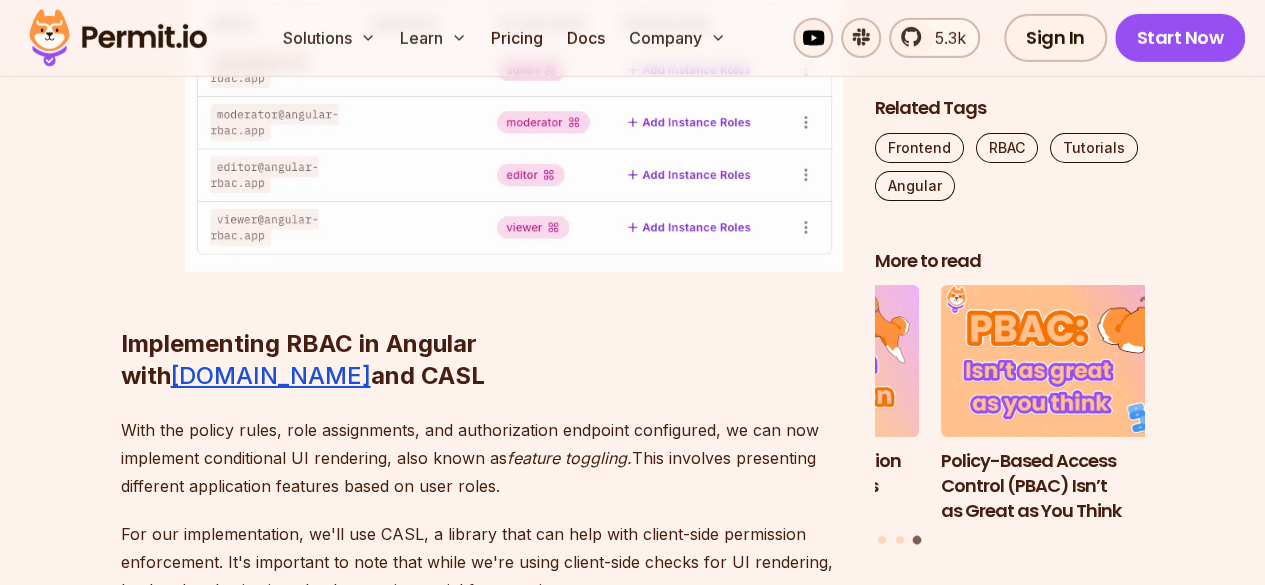click on "viewer" at bounding box center (250, -162) 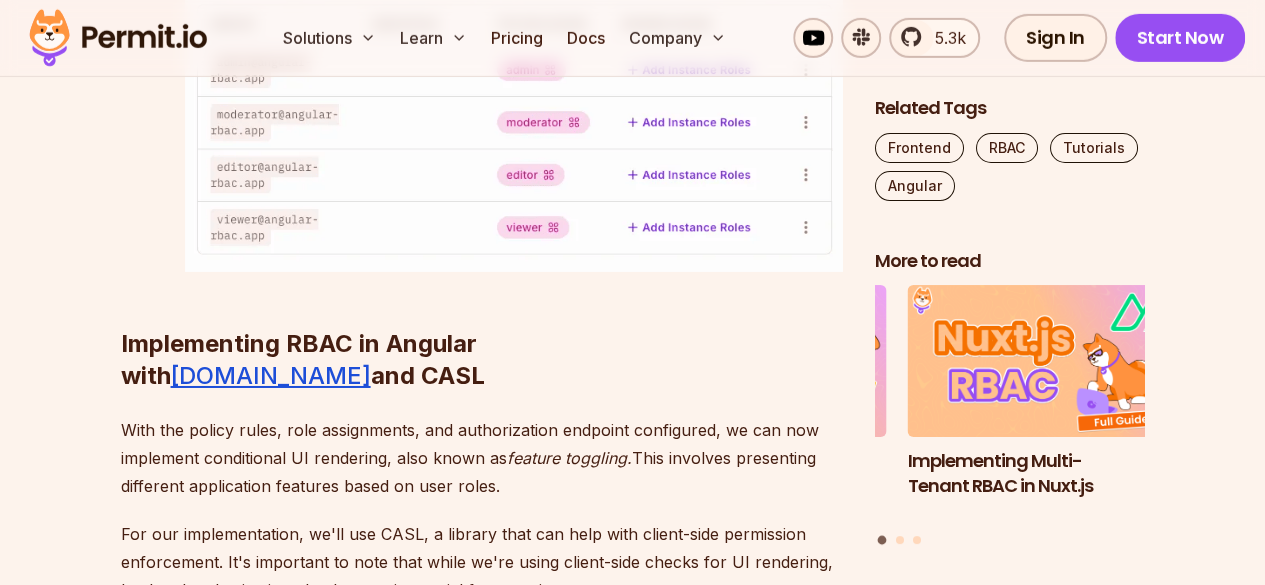 drag, startPoint x: 286, startPoint y: 271, endPoint x: 184, endPoint y: 220, distance: 114.03947 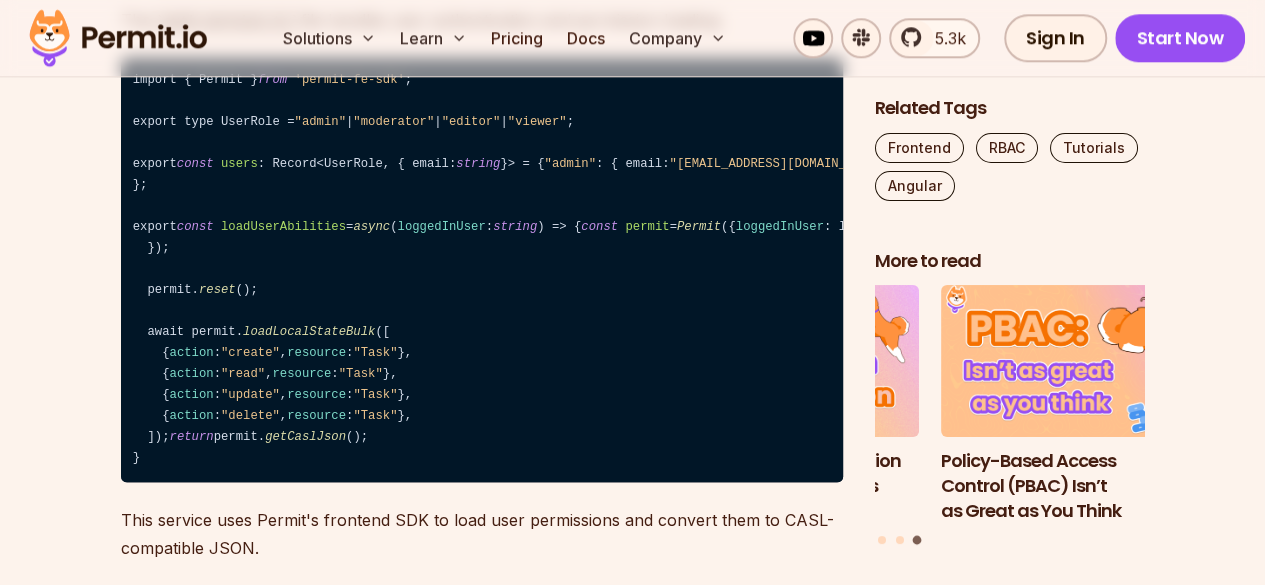 scroll, scrollTop: 8695, scrollLeft: 0, axis: vertical 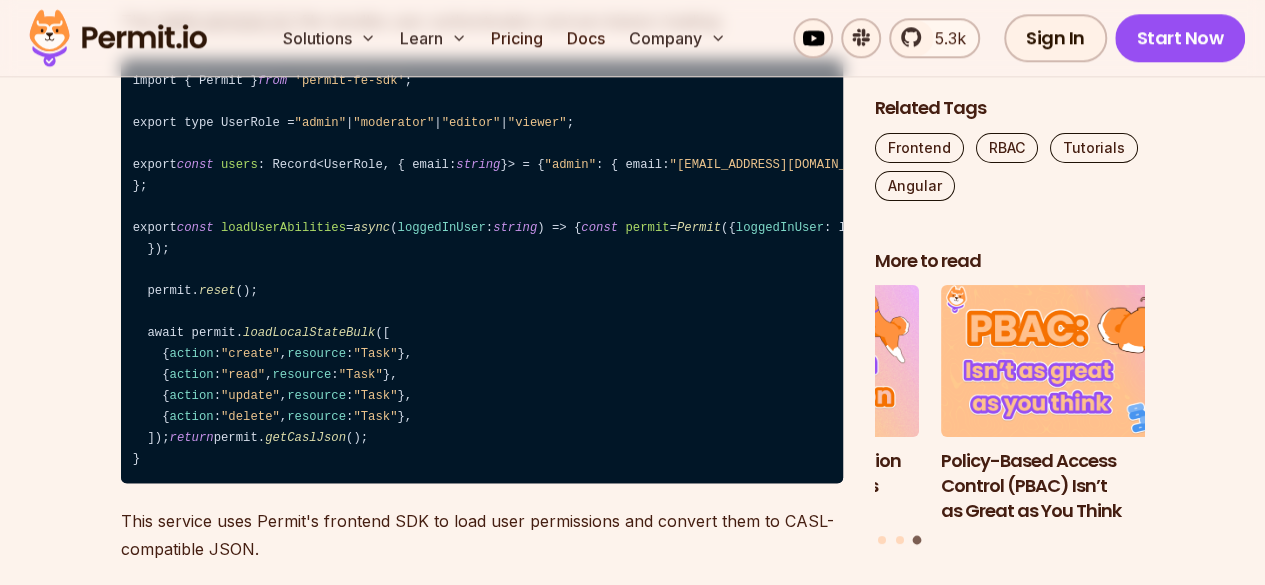 drag, startPoint x: 122, startPoint y: 105, endPoint x: 499, endPoint y: 109, distance: 377.0212 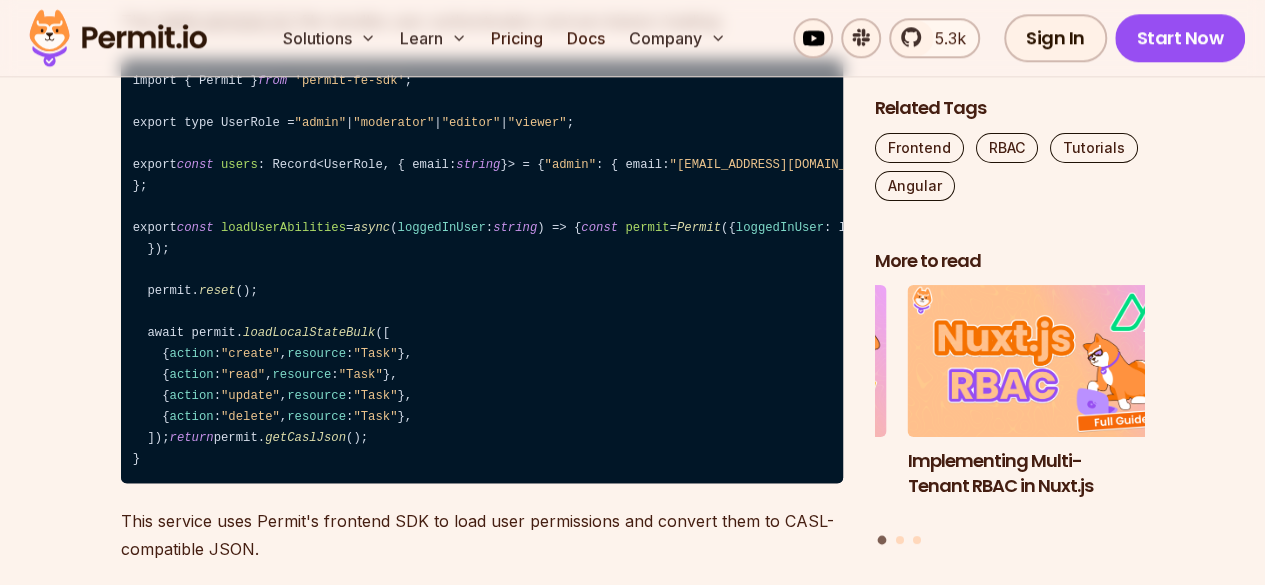 drag, startPoint x: 554, startPoint y: 159, endPoint x: 140, endPoint y: 154, distance: 414.03018 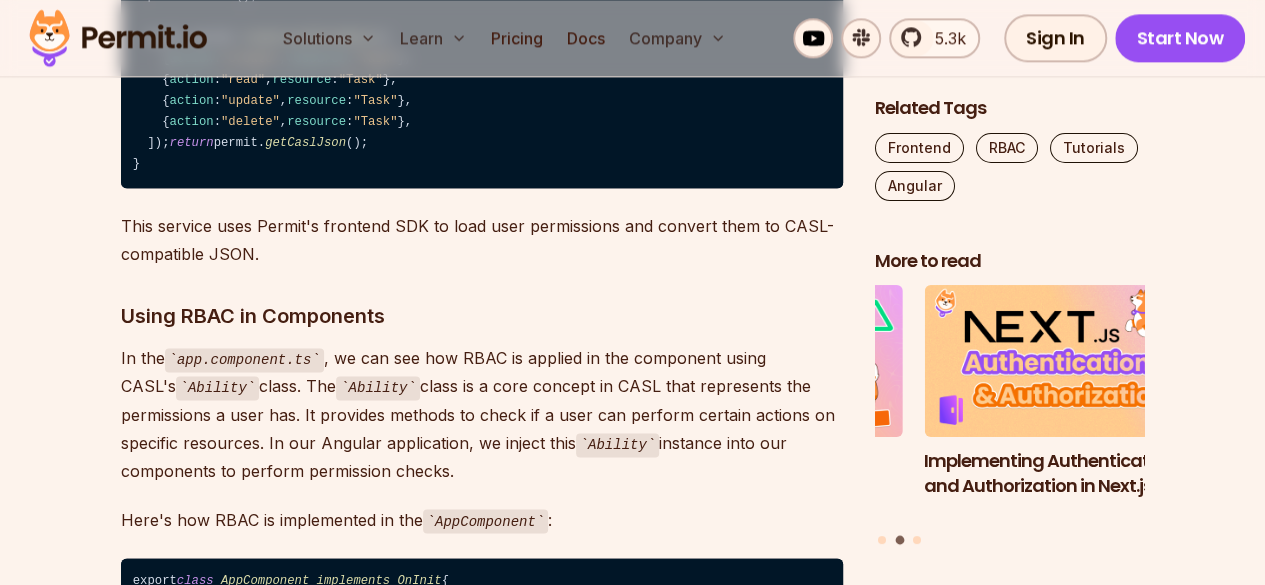scroll, scrollTop: 8989, scrollLeft: 0, axis: vertical 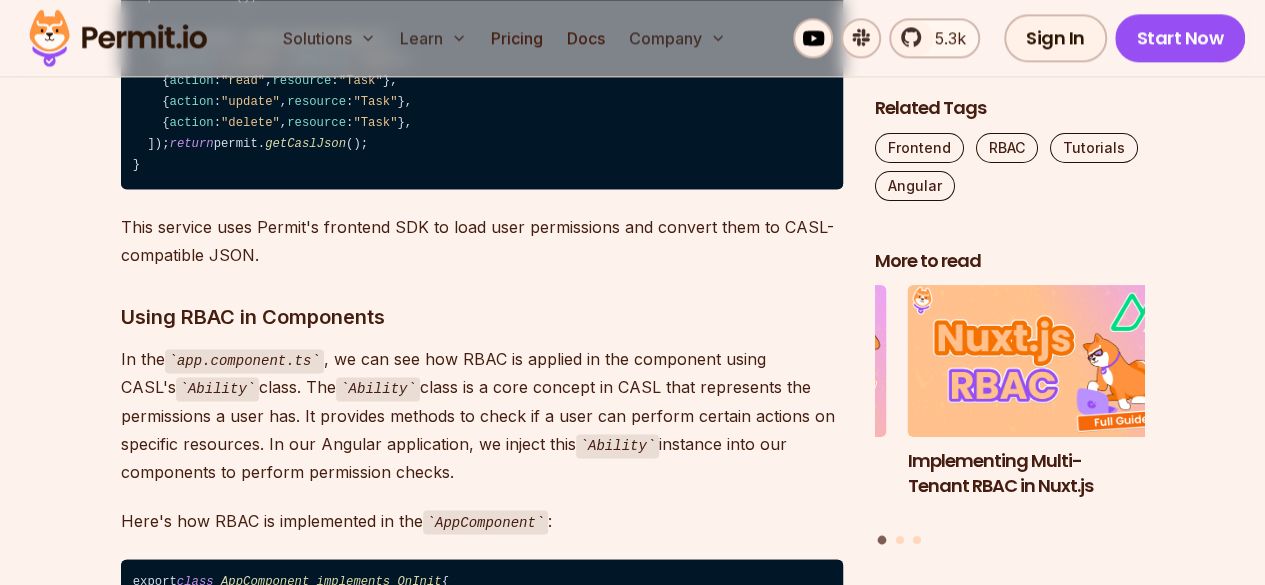 click on "By setting up CASL in this way, we're preparing our application to work seamlessly with the permission rules we'll fetch from  [DOMAIN_NAME] . This configuration is a crucial step in integrating CASL with our Angular application and forms the foundation for implementing RBAC using the rules we'll obtain from  [DOMAIN_NAME] ." at bounding box center [482, -419] 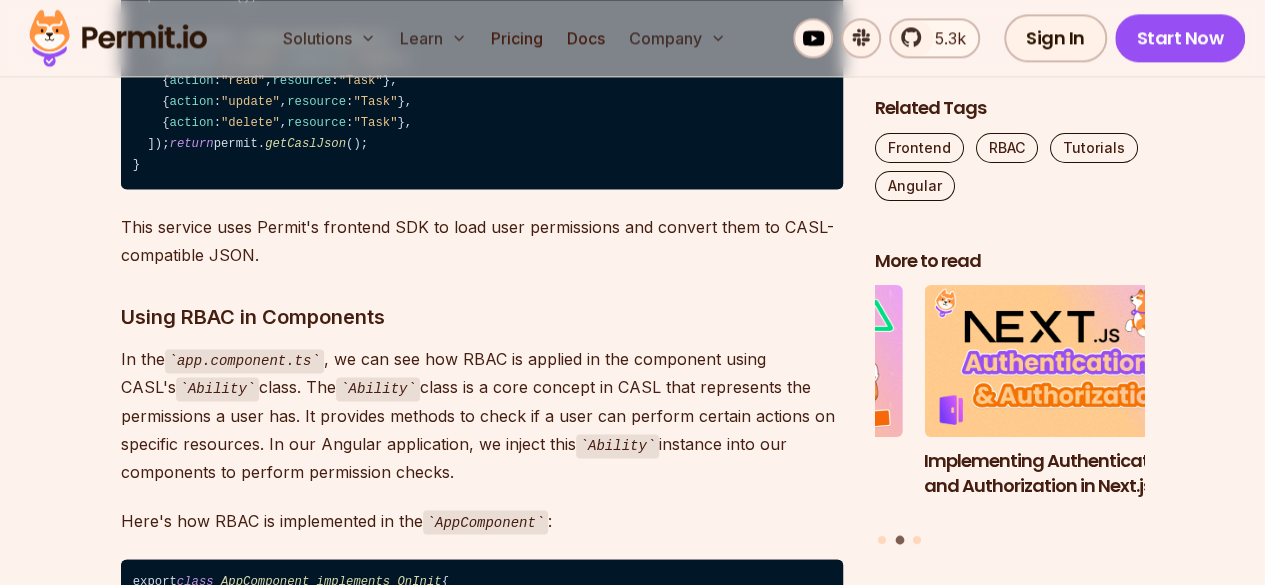 click on "By setting up CASL in this way, we're preparing our application to work seamlessly with the permission rules we'll fetch from  [DOMAIN_NAME] . This configuration is a crucial step in integrating CASL with our Angular application and forms the foundation for implementing RBAC using the rules we'll obtain from  [DOMAIN_NAME] ." at bounding box center (482, -419) 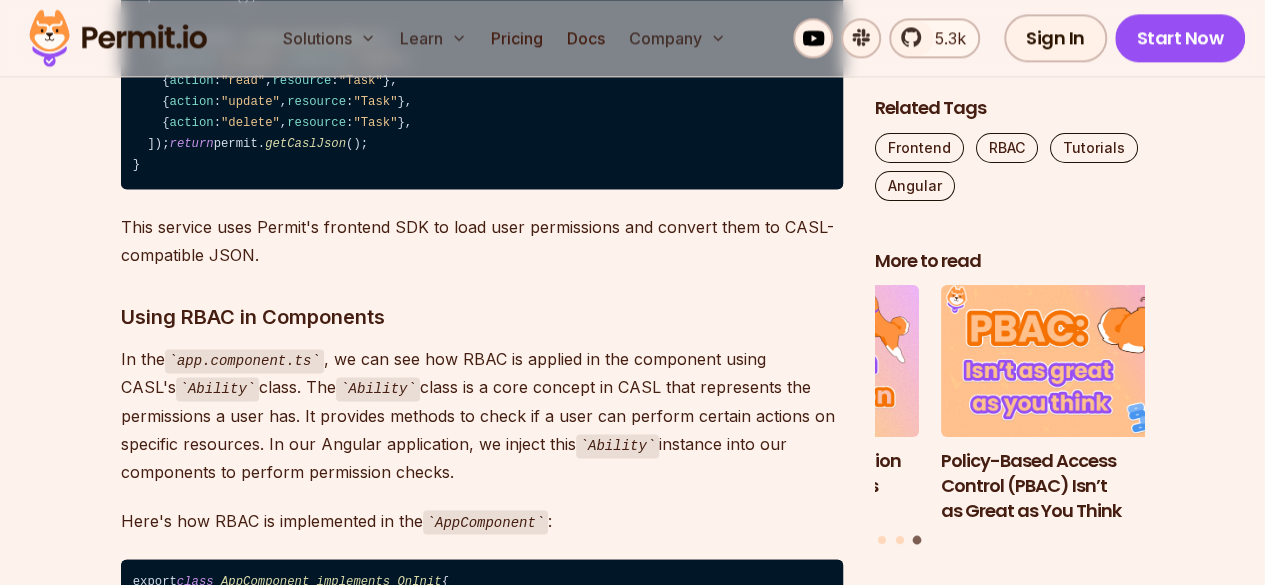 click on "By setting up CASL in this way, we're preparing our application to work seamlessly with the permission rules we'll fetch from  [DOMAIN_NAME] . This configuration is a crucial step in integrating CASL with our Angular application and forms the foundation for implementing RBAC using the rules we'll obtain from  [DOMAIN_NAME] ." at bounding box center [482, -419] 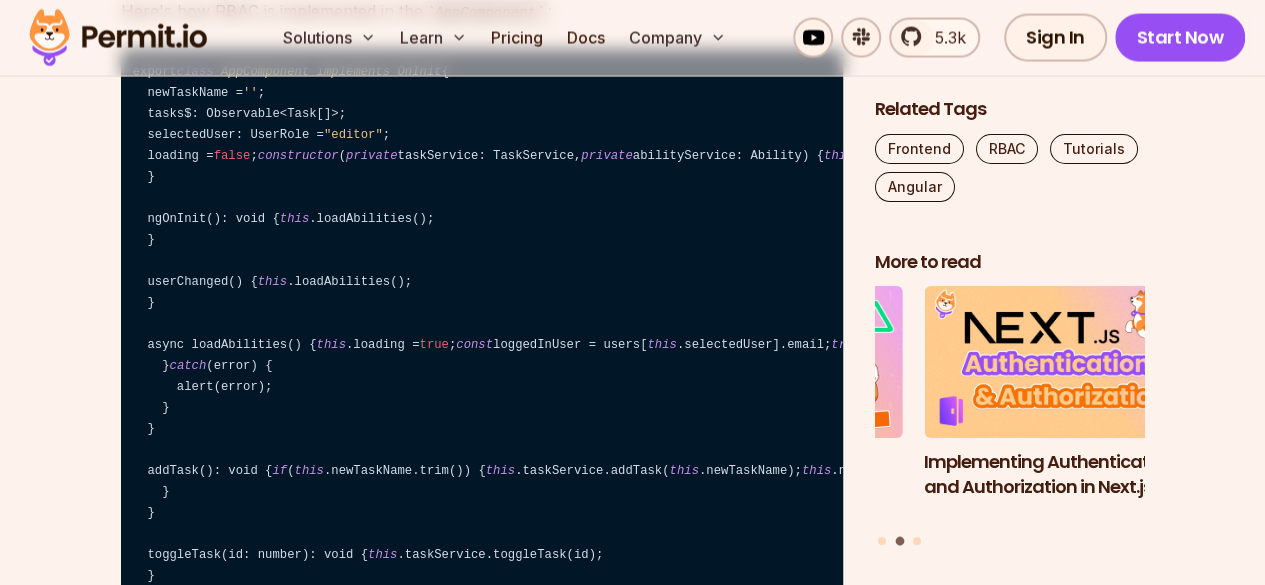 scroll, scrollTop: 9499, scrollLeft: 0, axis: vertical 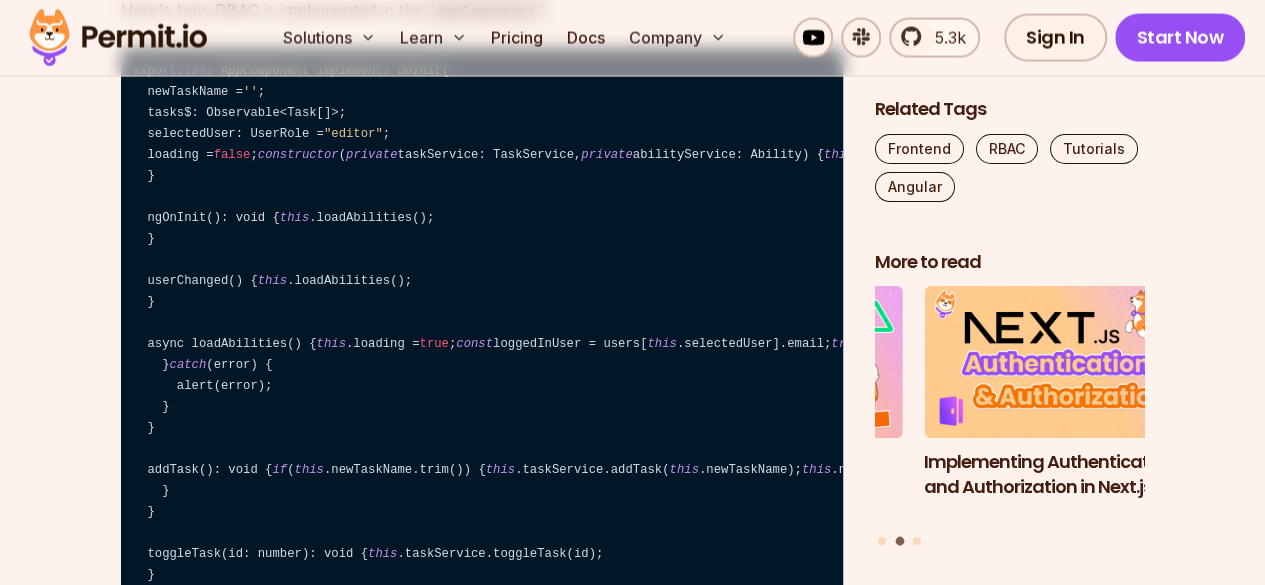 click on "import { Permit }  from   'permit-fe-sdk' ;
export type UserRole =  "admin"  |  "moderator"  |  "editor"  |  "viewer" ;
export  const   users : Record<UserRole, { email:  string  }> = {
"admin" : { email:  "[EMAIL_ADDRESS][DOMAIN_NAME]"  },
"moderator" : { email:  "[EMAIL_ADDRESS][DOMAIN_NAME]"  },
"editor" : { email:  "[EMAIL_ADDRESS][DOMAIN_NAME]"  },
"viewer" : { email:  "[EMAIL_ADDRESS][DOMAIN_NAME]"  },
};
export  const   loadUserAbilities  =  async  ( loggedInUser :  string ) => {
const   permit  =  Permit ({
loggedInUser : loggedInUser,
backendUrl :  "<[URL]>" ,
});
permit. reset ();
await permit. loadLocalStateBulk ([
{  action :  "create" ,  resource :  "Task"  },
{  action :  "read" ,  resource :  "Task"  },
{  action :  "update" ,  resource :  "Task"  },
{  action :  "delete" ,  resource :  "Task"  },
]);
return  permit. getCaslJson ();
}" at bounding box center (482, -533) 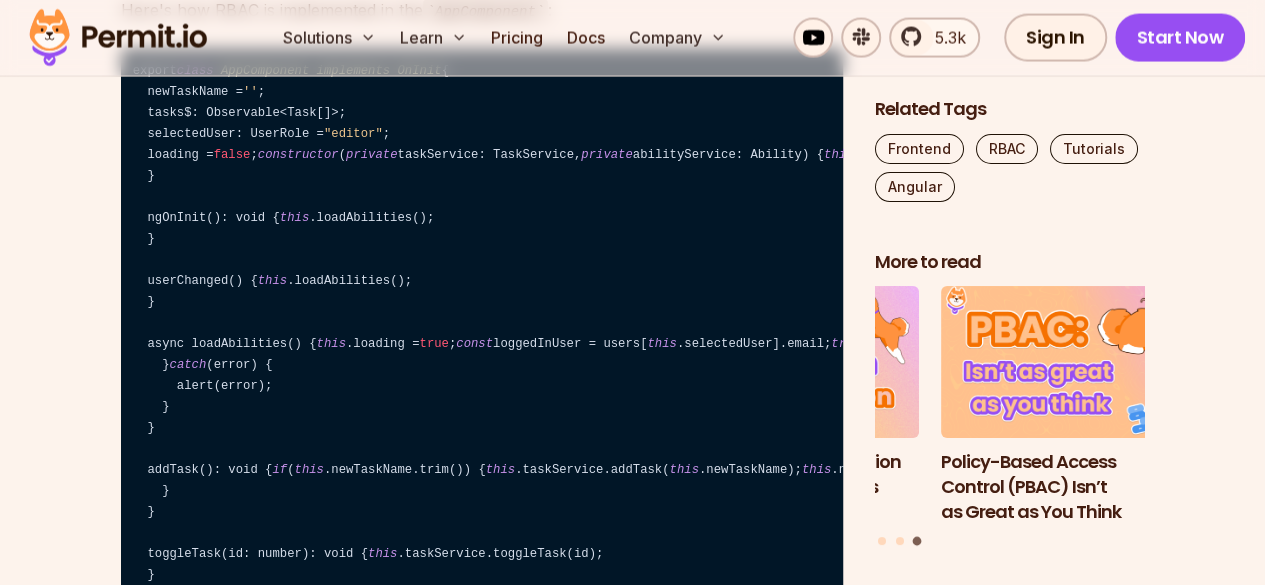 click on "reset" at bounding box center (217, -513) 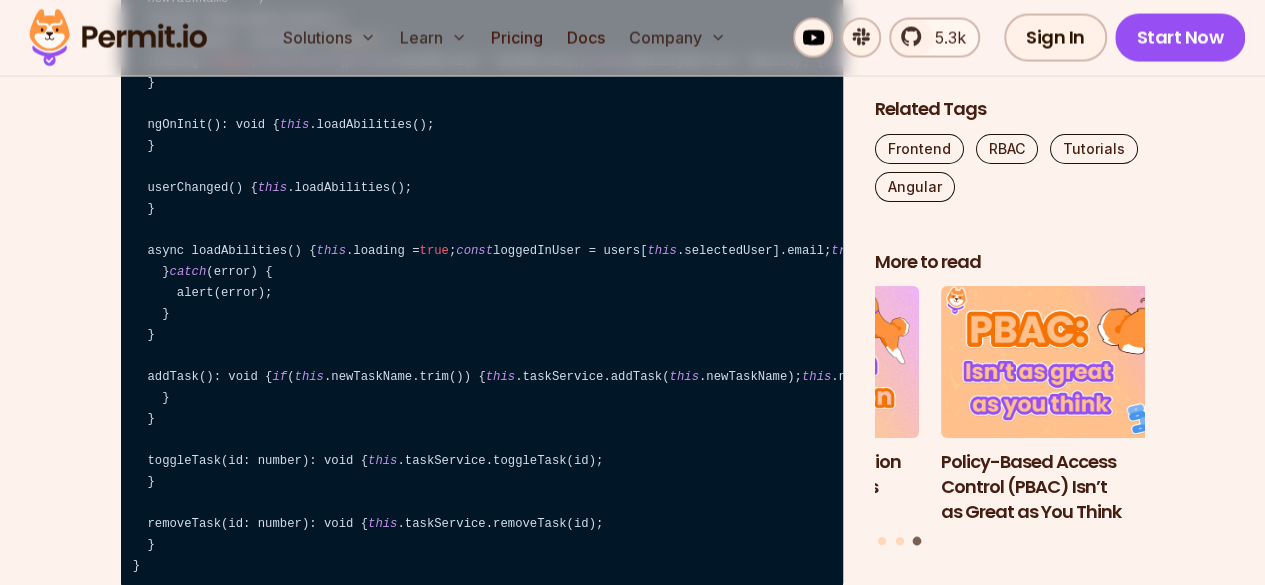 scroll, scrollTop: 9593, scrollLeft: 0, axis: vertical 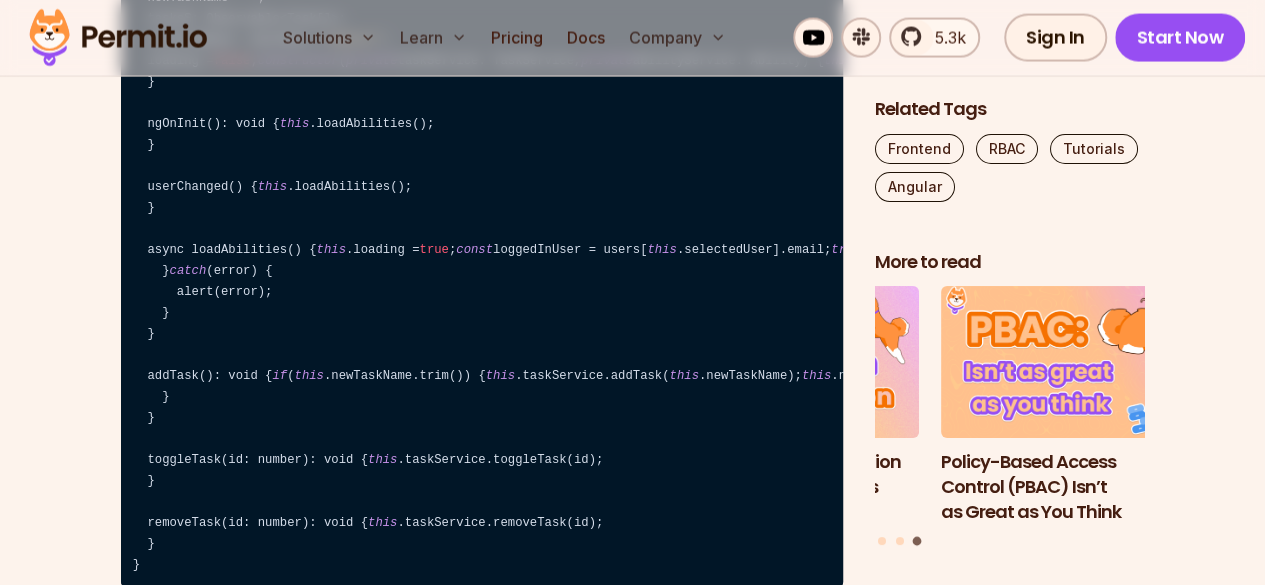 click on "getCaslJson" at bounding box center (305, -460) 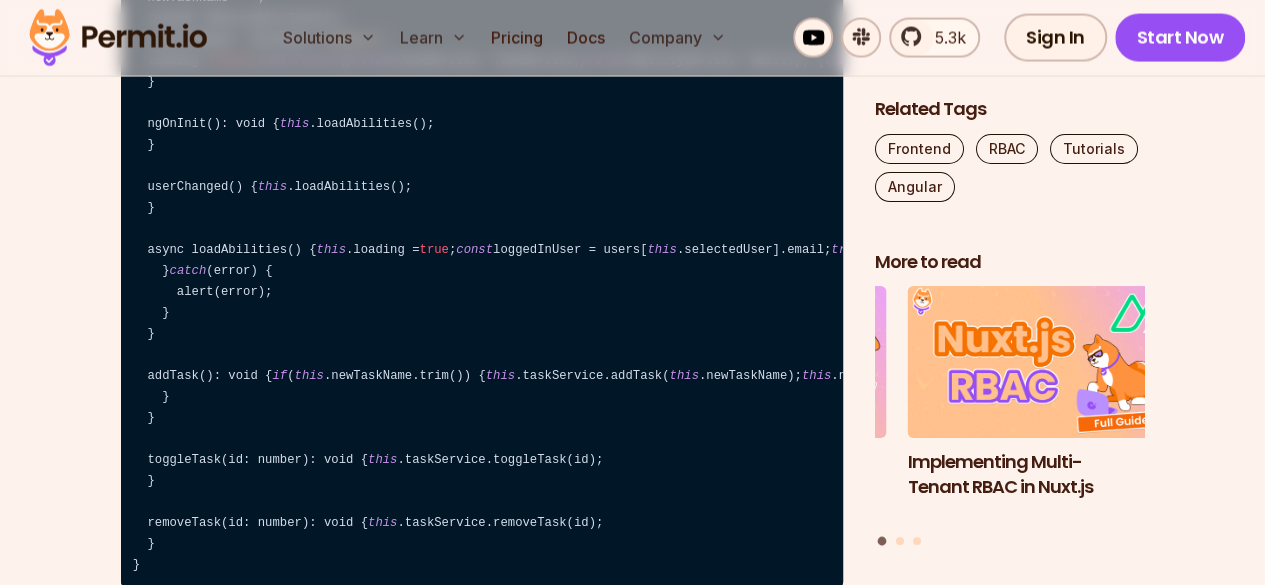 click on "getCaslJson" at bounding box center [305, -460] 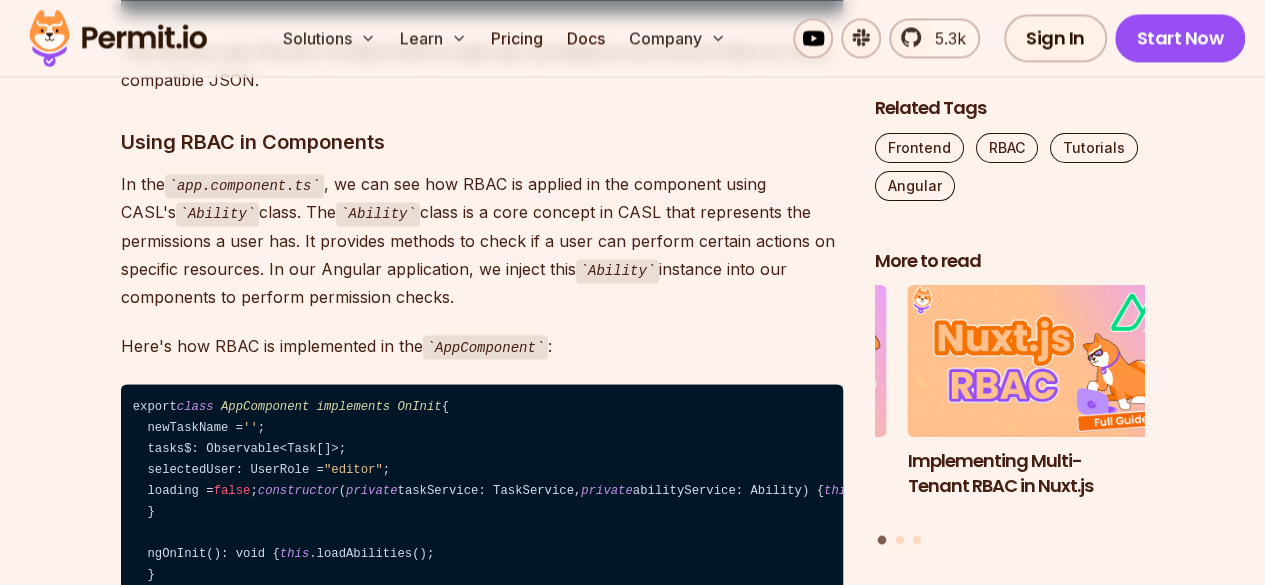 scroll, scrollTop: 9163, scrollLeft: 0, axis: vertical 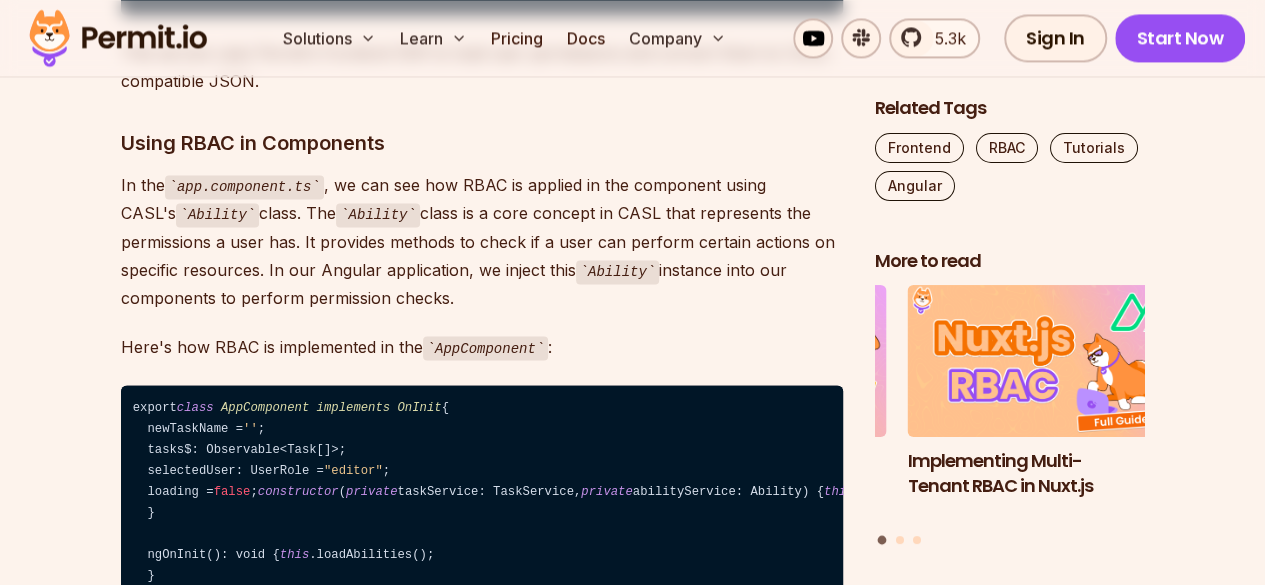 click on "import { Permit }  from   'permit-fe-sdk' ;
export type UserRole =  "admin"  |  "moderator"  |  "editor"  |  "viewer" ;
export  const   users : Record<UserRole, { email:  string  }> = {
"admin" : { email:  "[EMAIL_ADDRESS][DOMAIN_NAME]"  },
"moderator" : { email:  "[EMAIL_ADDRESS][DOMAIN_NAME]"  },
"editor" : { email:  "[EMAIL_ADDRESS][DOMAIN_NAME]"  },
"viewer" : { email:  "[EMAIL_ADDRESS][DOMAIN_NAME]"  },
};
export  const   loadUserAbilities  =  async  ( loggedInUser :  string ) => {
const   permit  =  Permit ({
loggedInUser : loggedInUser,
backendUrl :  "<[URL]>" ,
});
permit. reset ();
await permit. loadLocalStateBulk ([
{  action :  "create" ,  resource :  "Task"  },
{  action :  "read" ,  resource :  "Task"  },
{  action :  "update" ,  resource :  "Task"  },
{  action :  "delete" ,  resource :  "Task"  },
]);
return  permit. getCaslJson ();
}" at bounding box center [482, -197] 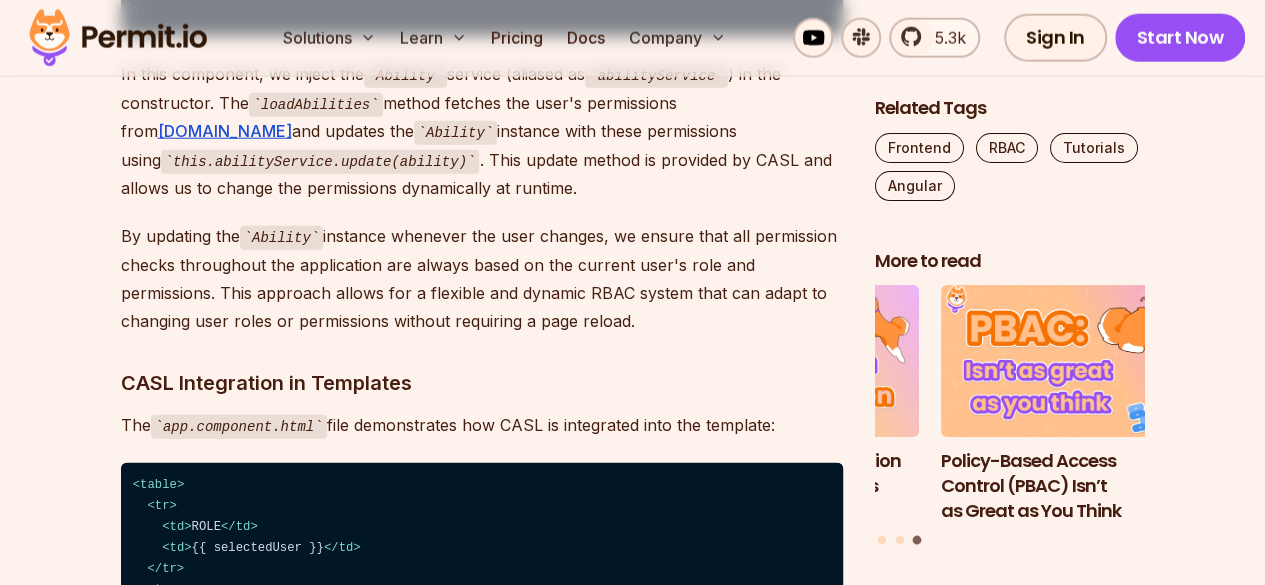scroll, scrollTop: 10146, scrollLeft: 0, axis: vertical 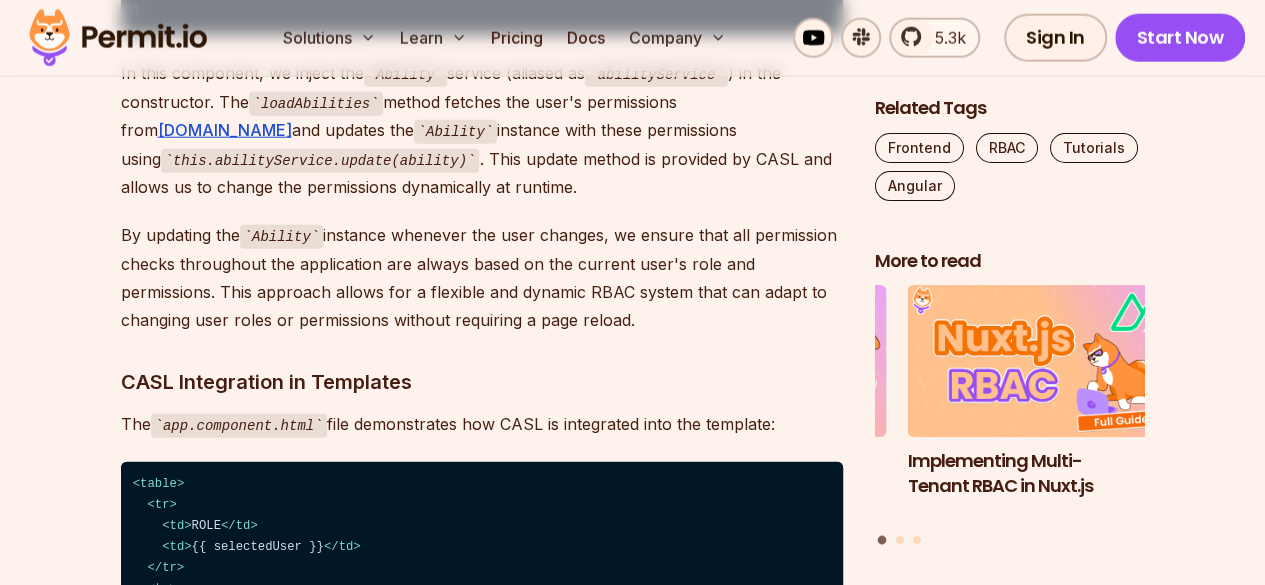 drag, startPoint x: 458, startPoint y: 168, endPoint x: 112, endPoint y: 92, distance: 354.2485 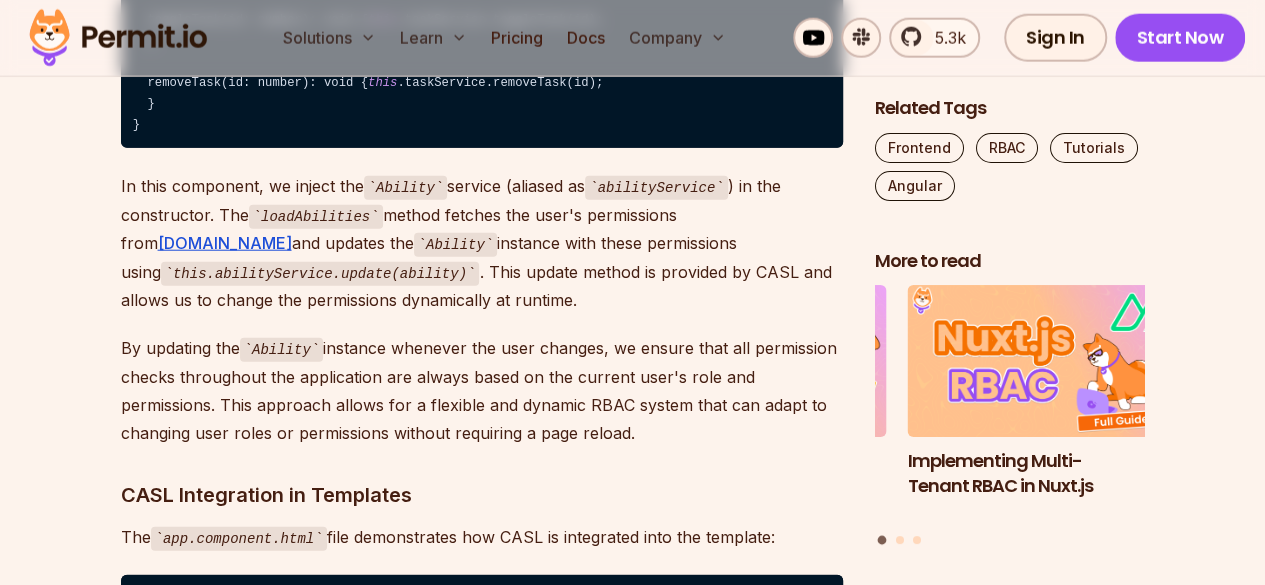 scroll, scrollTop: 10029, scrollLeft: 0, axis: vertical 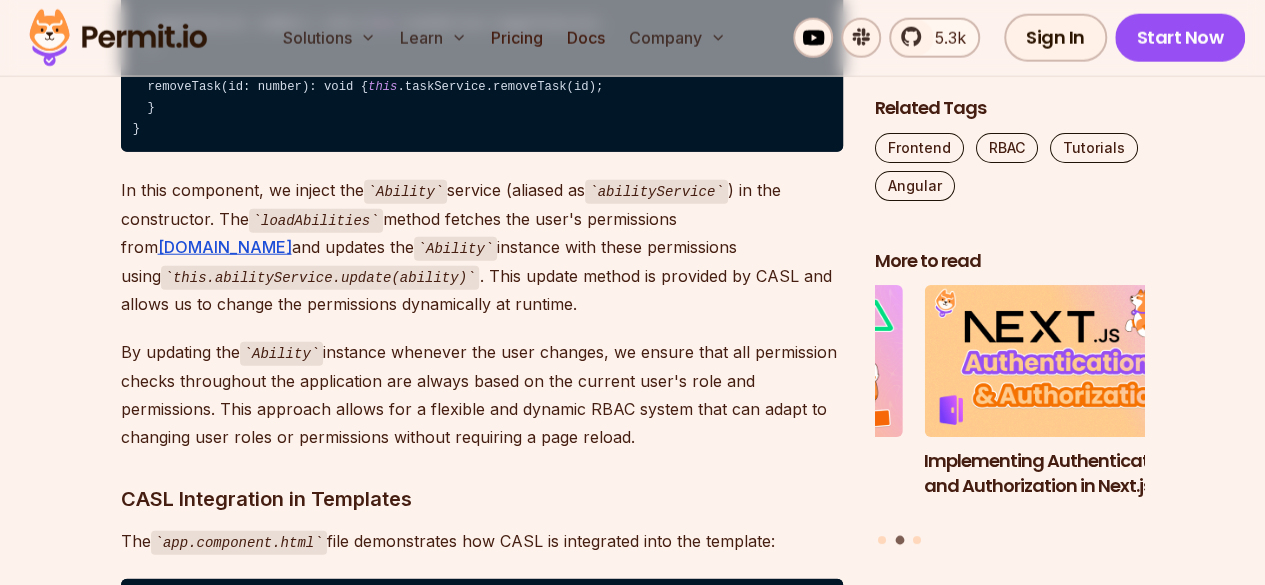 drag, startPoint x: 118, startPoint y: 132, endPoint x: 487, endPoint y: 280, distance: 397.57388 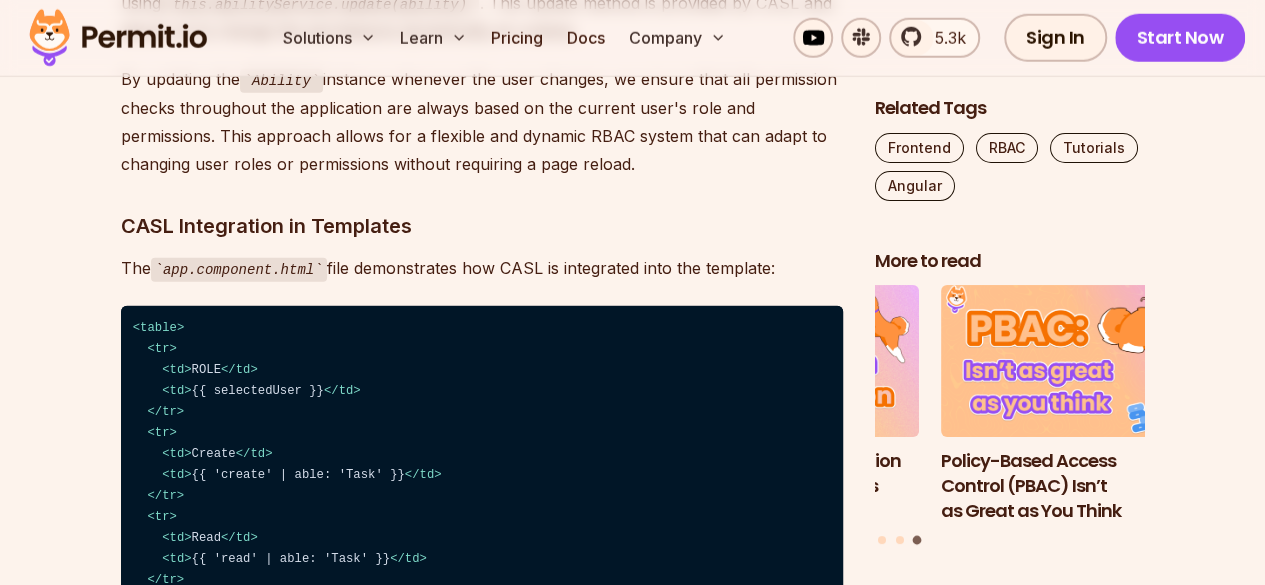 scroll, scrollTop: 10303, scrollLeft: 0, axis: vertical 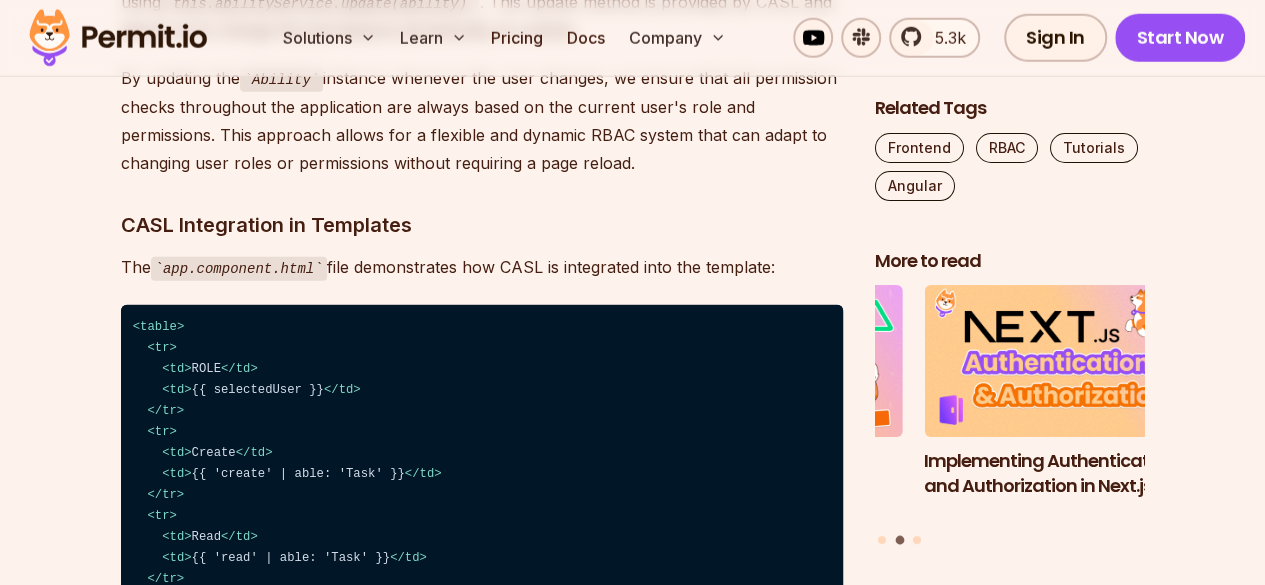 click on "export  class   AppComponent   implements   OnInit  {
newTaskName =  '' ;
tasks$: Observable<Task[]>;
selectedUser: UserRole =  "editor" ;
loading =  false ;
constructor ( private  taskService: TaskService,  private  abilityService: Ability) {
this .tasks$ =  this .taskService.getTasks();
}
ngOnInit(): void {
this .loadAbilities();
}
userChanged() {
this .loadAbilities();
}
async loadAbilities() {
this .loading =  true ;
const  loggedInUser = users[ this .selectedUser].email;
try  {
const  ability = await loadUserAbilities(loggedInUser);
this .abilityService.update(ability);
this .loading =  false ;
}  catch  (error) {
alert(error);
}
}
addTask(): void {
if  ( this .newTaskName.trim()) {
this .taskService.addTask( this .newTaskName);
this .newTaskName =  '' ;
}
}
toggleTask(id: number): void {
this .taskService.toggleTask(id);
}
removeTask(id: number): void {
this" at bounding box center (482, -438) 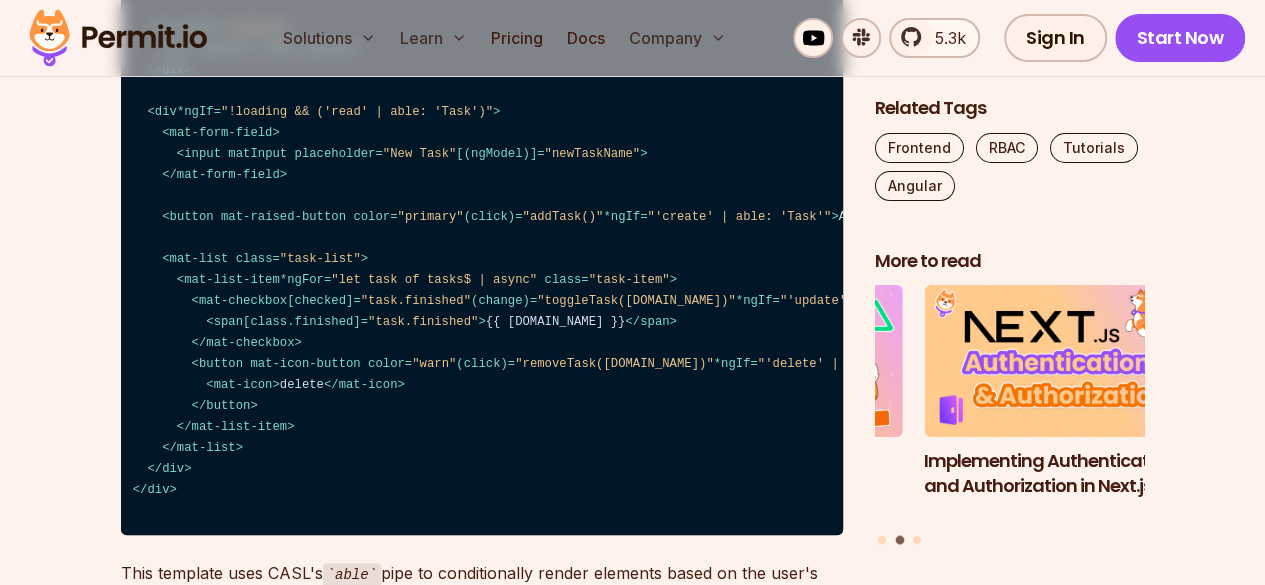 scroll, scrollTop: 11284, scrollLeft: 0, axis: vertical 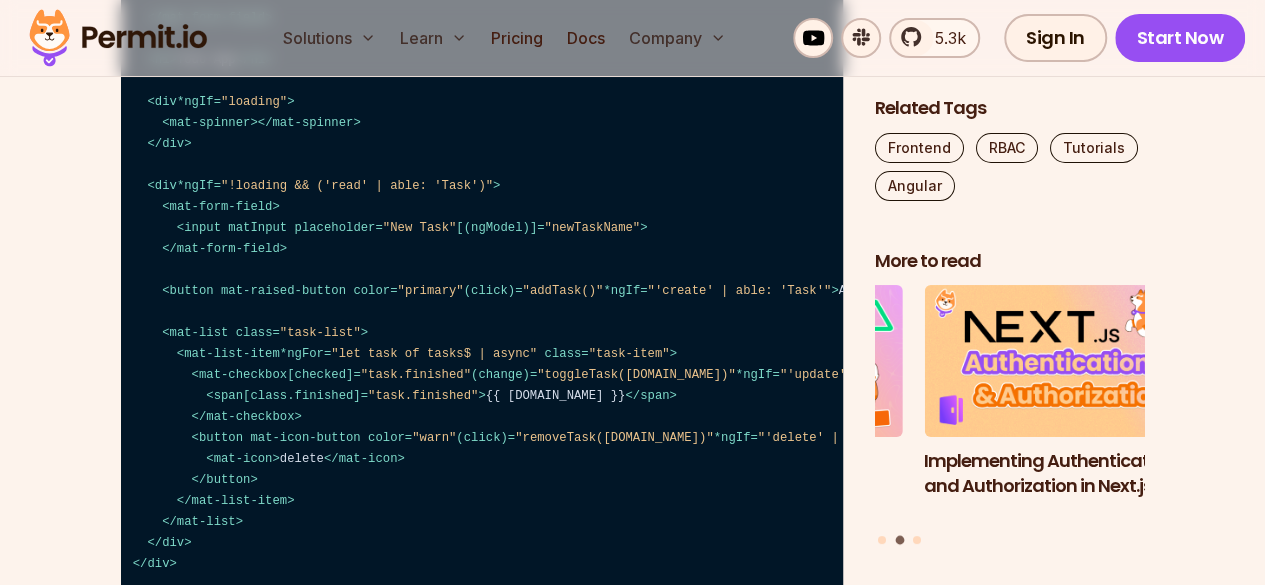 click on "loadAbilities" at bounding box center [316, -1034] 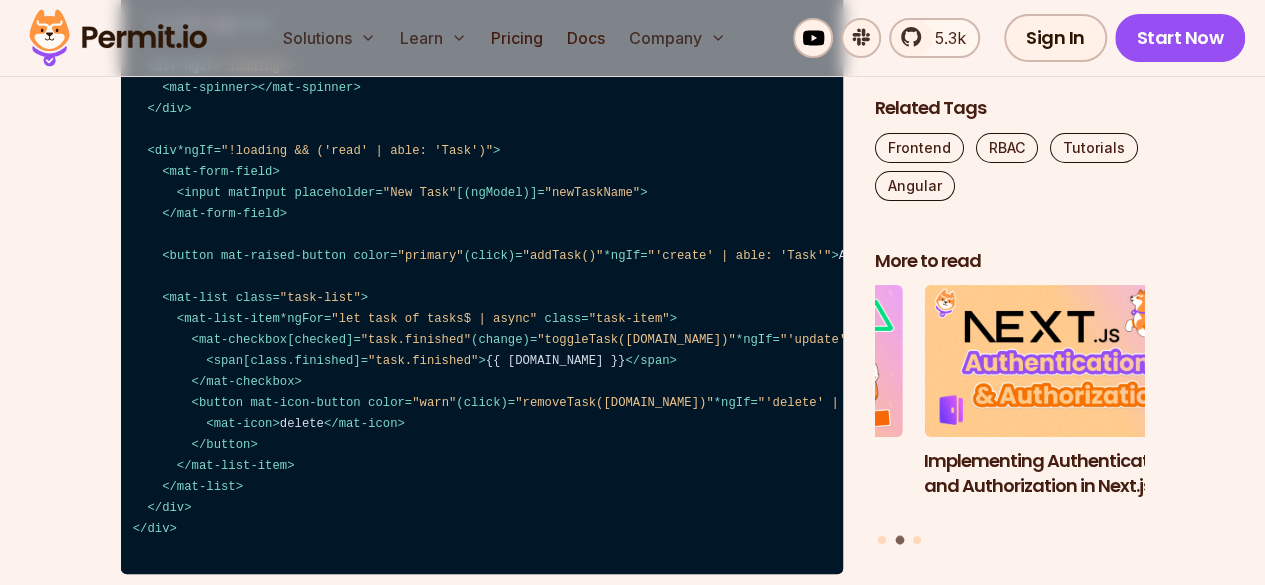 scroll, scrollTop: 11320, scrollLeft: 0, axis: vertical 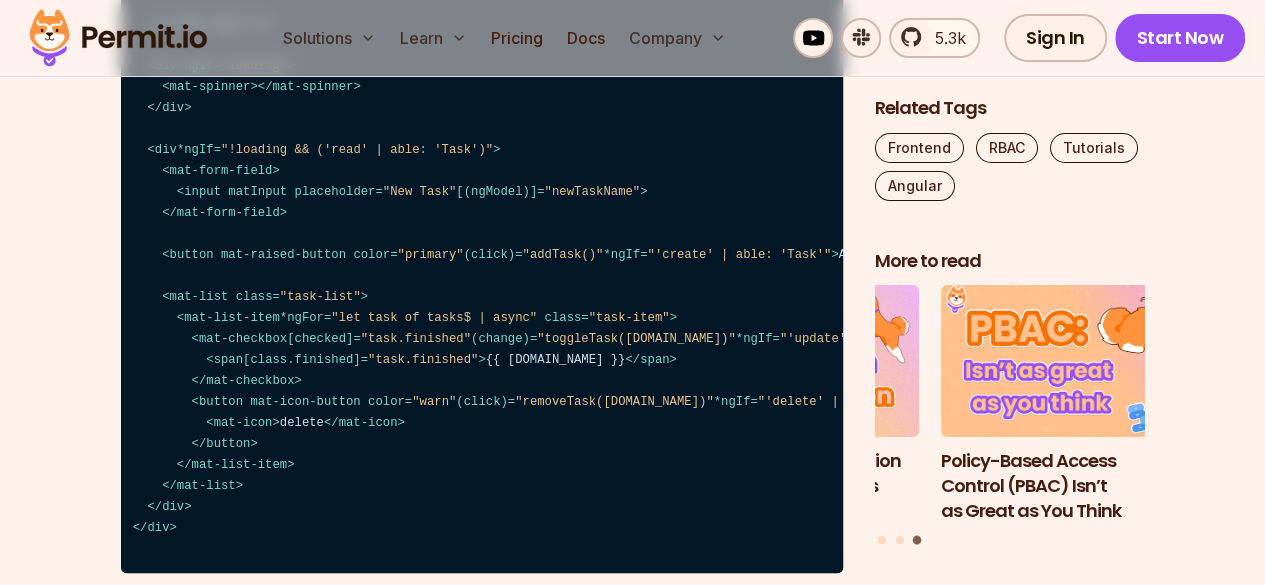 click on "In this component, we inject the  Ability  service (aliased as  abilityService ) in the constructor. The  loadAbilities  method fetches the user's permissions from  [DOMAIN_NAME]  and updates the  Ability  instance with these permissions using  this.abilityService.update(ability) . This update method is provided by CASL and allows us to change the permissions dynamically at runtime." at bounding box center (482, -1044) 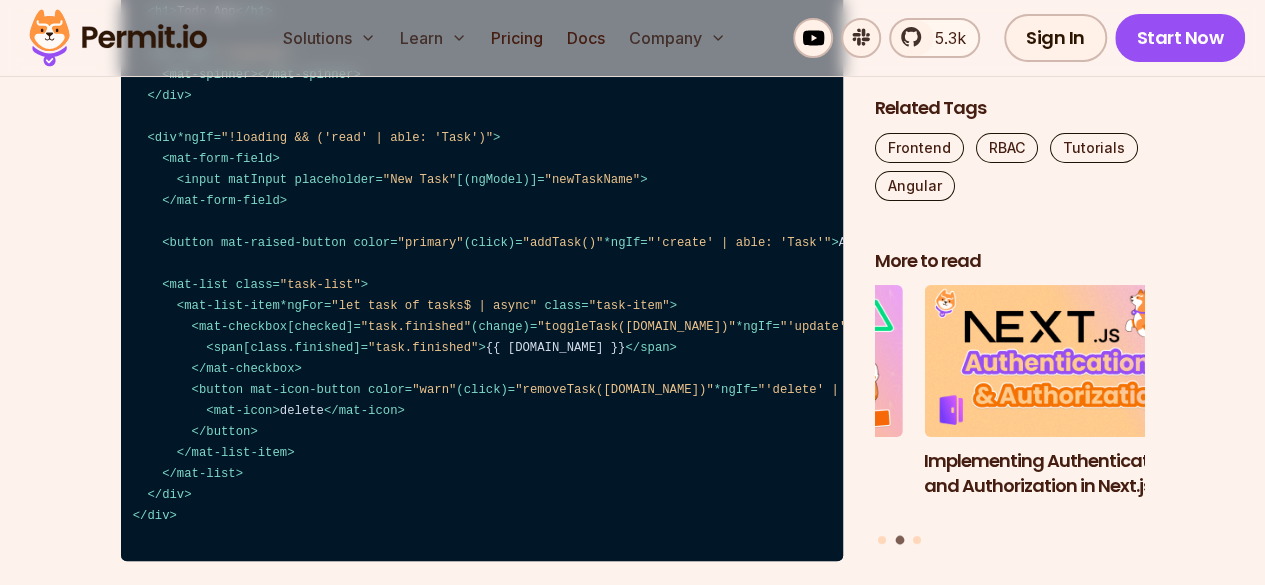 scroll, scrollTop: 11331, scrollLeft: 0, axis: vertical 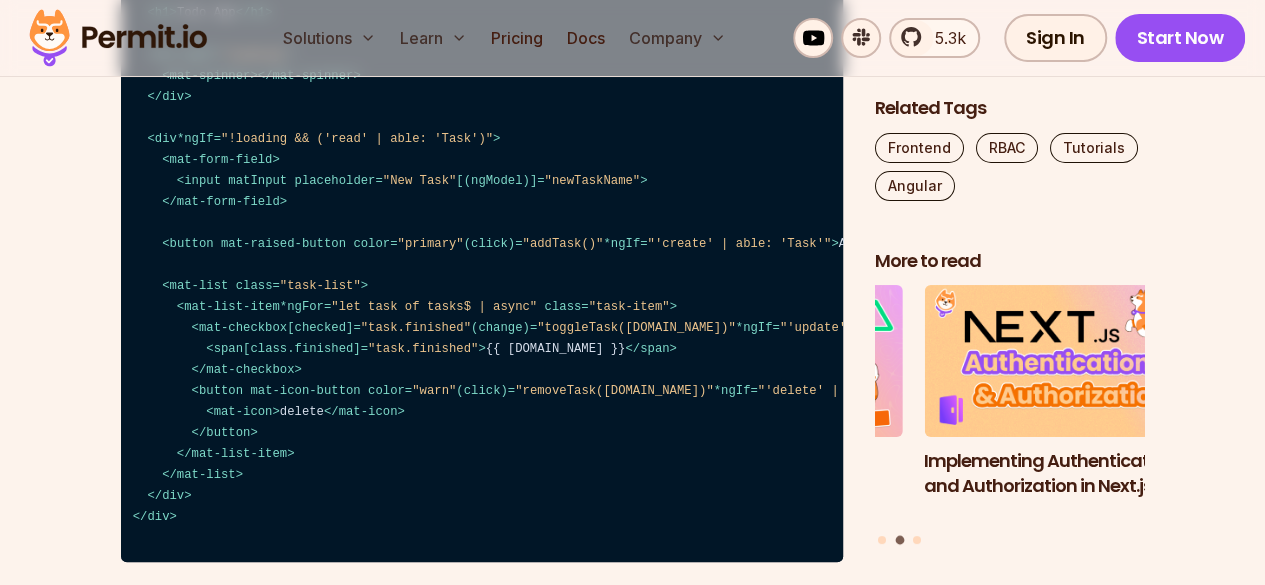 click on "this.abilityService.update(ability)" at bounding box center (320, -1024) 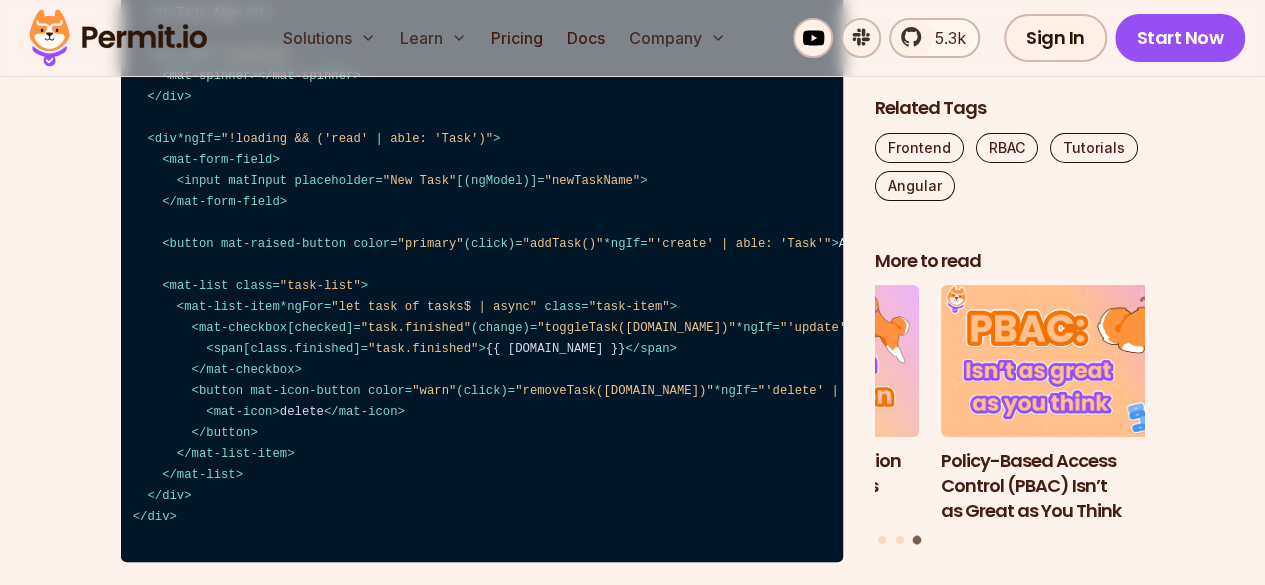 click on "this.abilityService.update(ability)" at bounding box center (320, -1024) 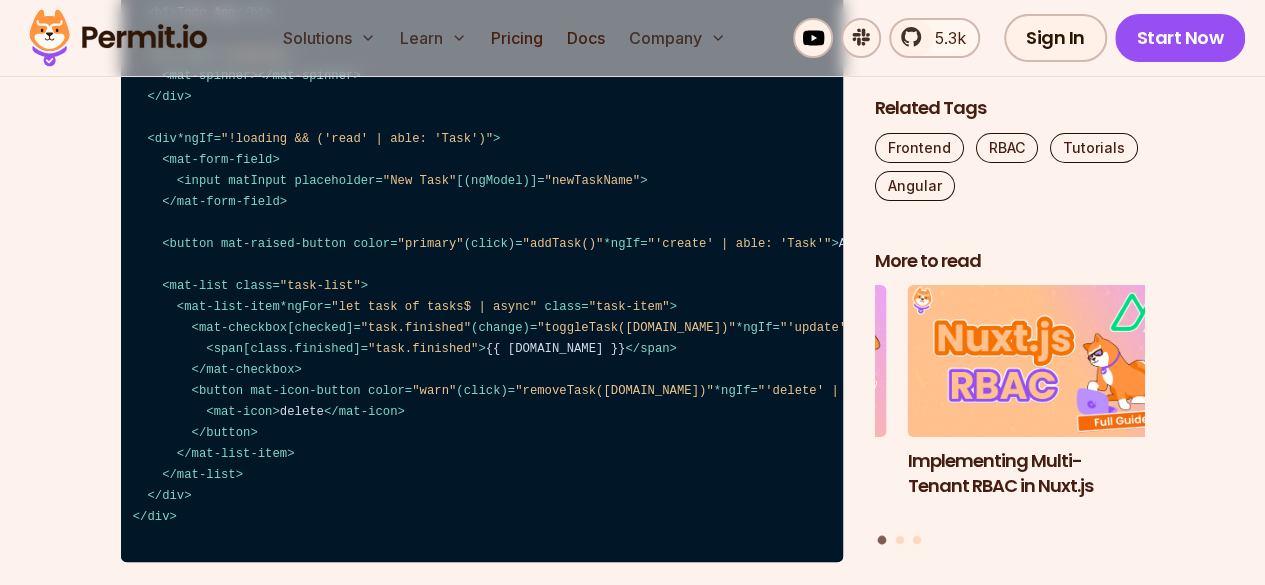 click on "In this component, we inject the  Ability  service (aliased as  abilityService ) in the constructor. The  loadAbilities  method fetches the user's permissions from  [DOMAIN_NAME]  and updates the  Ability  instance with these permissions using  this.abilityService.update(ability) . This update method is provided by CASL and allows us to change the permissions dynamically at runtime." at bounding box center (482, -1055) 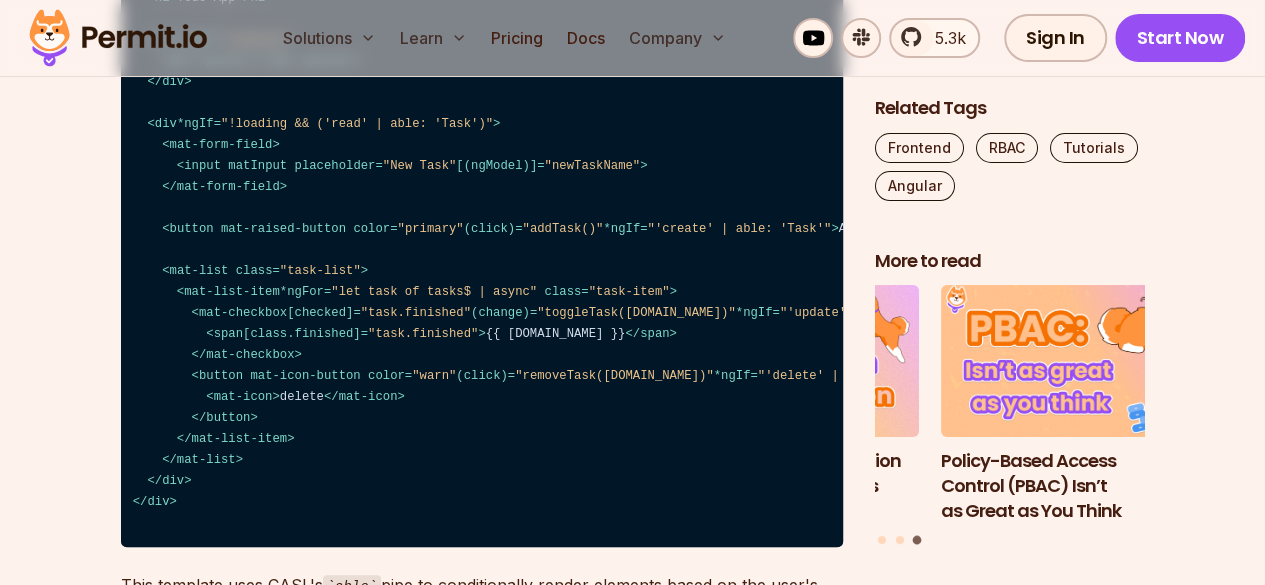 scroll, scrollTop: 11343, scrollLeft: 0, axis: vertical 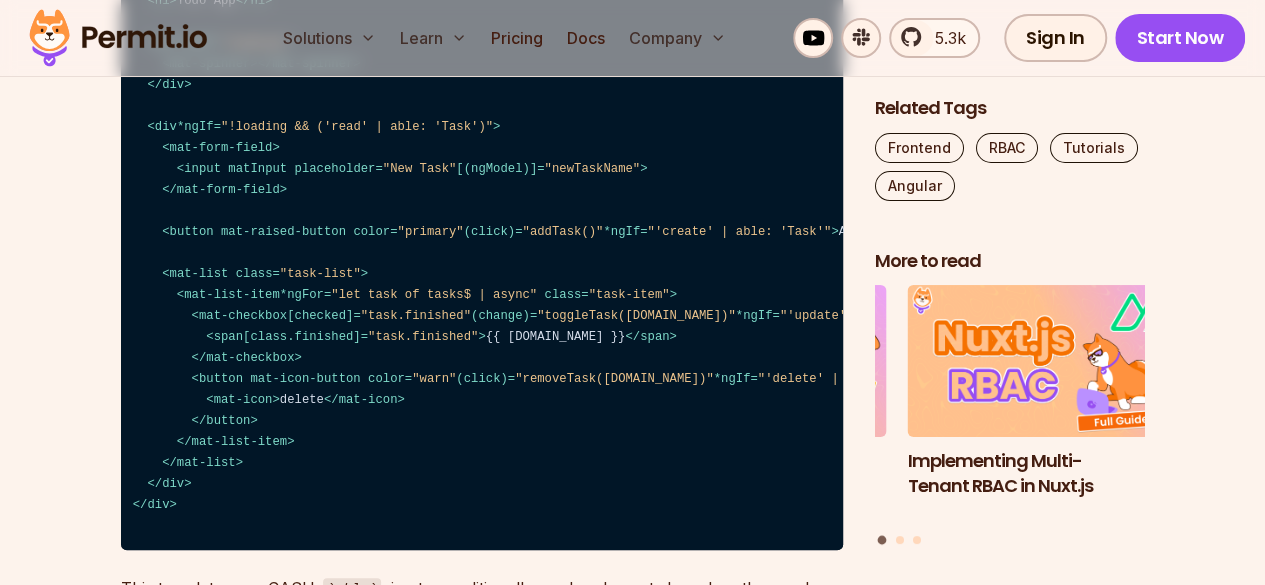 drag, startPoint x: 633, startPoint y: 349, endPoint x: 642, endPoint y: 355, distance: 10.816654 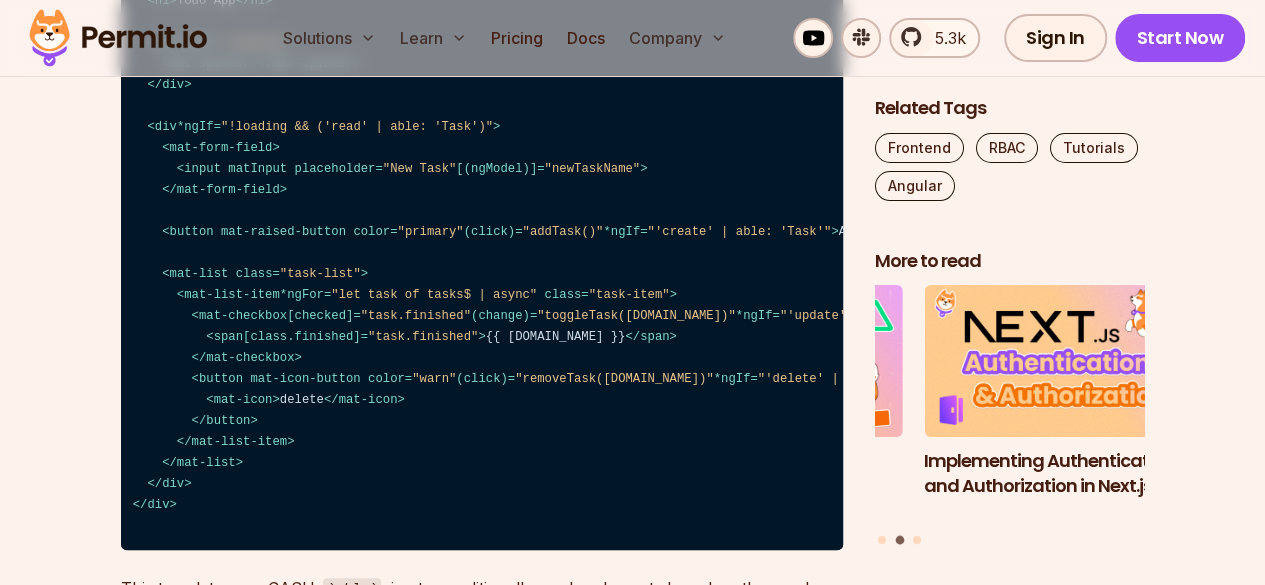 drag, startPoint x: 644, startPoint y: 353, endPoint x: 117, endPoint y: 273, distance: 533.03754 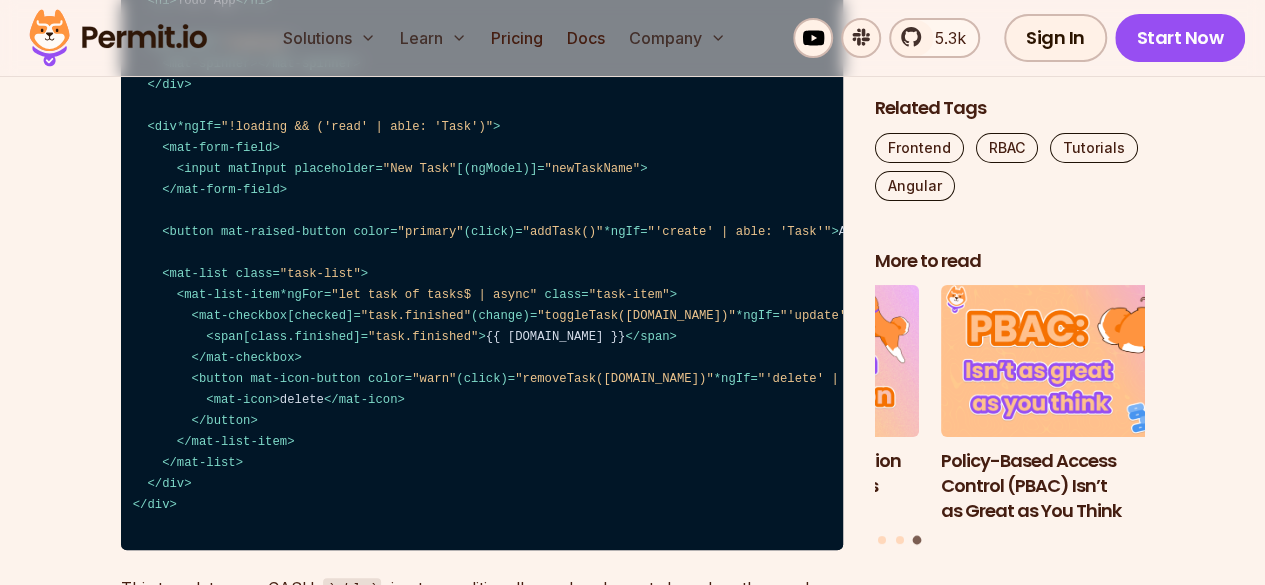 drag, startPoint x: 651, startPoint y: 353, endPoint x: 636, endPoint y: 347, distance: 16.155495 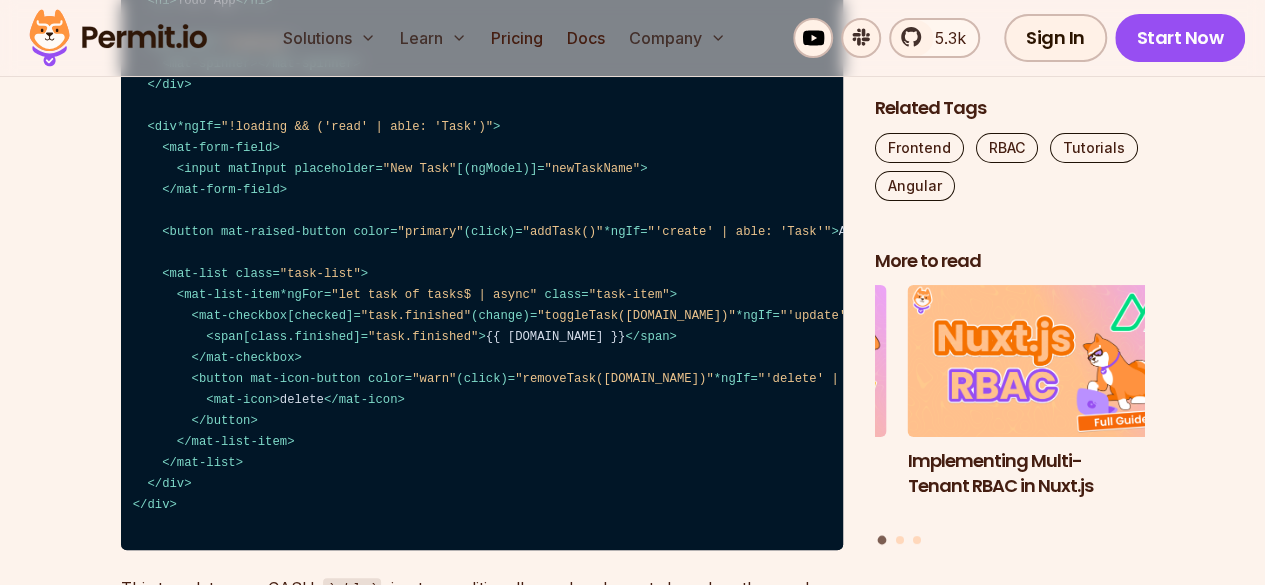 click on "By updating the  Ability  instance whenever the user changes, we ensure that all permission checks throughout the application are always based on the current user's role and permissions. This approach allows for a flexible and dynamic RBAC system that can adapt to changing user roles or permissions without requiring a page reload." at bounding box center (482, -920) 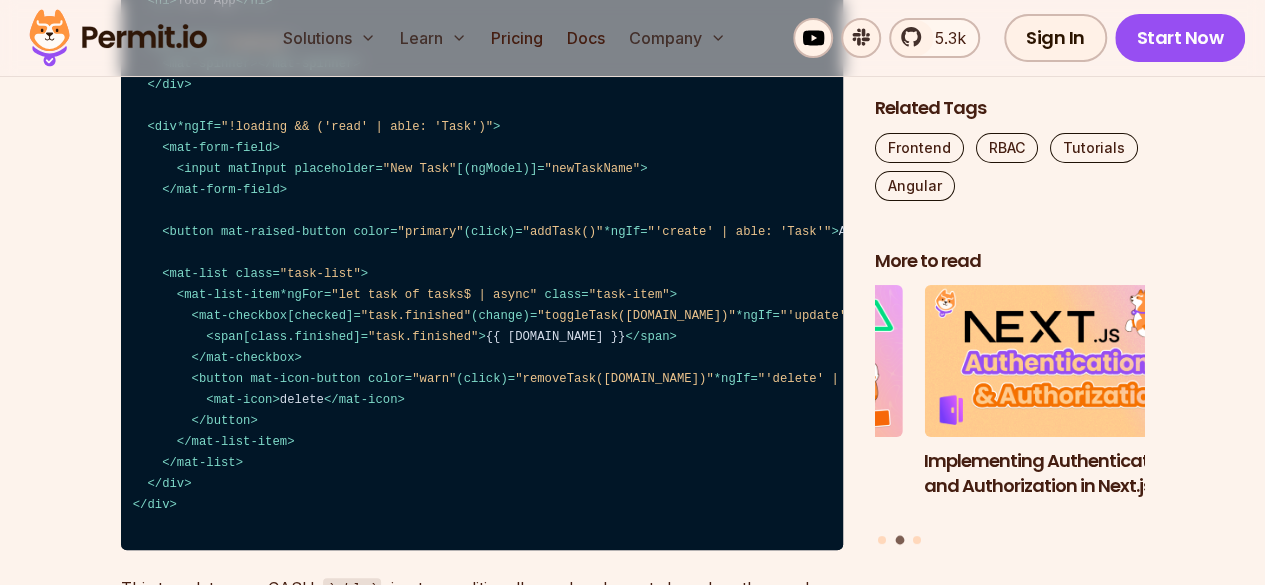 click on "CASL Integration in Templates" at bounding box center (482, -815) 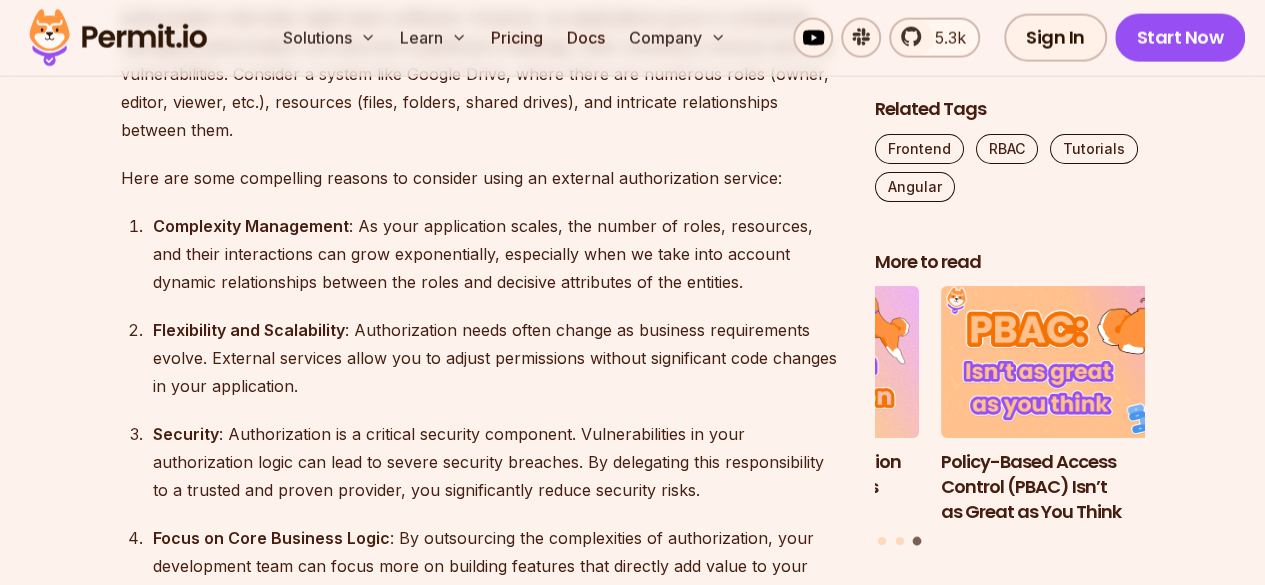scroll, scrollTop: 13666, scrollLeft: 0, axis: vertical 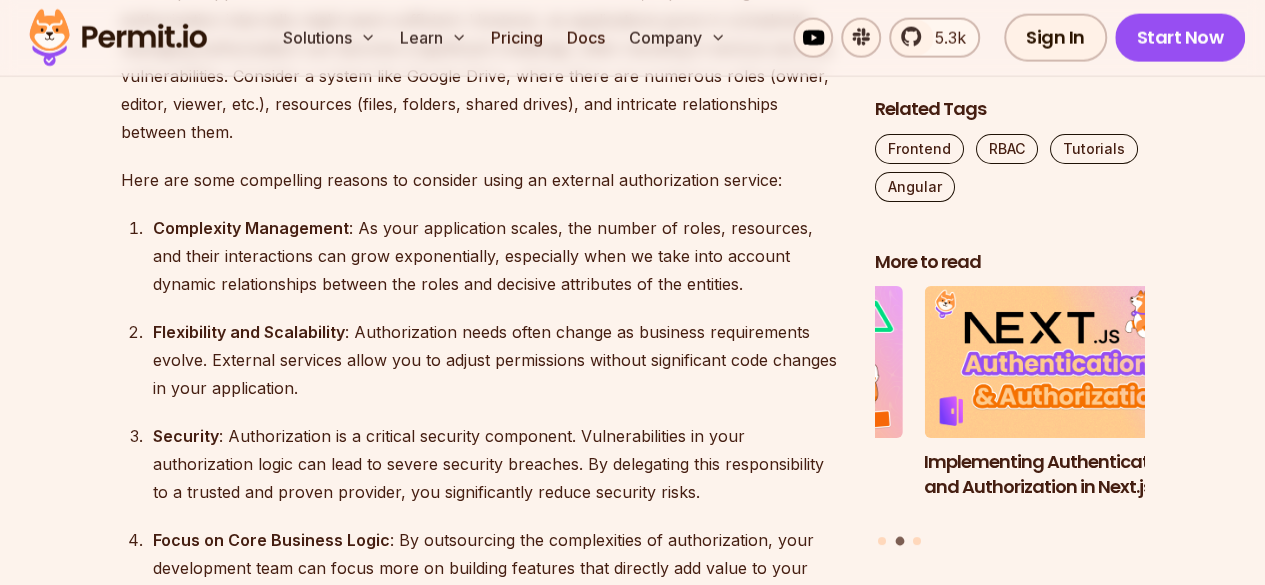 click on "In a production environment, instead of user impersonation with a select input, we can utilize JSON Web Tokens (JWTs) received from an authentication provider. The key difference is how we obtain the username or user identifier:" at bounding box center [482, -945] 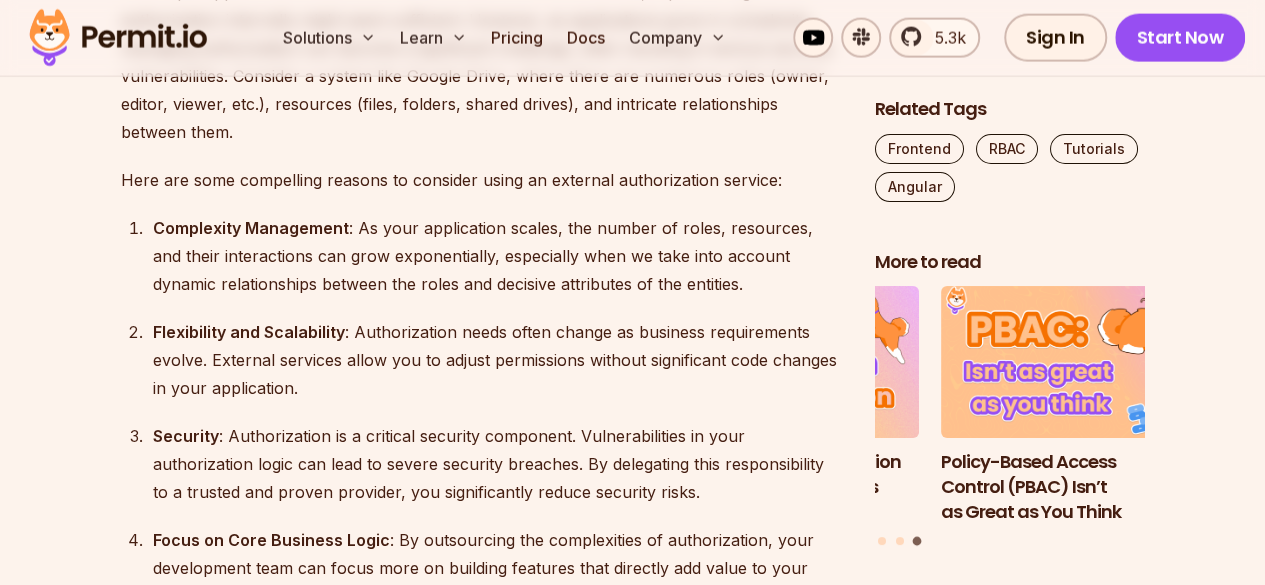 click on "In a production environment, instead of user impersonation with a select input, we can utilize JSON Web Tokens (JWTs) received from an authentication provider. The key difference is how we obtain the username or user identifier:" at bounding box center [482, -945] 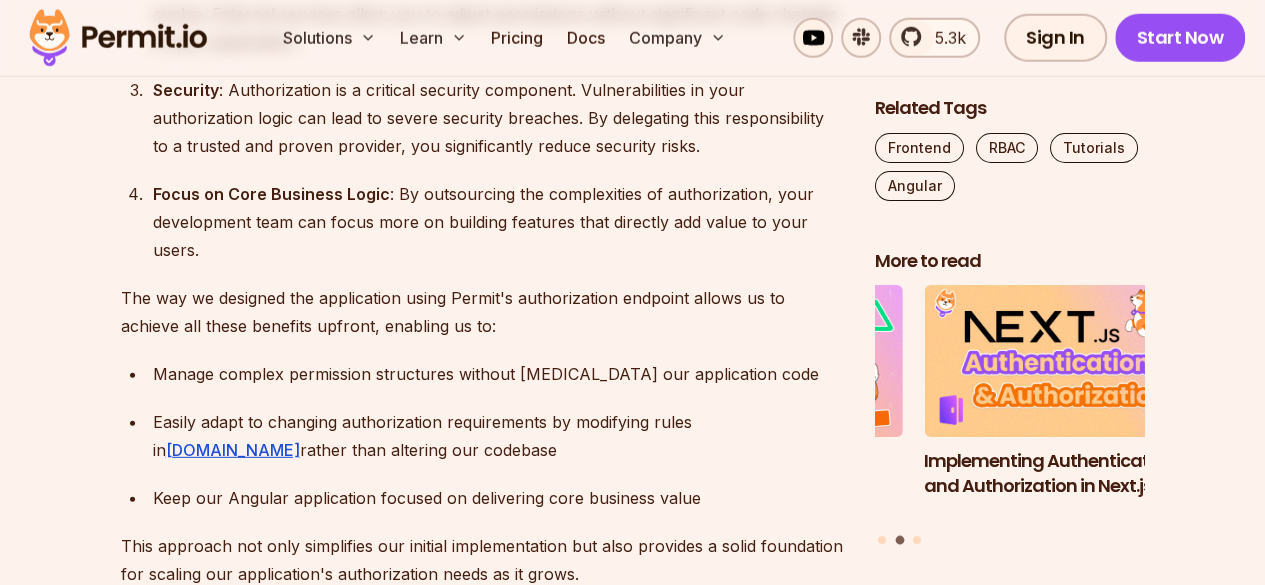 scroll, scrollTop: 14011, scrollLeft: 0, axis: vertical 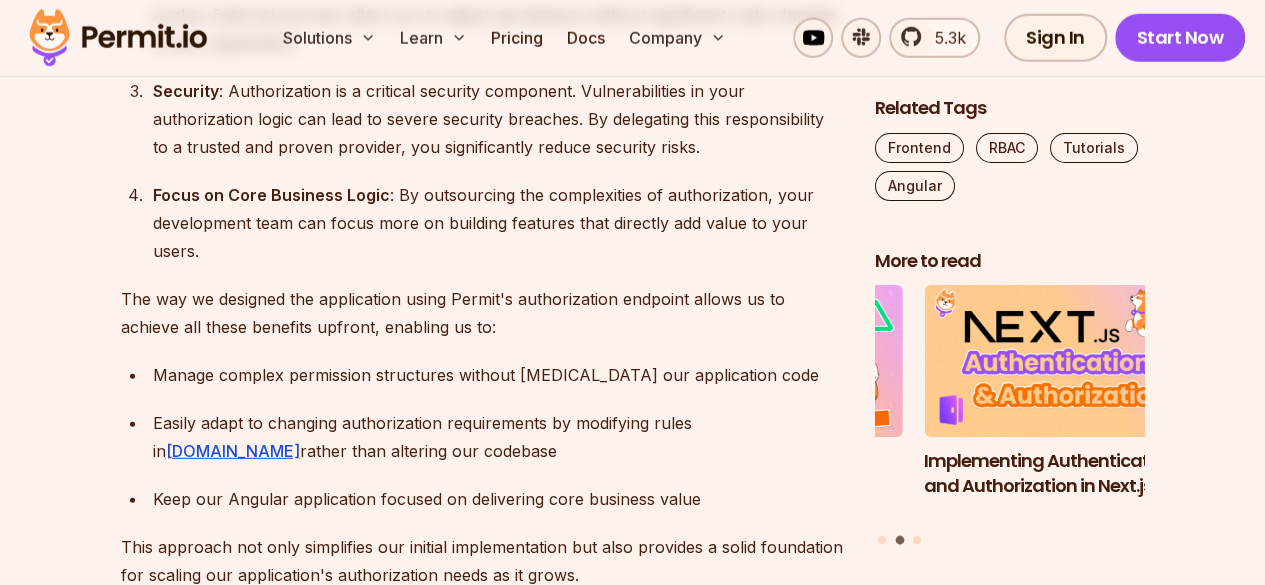 click on "import  jwt_decode  from   'jwt-decode' ;
// Assume jwt is available in the component
const   decodedToken :  any  =  jwt_decode (jwt);
const  username = decodedToken. username ;
const  ability =  await   loadUserAbilities (username);
this . abilityService . update (ability);" at bounding box center (482, -1021) 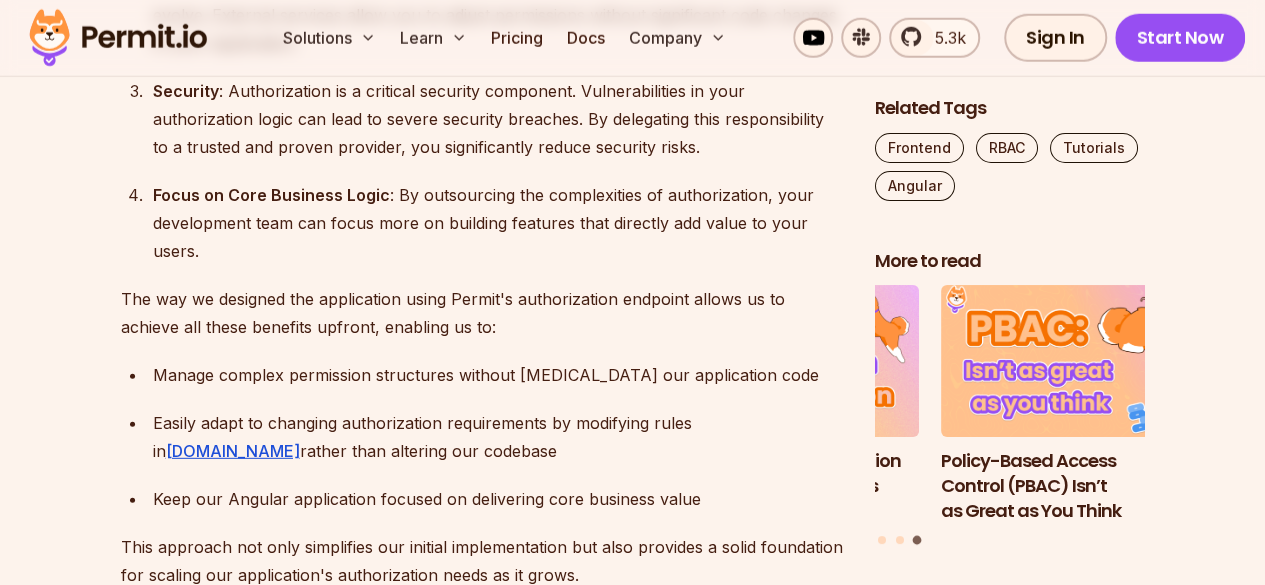 click on "'jwt-decode'" at bounding box center (331, -1032) 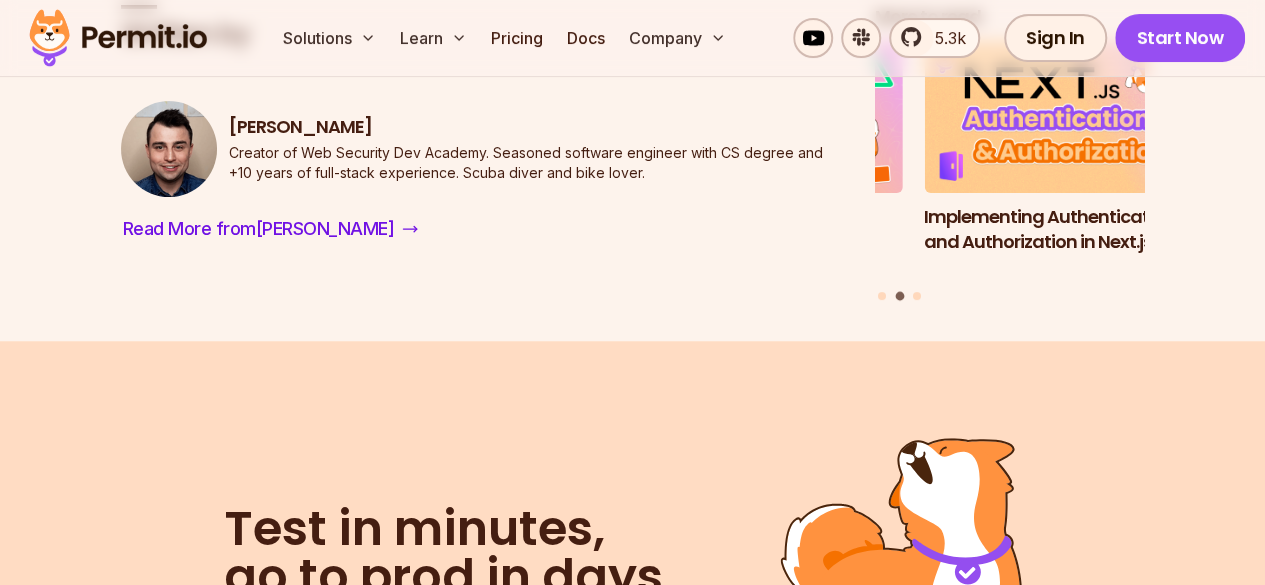 scroll, scrollTop: 15378, scrollLeft: 0, axis: vertical 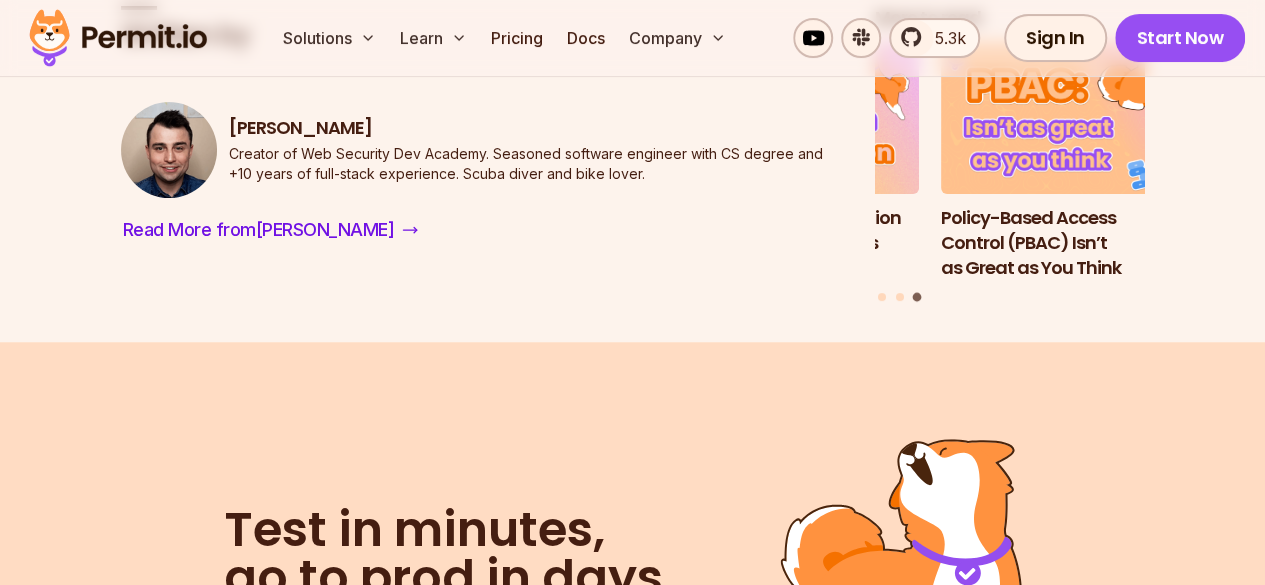 drag, startPoint x: 154, startPoint y: 193, endPoint x: 383, endPoint y: 187, distance: 229.07858 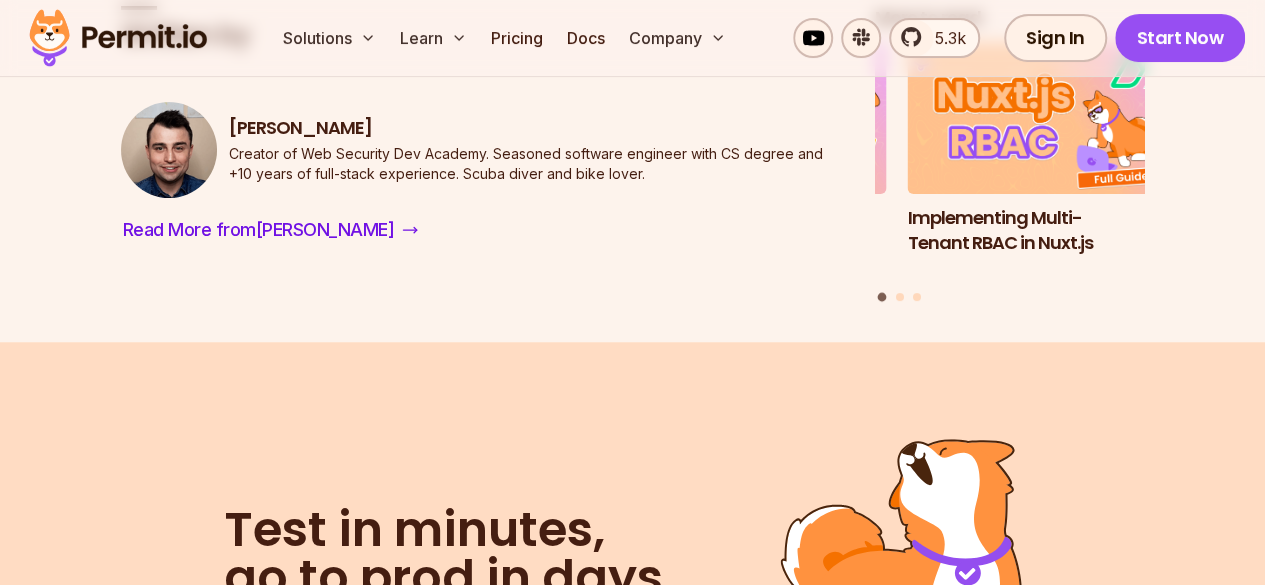 drag, startPoint x: 396, startPoint y: 197, endPoint x: 201, endPoint y: 248, distance: 201.55893 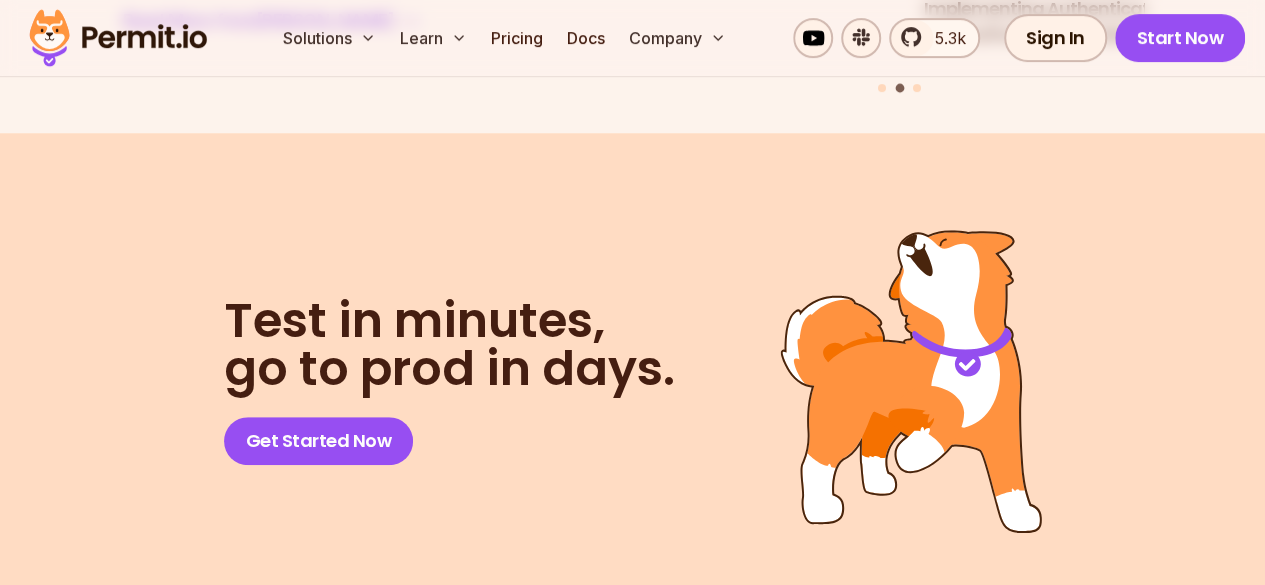 scroll, scrollTop: 15590, scrollLeft: 0, axis: vertical 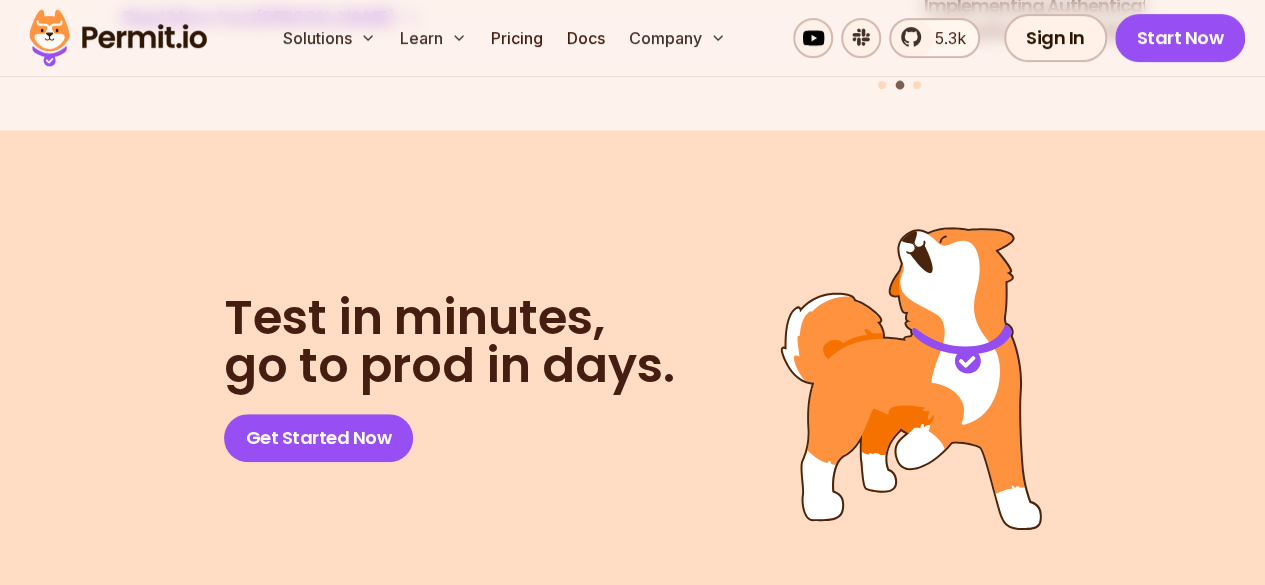 click on "Manage complex permission structures without [MEDICAL_DATA] our application code" at bounding box center (498, -1204) 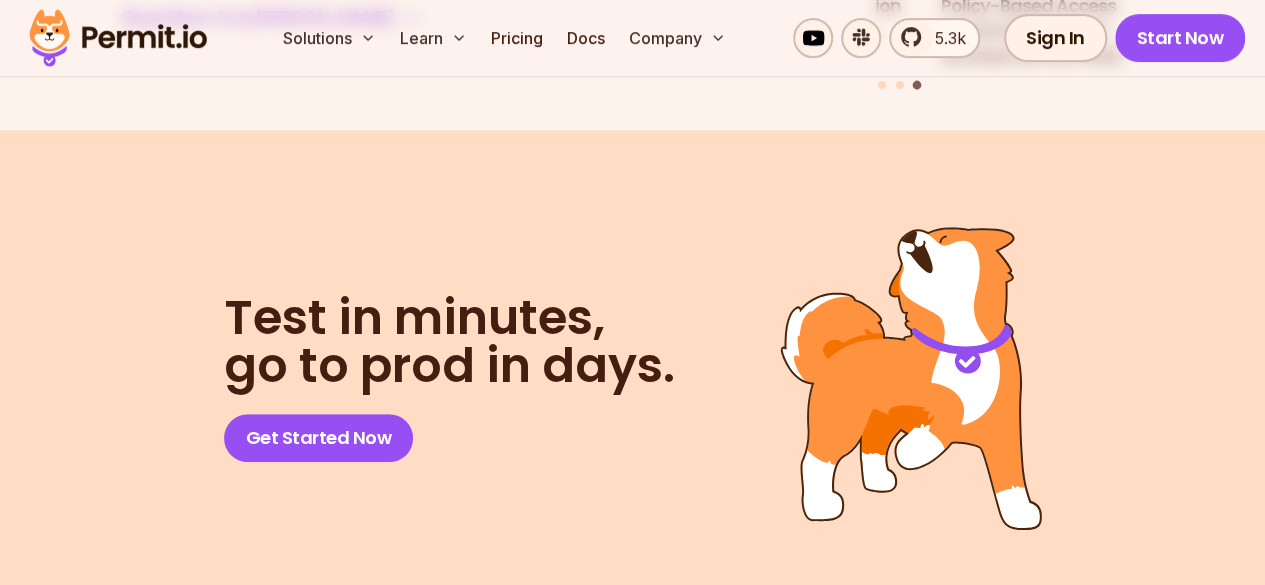 drag, startPoint x: 150, startPoint y: 163, endPoint x: 744, endPoint y: 168, distance: 594.02106 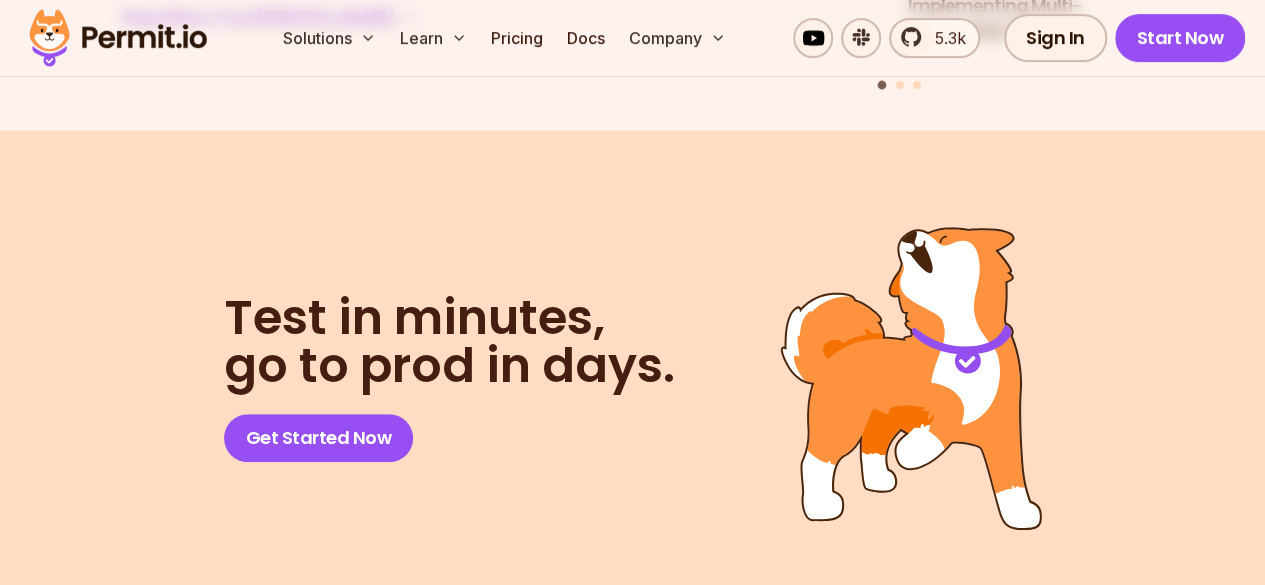 drag, startPoint x: 154, startPoint y: 161, endPoint x: 752, endPoint y: 157, distance: 598.01337 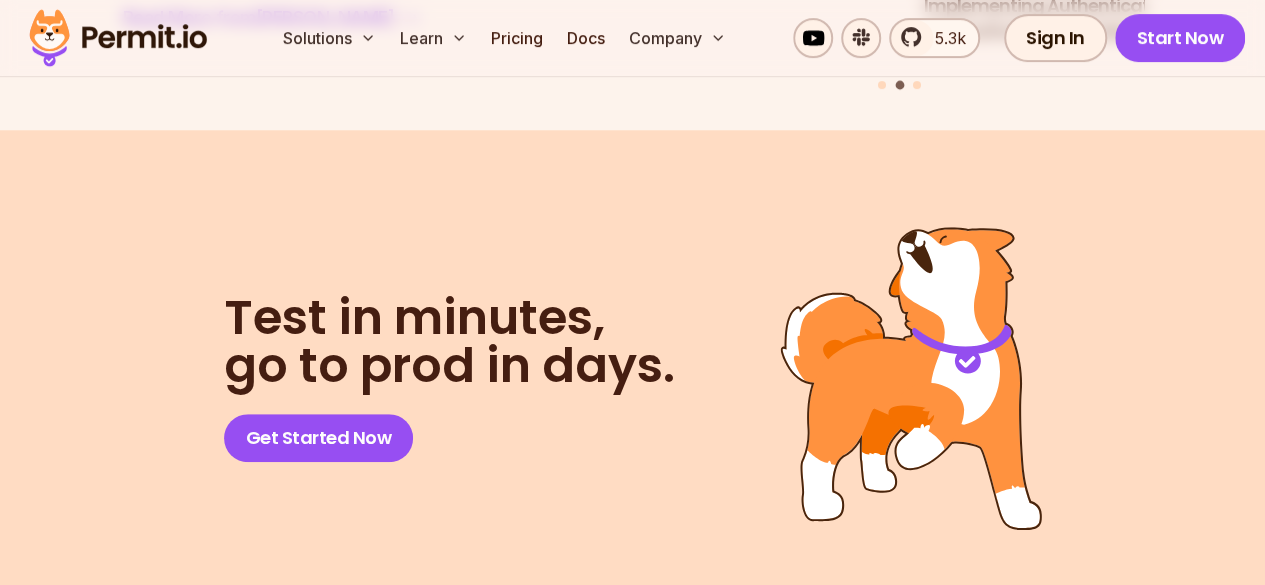 drag, startPoint x: 153, startPoint y: 163, endPoint x: 755, endPoint y: 157, distance: 602.0299 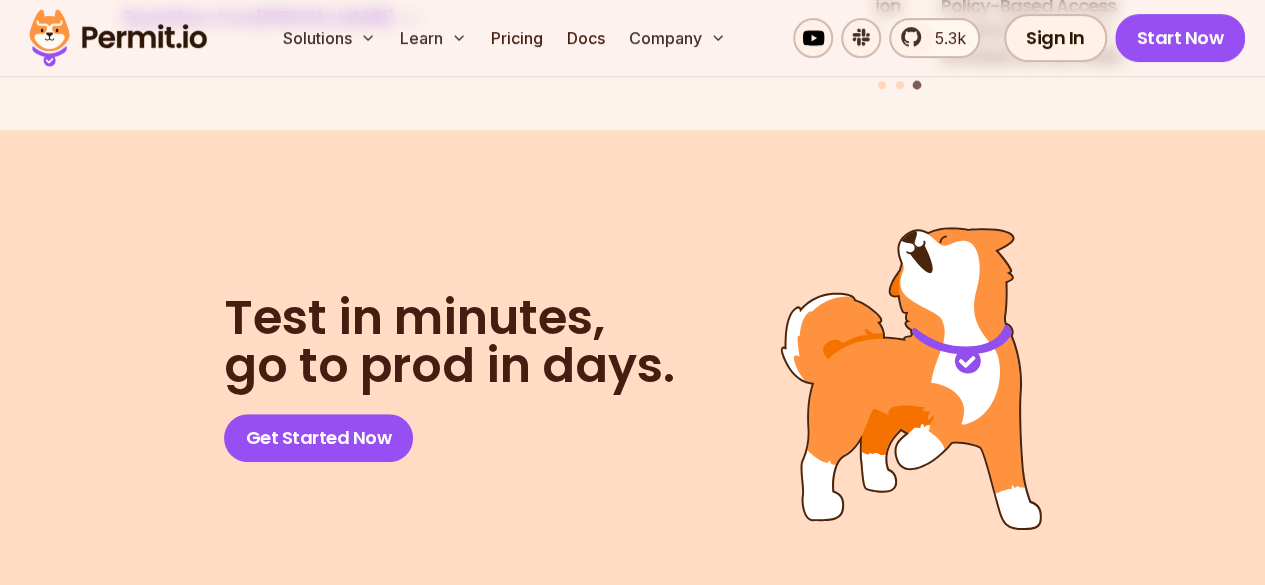 drag, startPoint x: 156, startPoint y: 215, endPoint x: 358, endPoint y: 243, distance: 203.93137 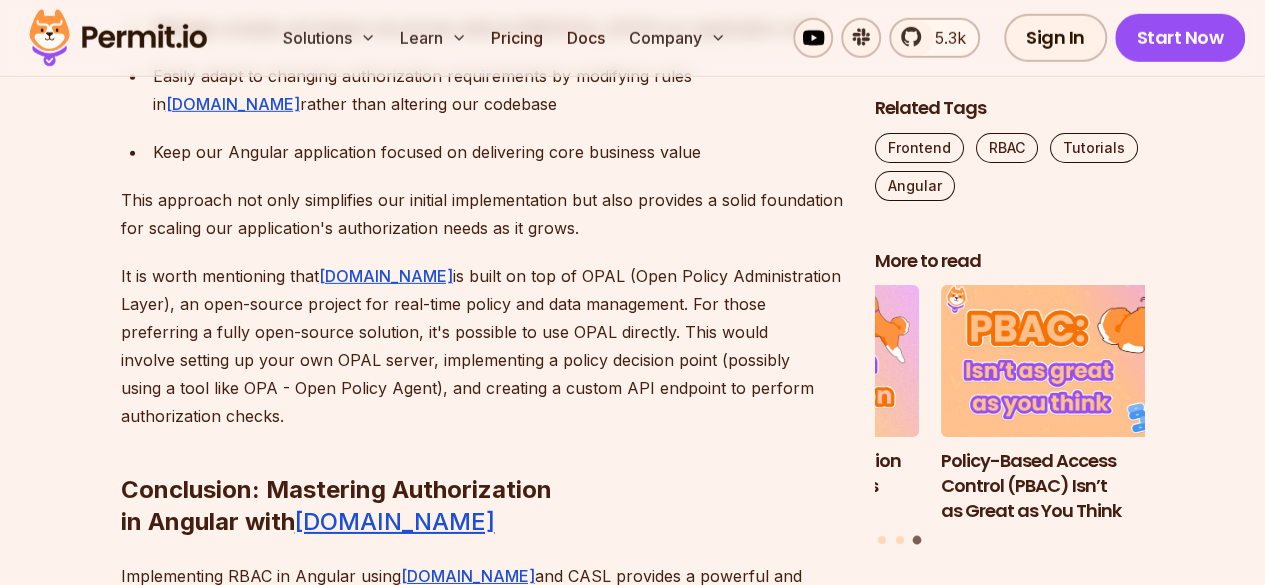 scroll, scrollTop: 14355, scrollLeft: 0, axis: vertical 